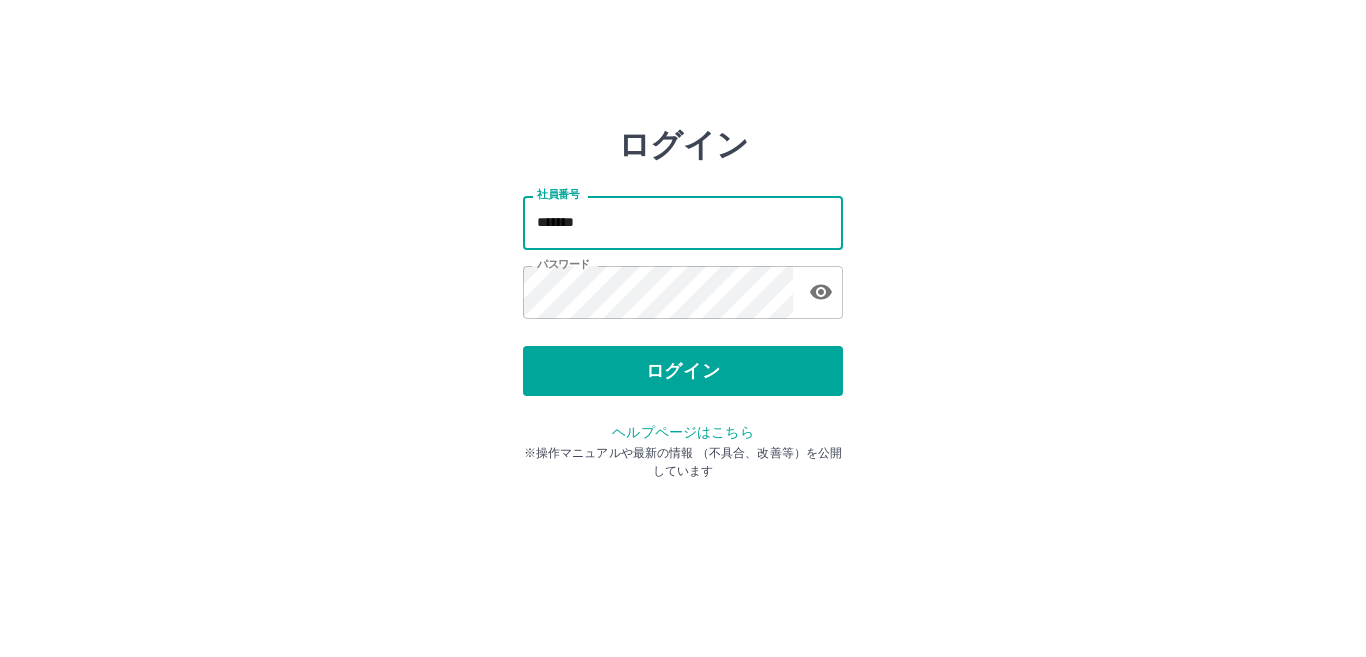 scroll, scrollTop: 0, scrollLeft: 0, axis: both 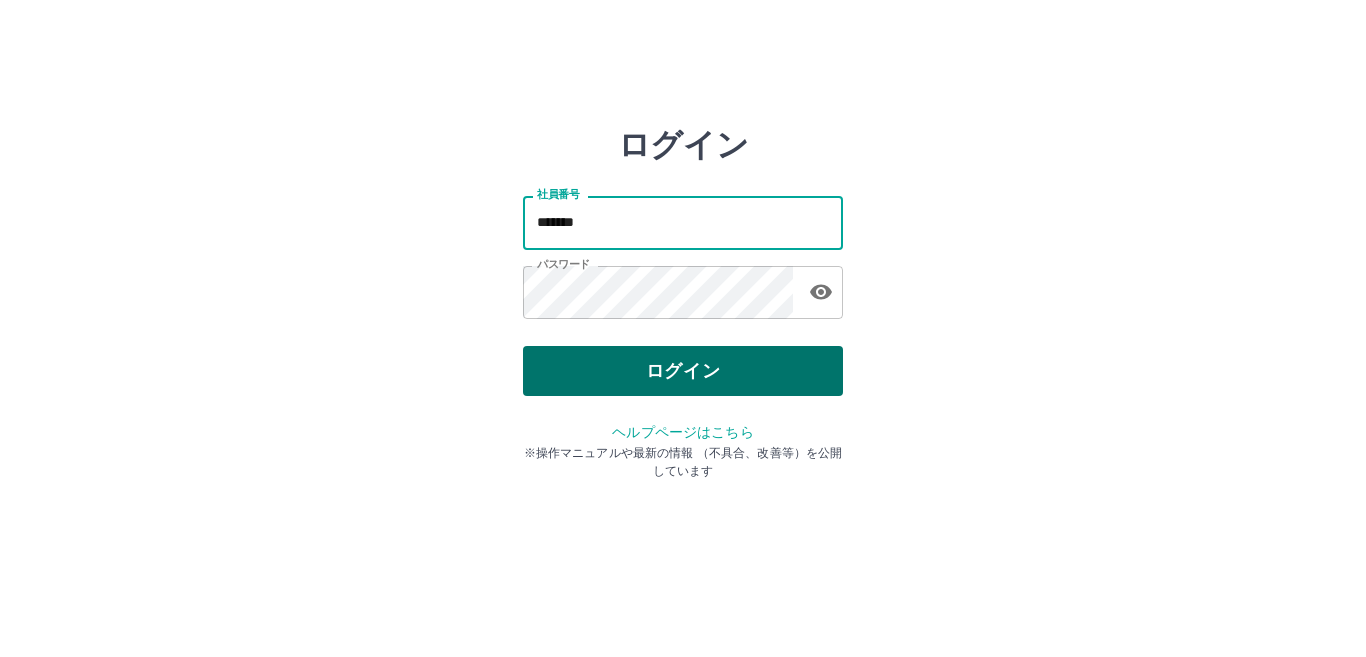 click on "ログイン" at bounding box center (683, 371) 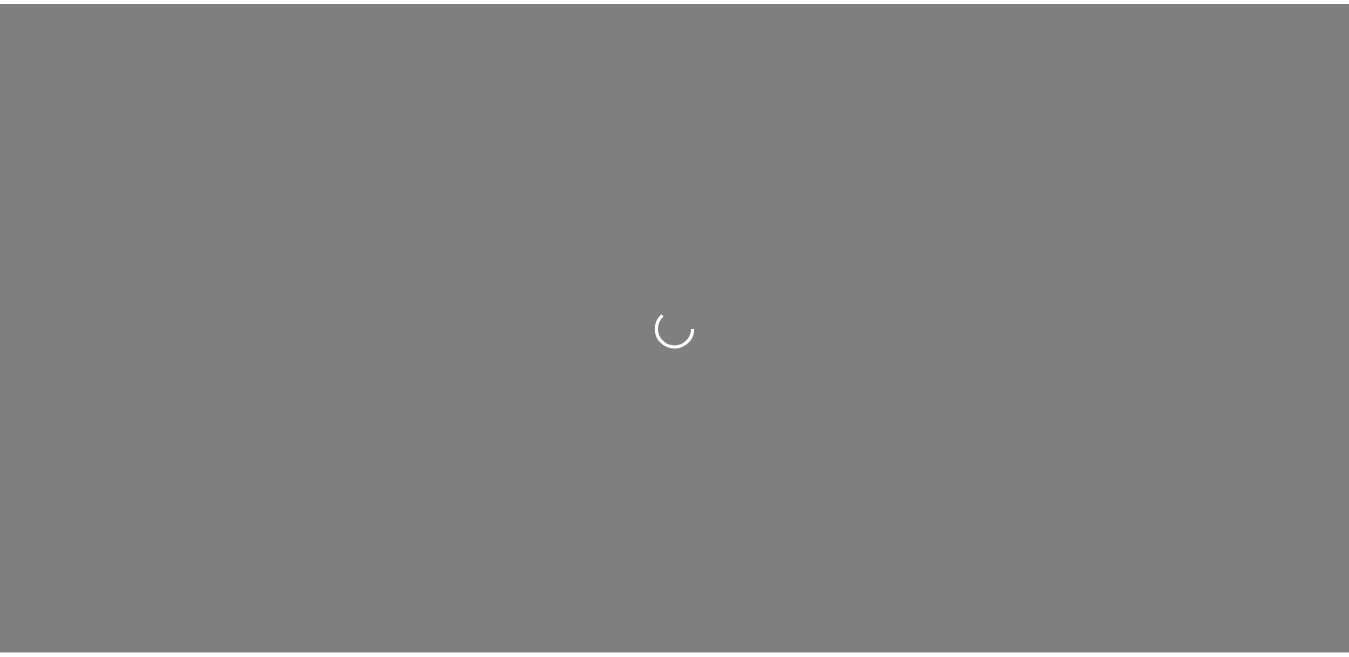scroll, scrollTop: 0, scrollLeft: 0, axis: both 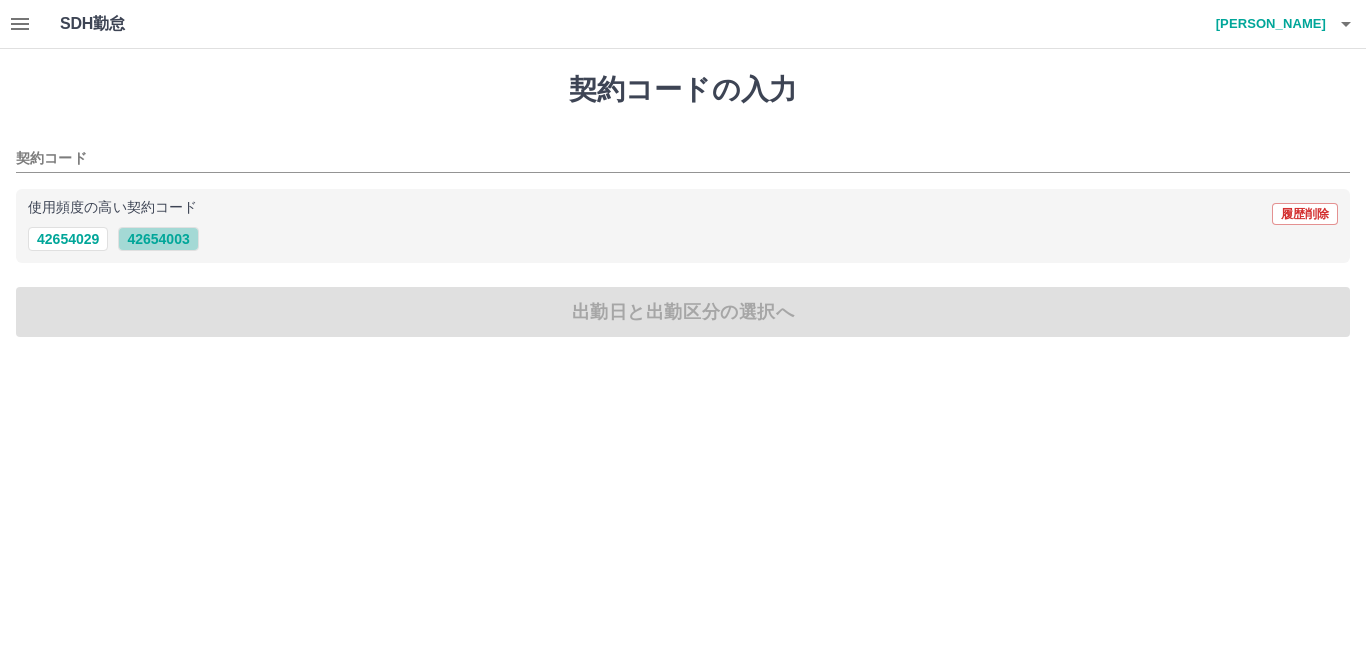 click on "42654003" at bounding box center (158, 239) 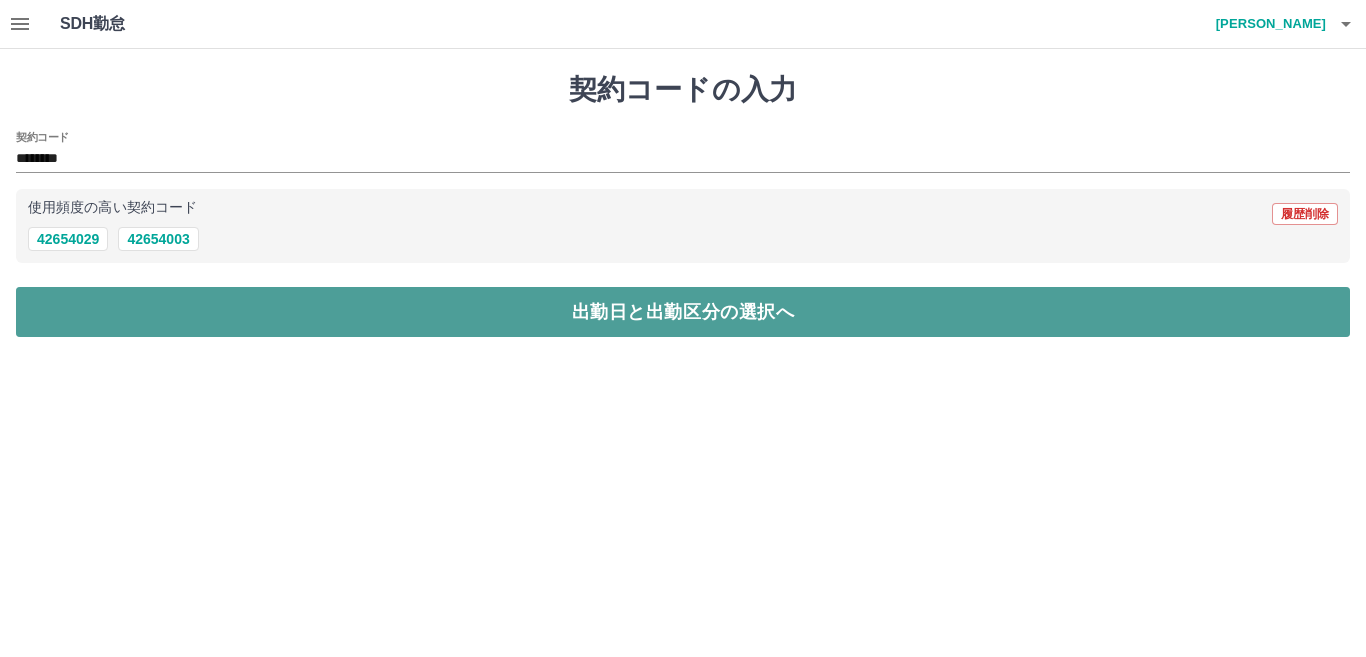 click on "出勤日と出勤区分の選択へ" at bounding box center [683, 312] 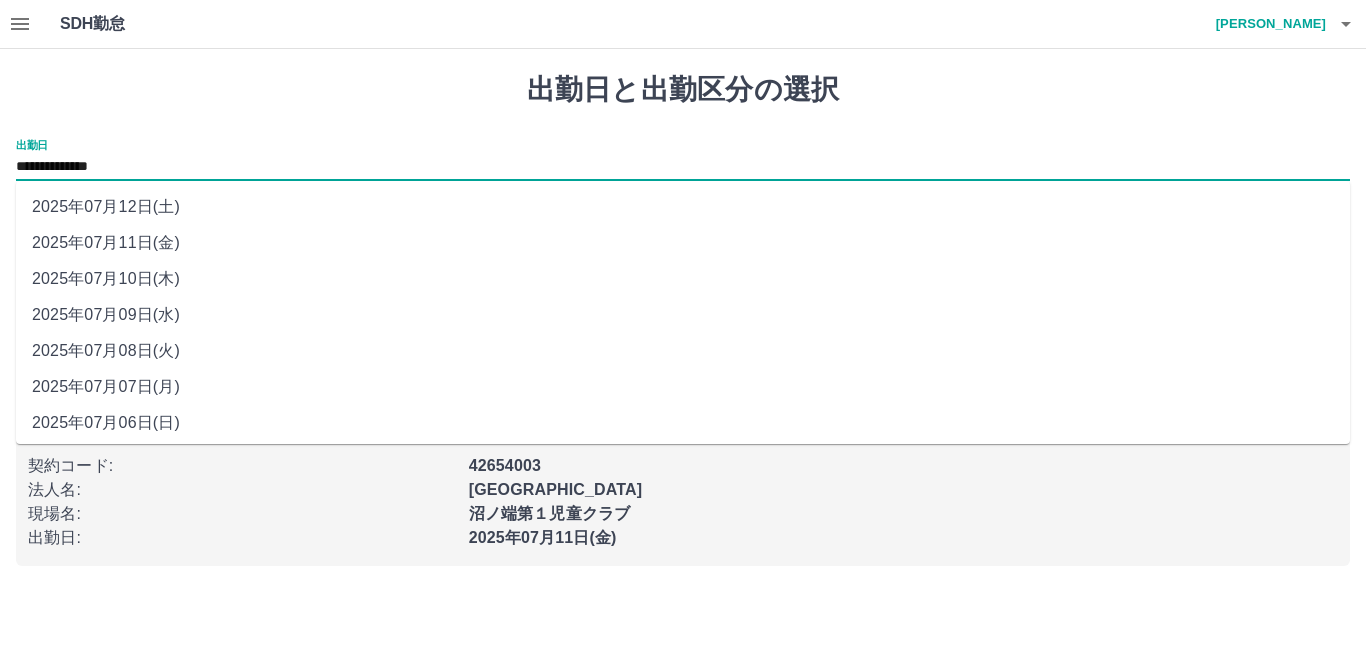 click on "**********" at bounding box center (683, 167) 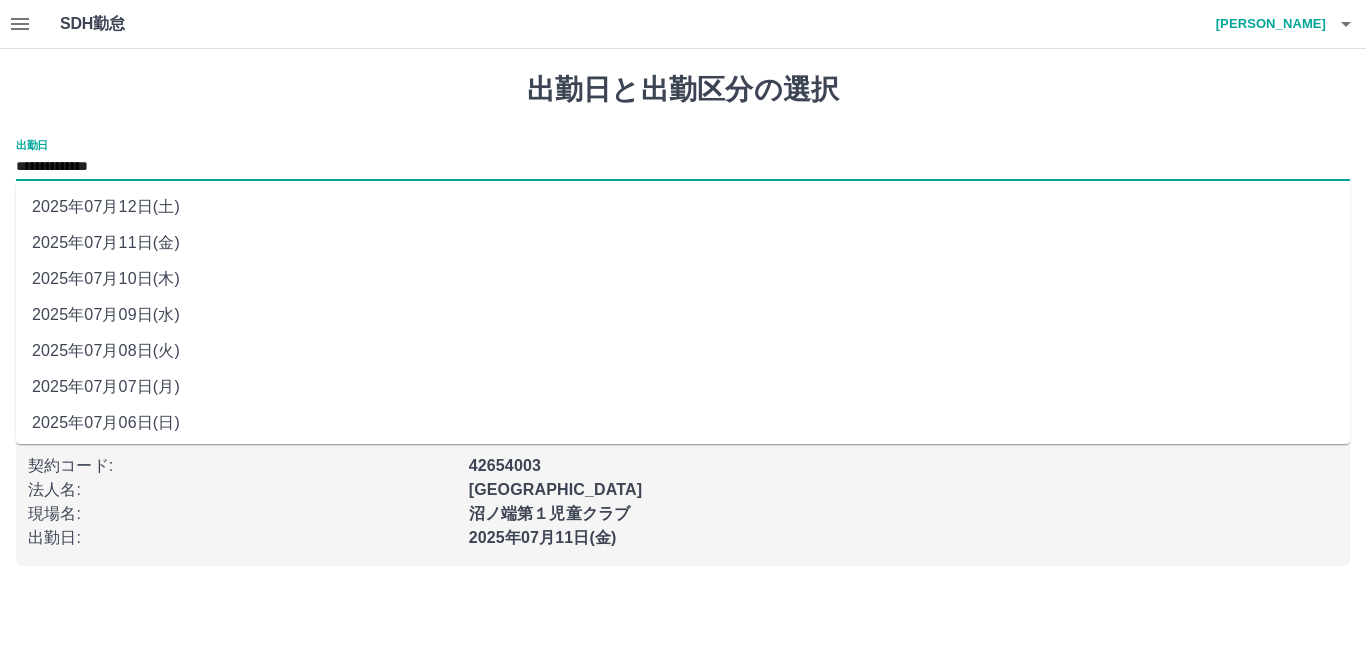 click on "2025年07月11日(金)" at bounding box center [683, 243] 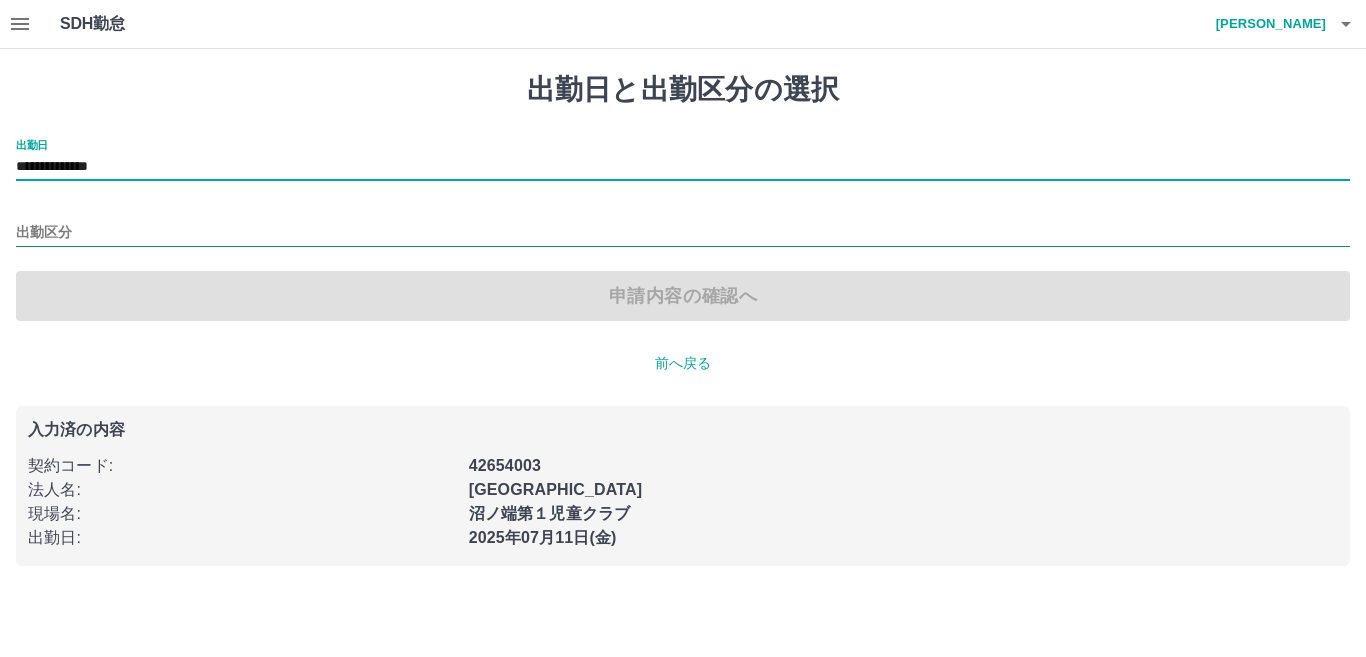 click on "出勤区分" at bounding box center (683, 233) 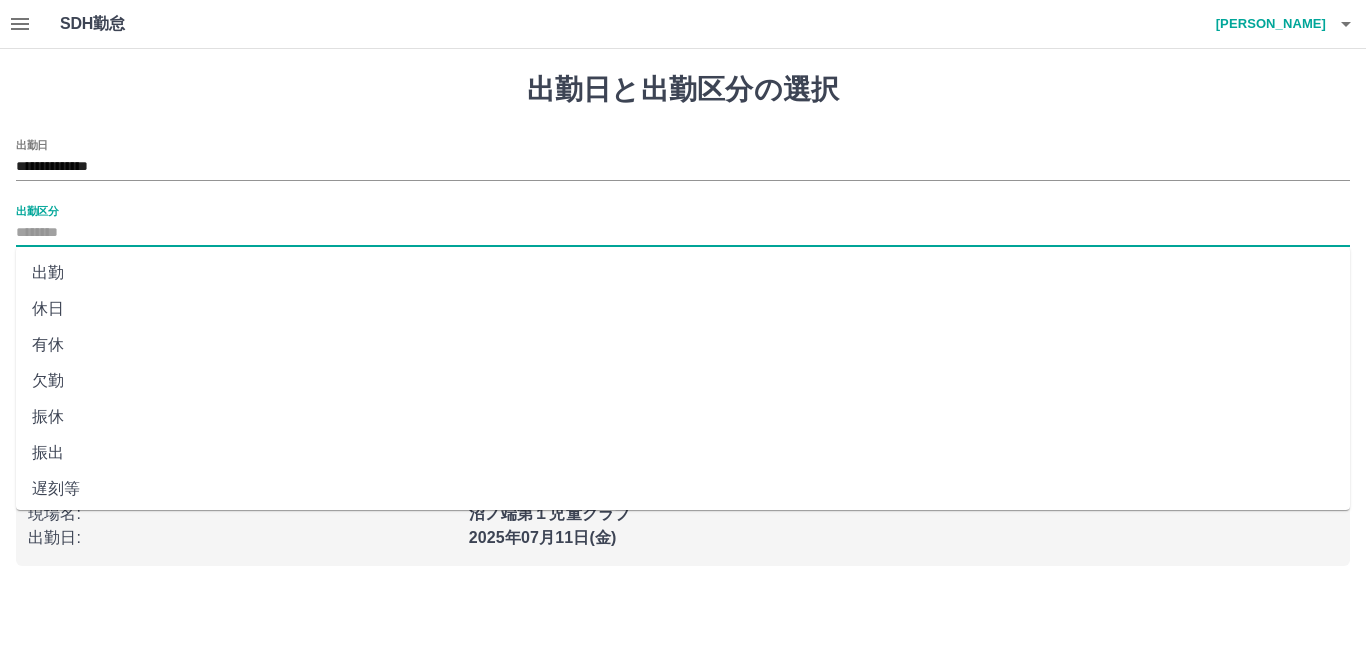 click on "出勤" at bounding box center [683, 273] 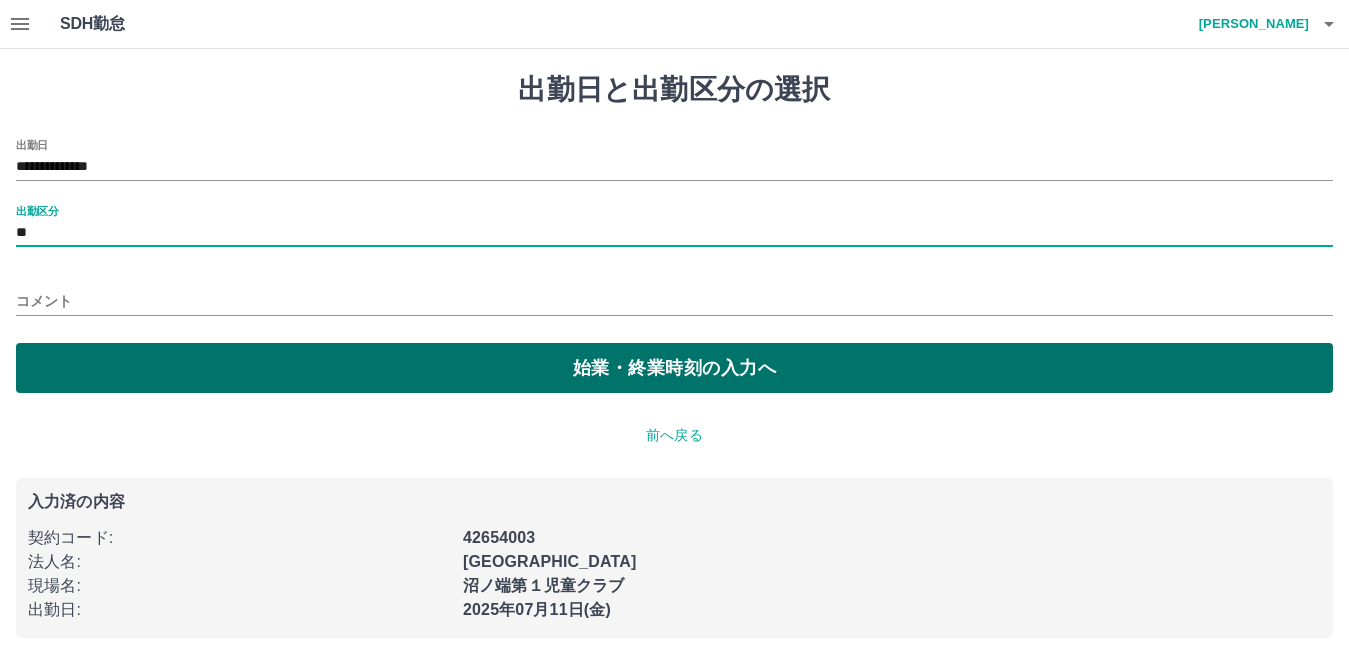 click on "始業・終業時刻の入力へ" at bounding box center [674, 368] 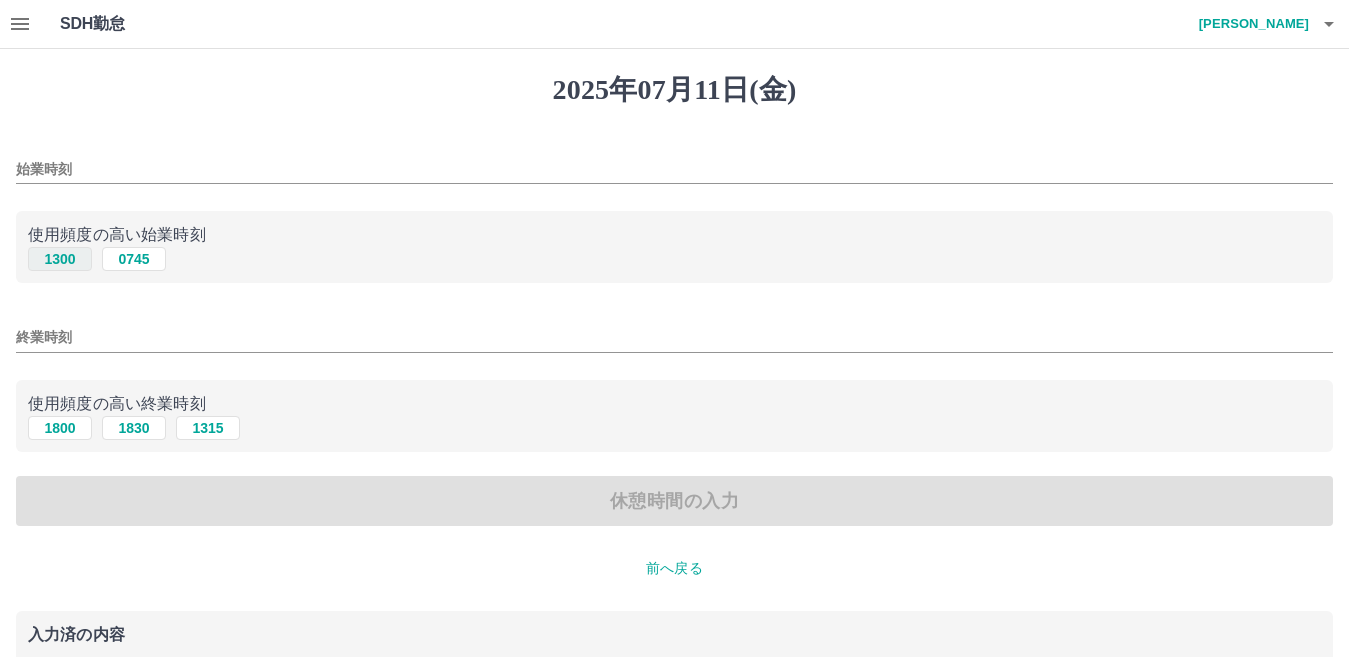 click on "1300" at bounding box center [60, 259] 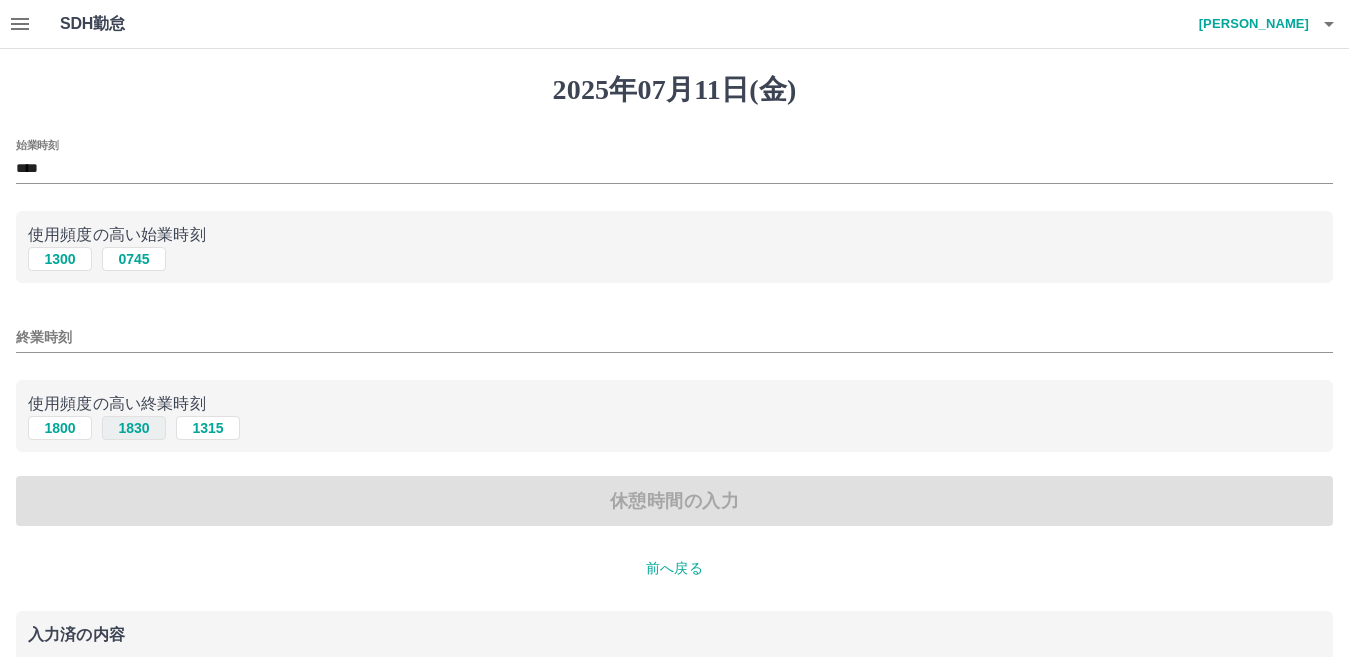 click on "1830" at bounding box center [134, 428] 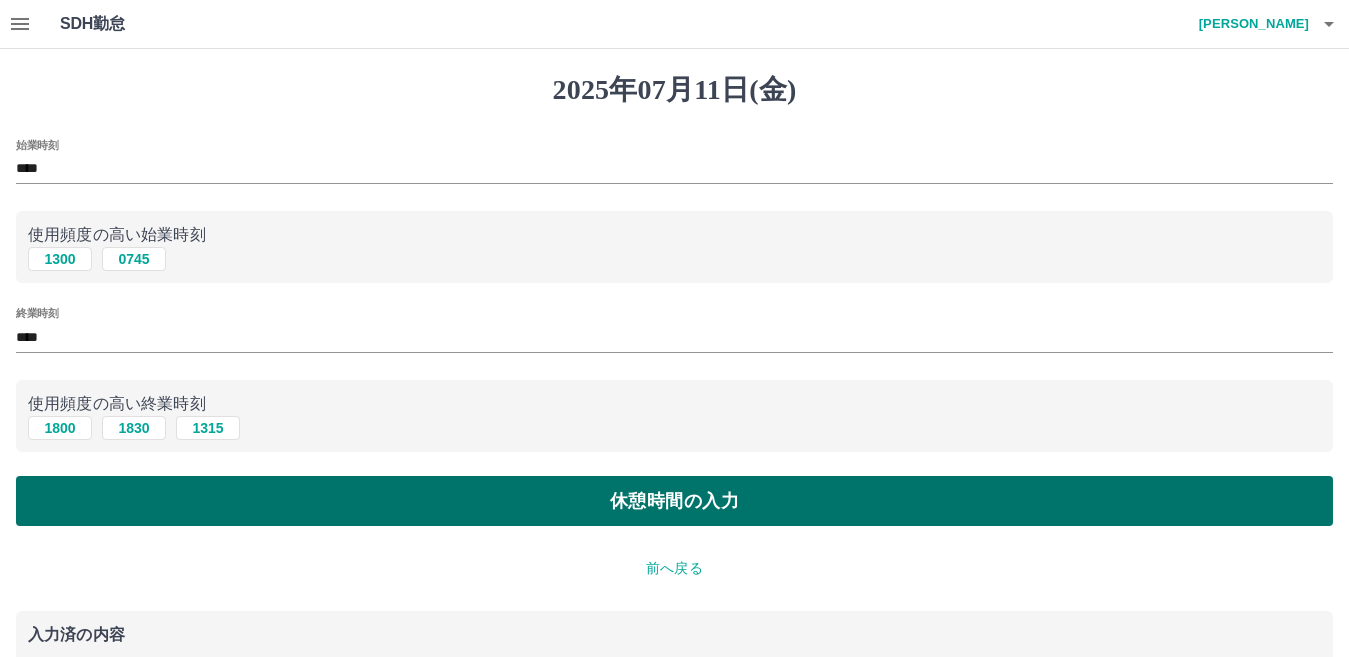 click on "休憩時間の入力" at bounding box center (674, 501) 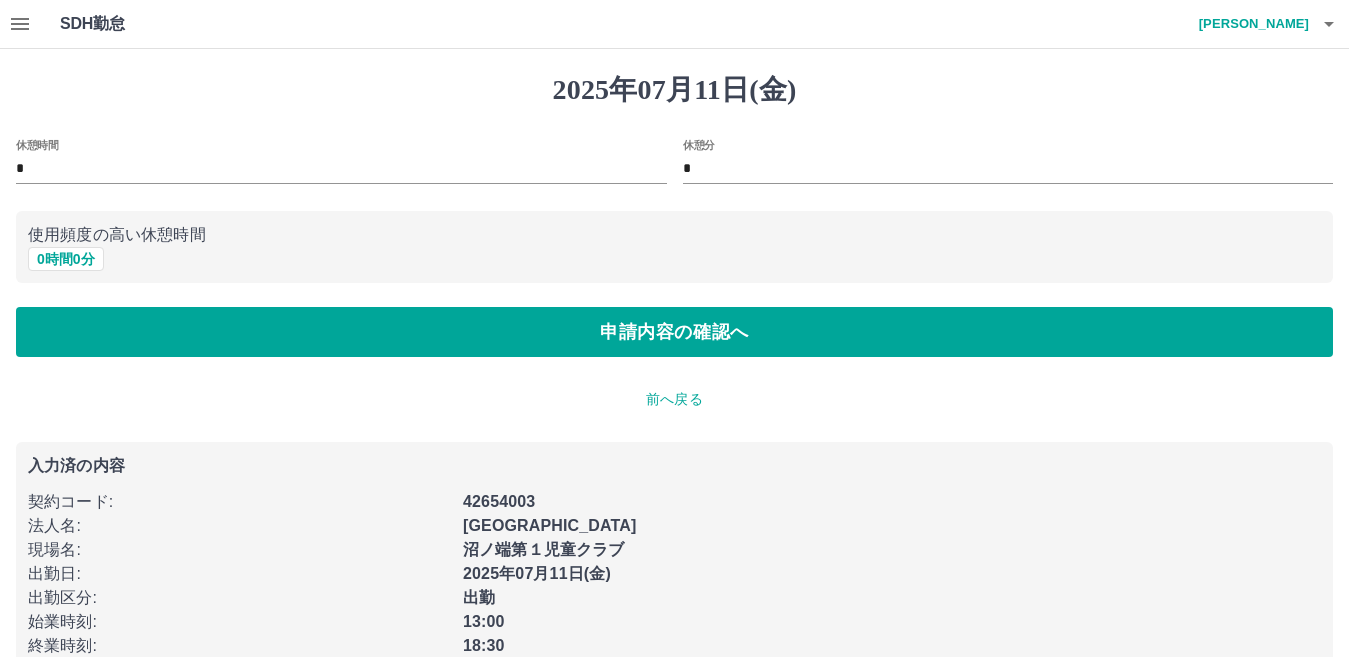 scroll, scrollTop: 42, scrollLeft: 0, axis: vertical 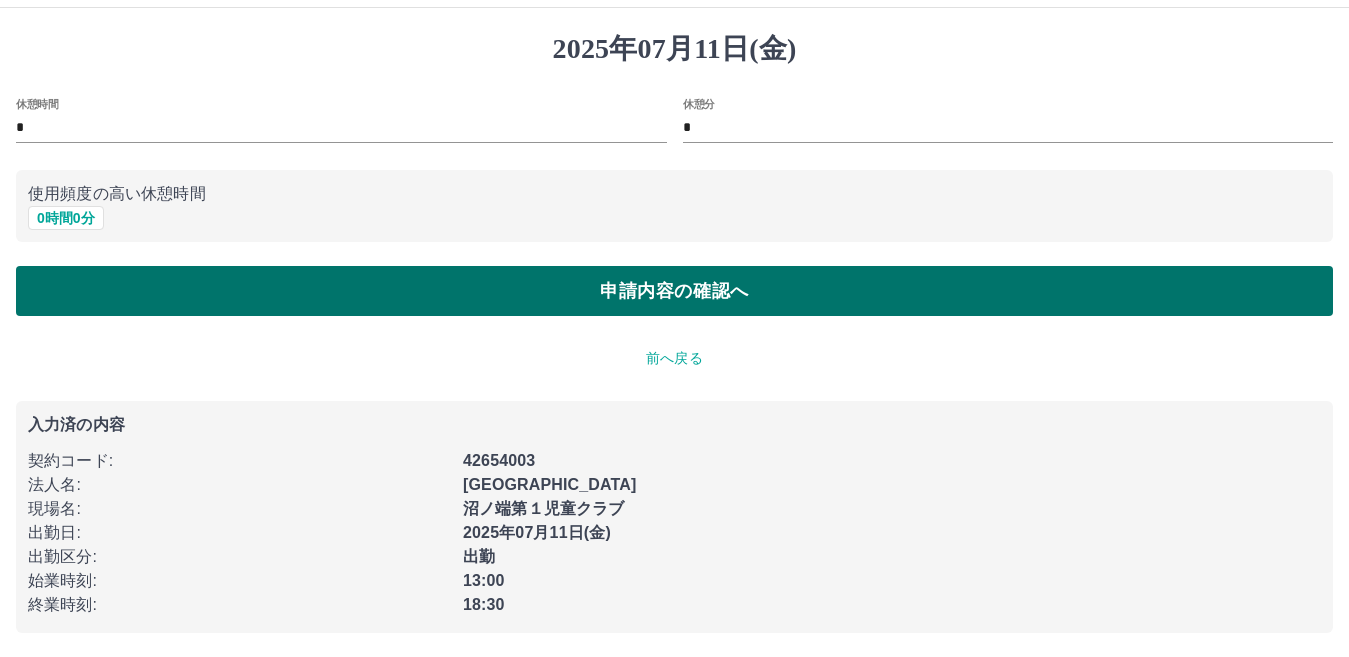 click on "申請内容の確認へ" at bounding box center (674, 291) 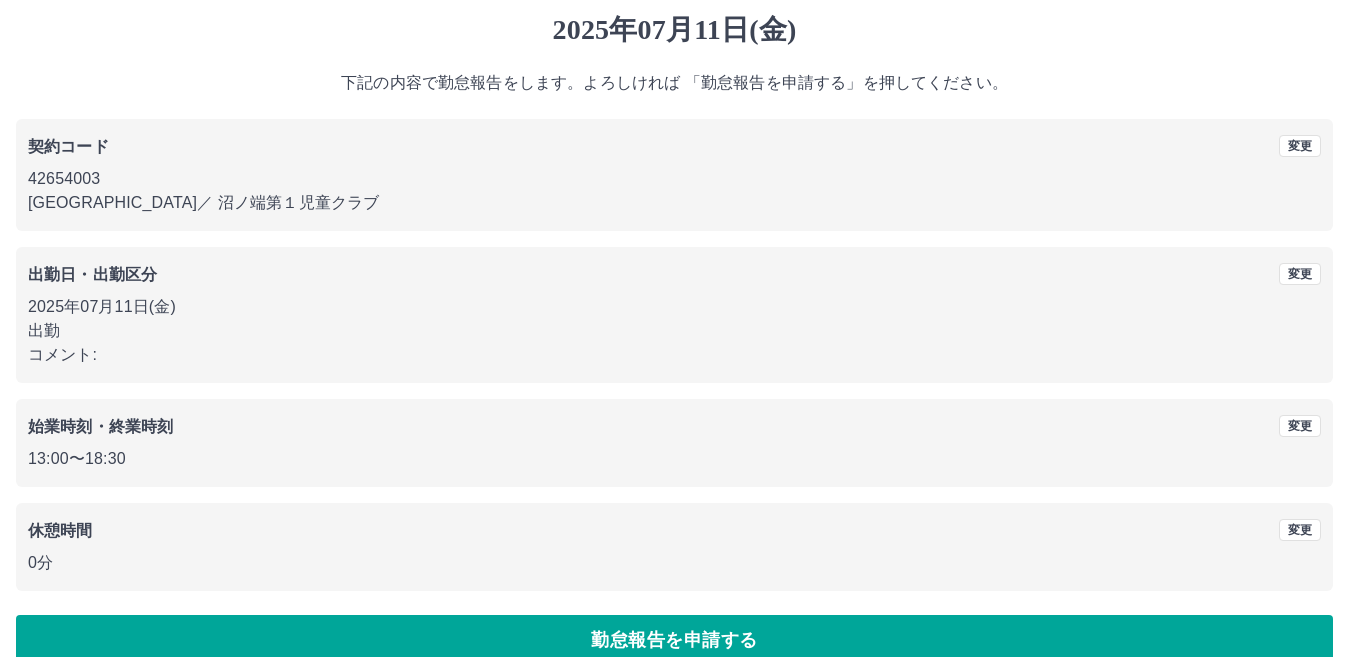 scroll, scrollTop: 92, scrollLeft: 0, axis: vertical 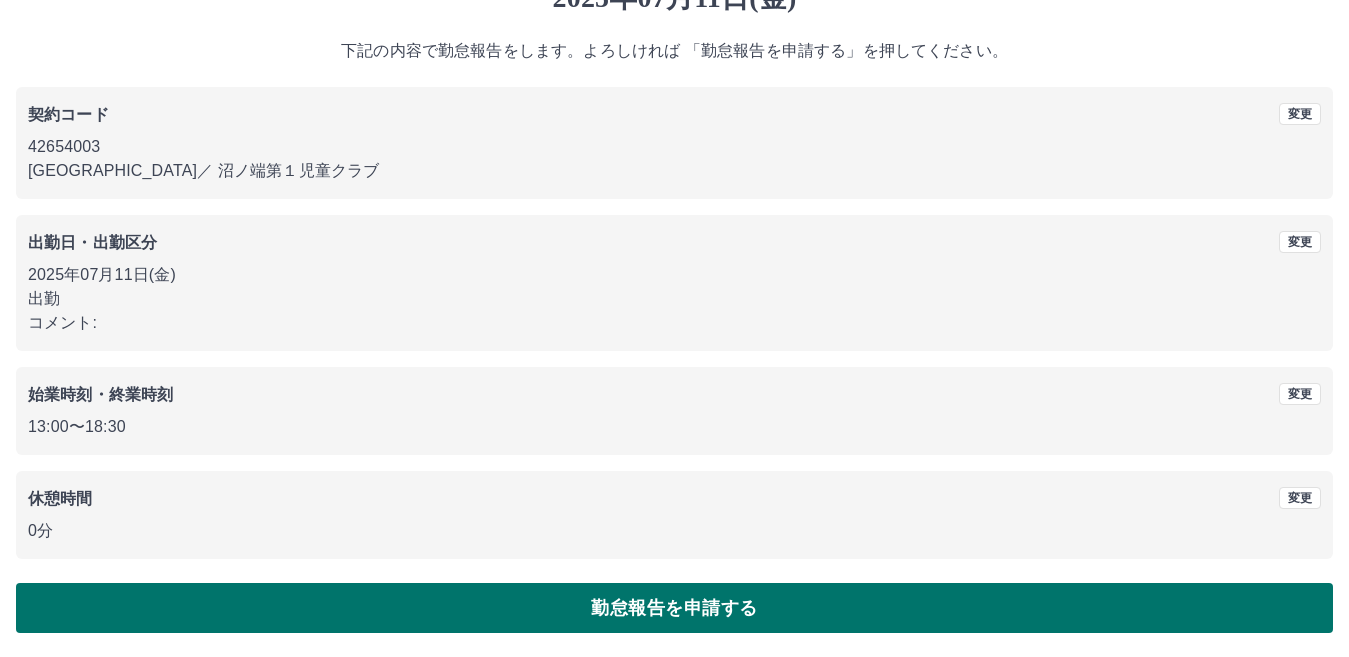 click on "勤怠報告を申請する" at bounding box center [674, 608] 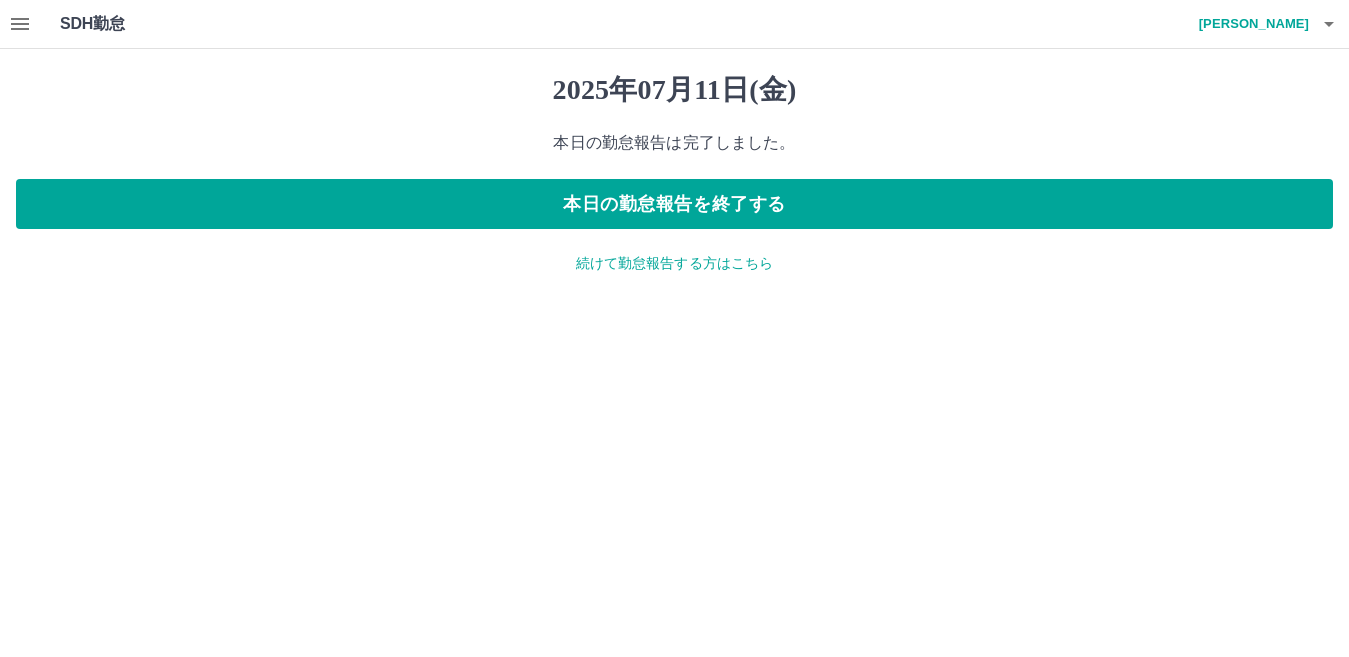 scroll, scrollTop: 0, scrollLeft: 0, axis: both 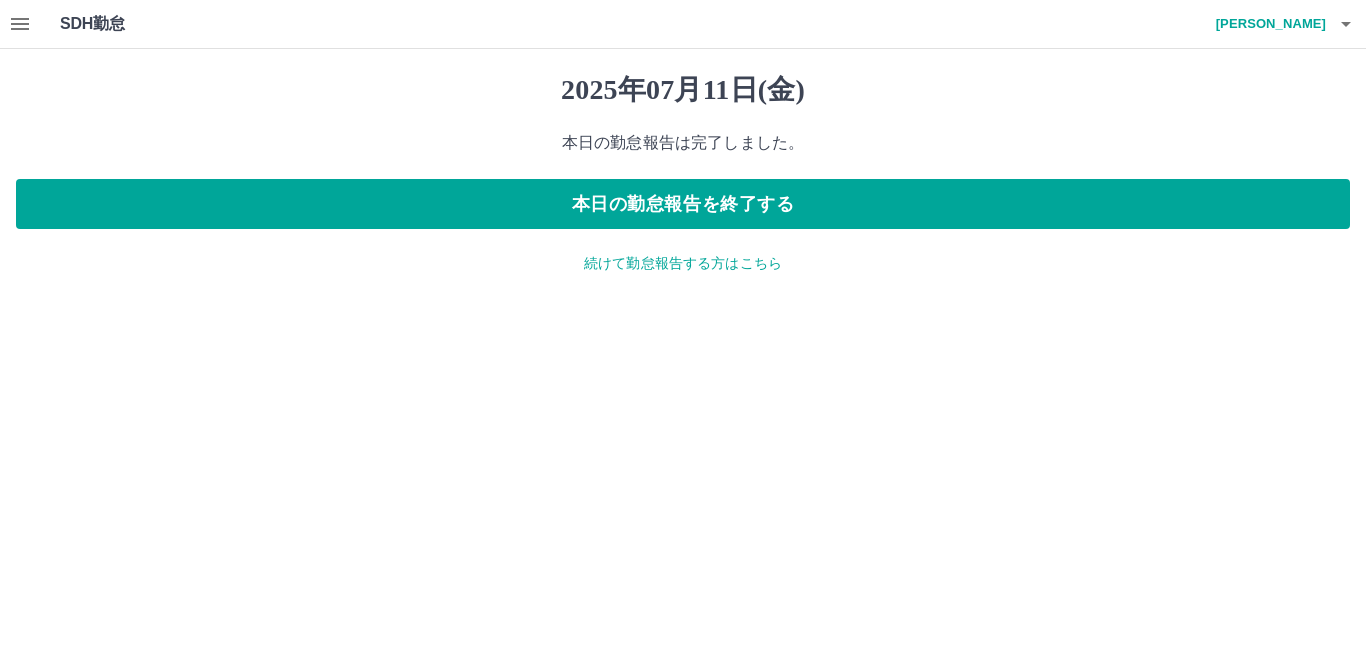 click on "続けて勤怠報告する方はこちら" at bounding box center [683, 263] 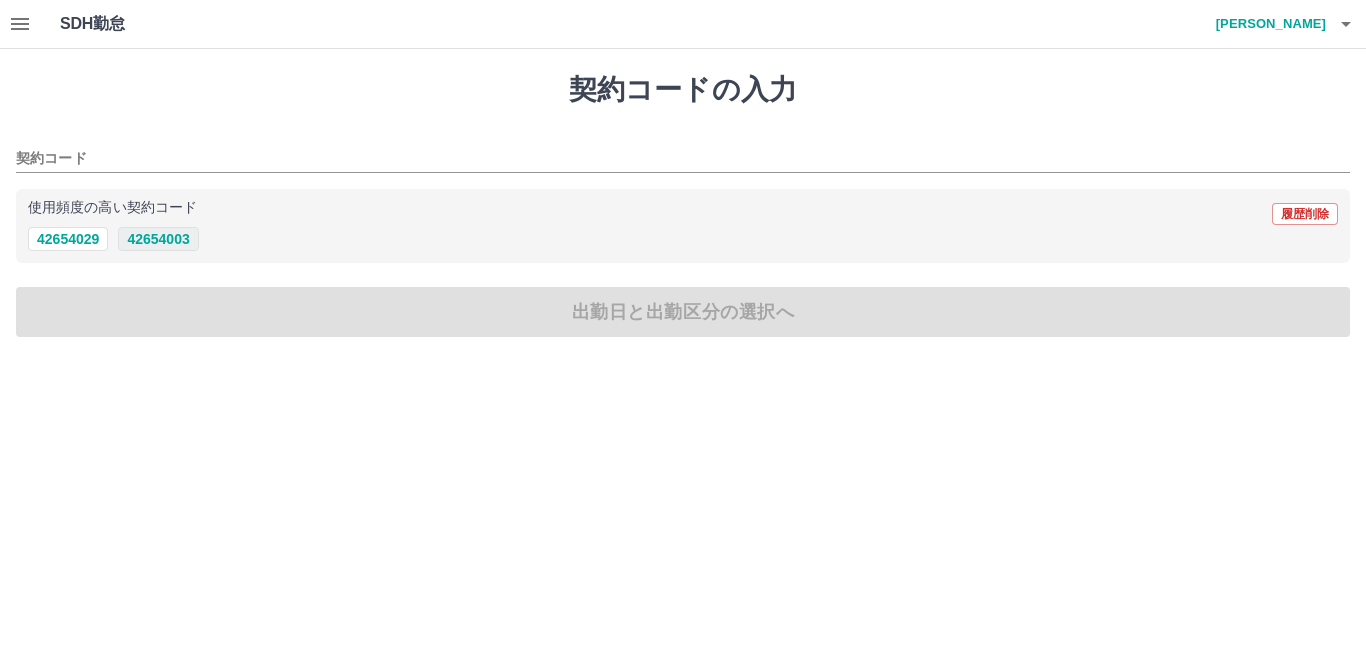 click on "42654003" at bounding box center [158, 239] 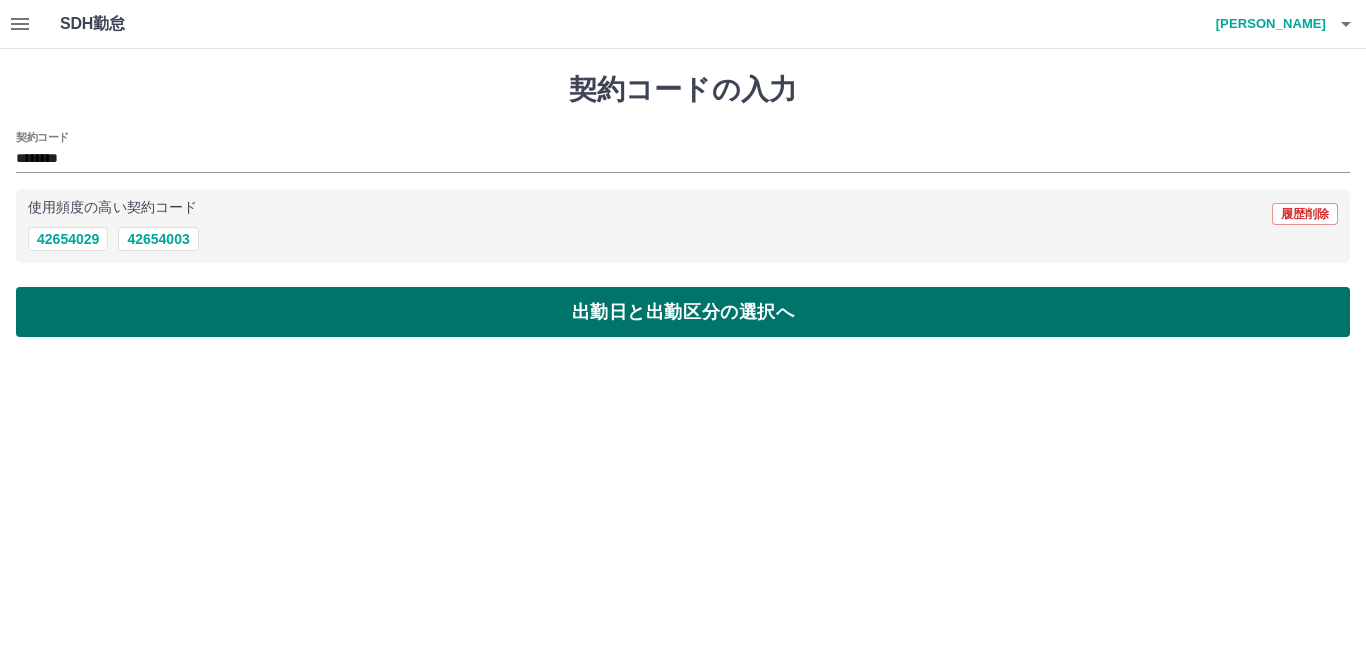 click on "出勤日と出勤区分の選択へ" at bounding box center [683, 312] 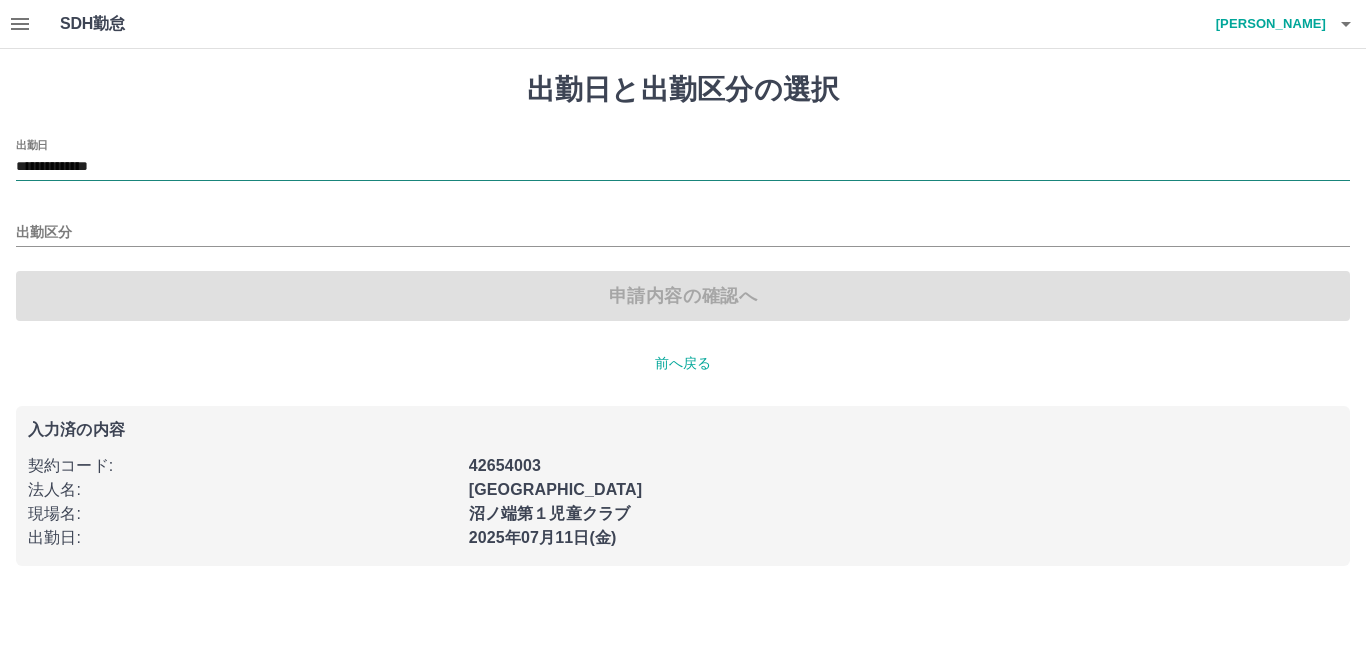 click on "**********" at bounding box center [683, 167] 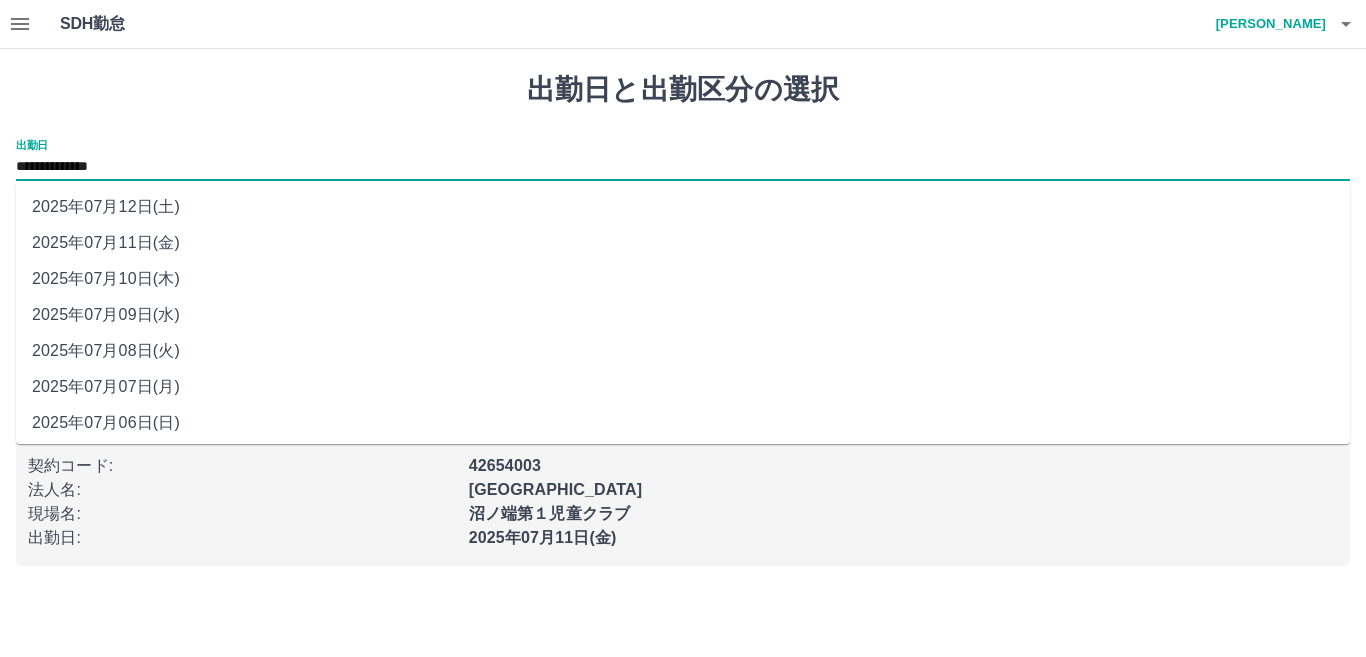 click on "2025年07月10日(木)" at bounding box center [683, 279] 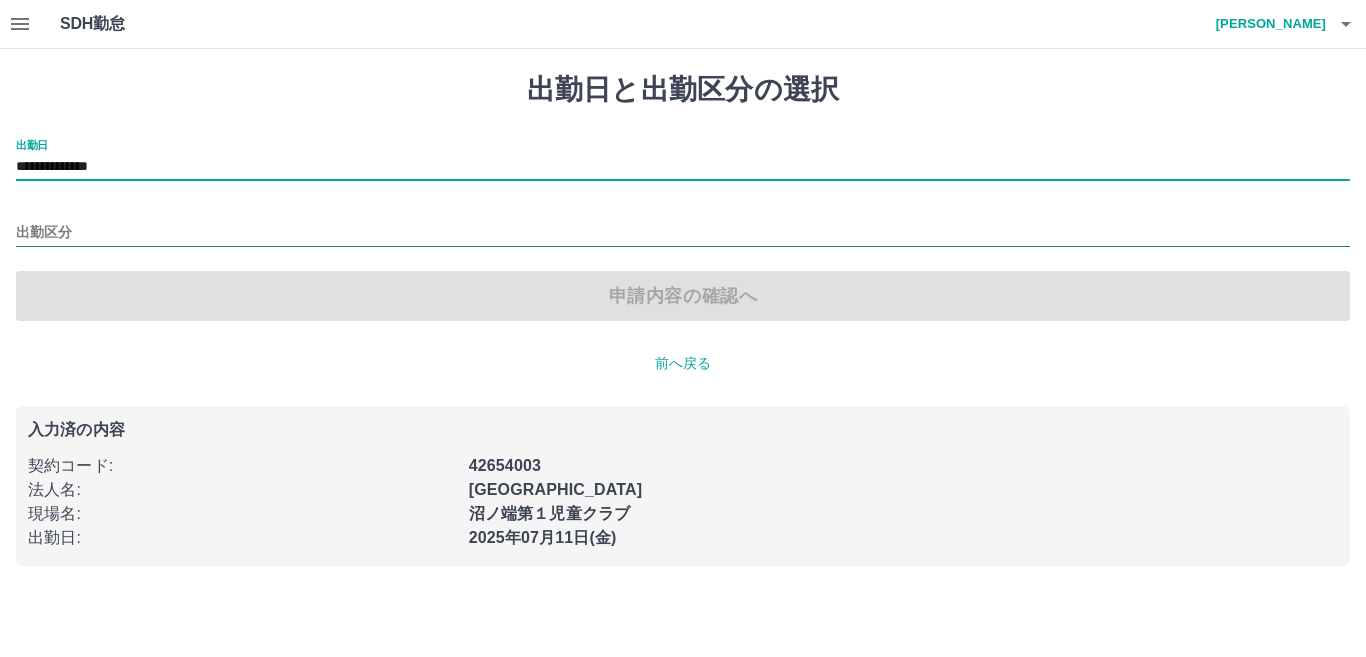 click on "出勤区分" at bounding box center (683, 233) 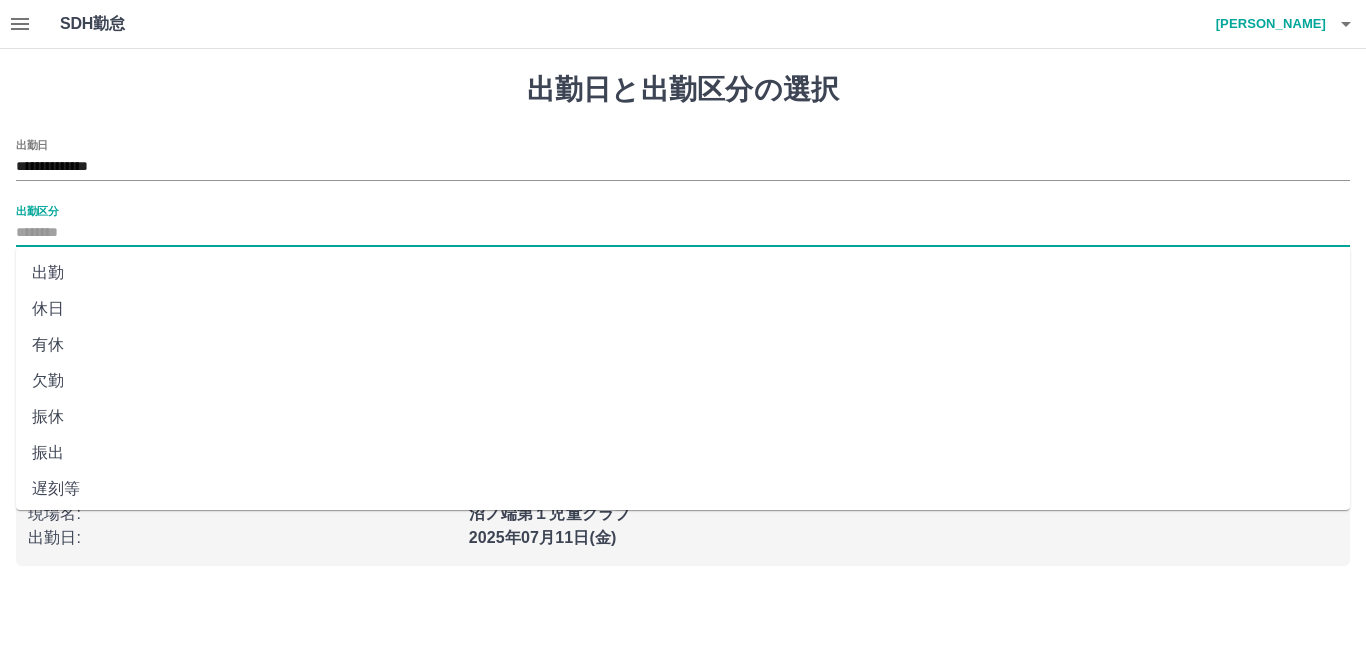 click on "出勤" at bounding box center [683, 273] 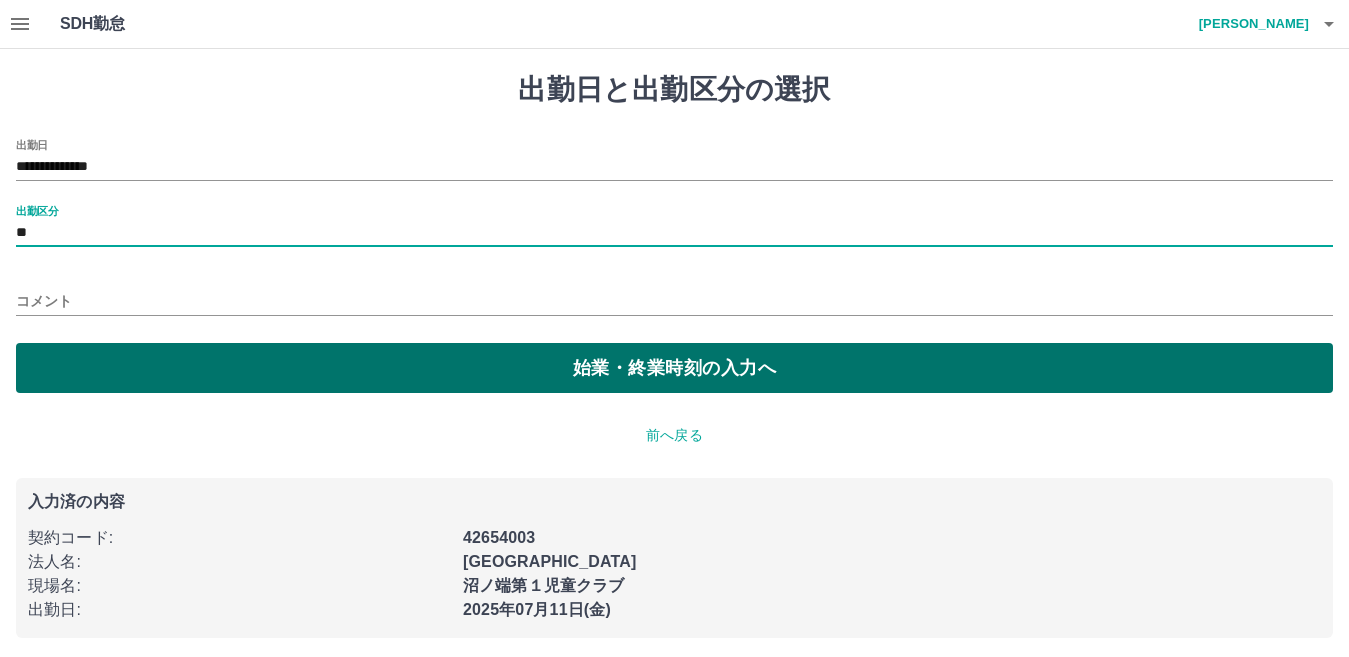click on "始業・終業時刻の入力へ" at bounding box center [674, 368] 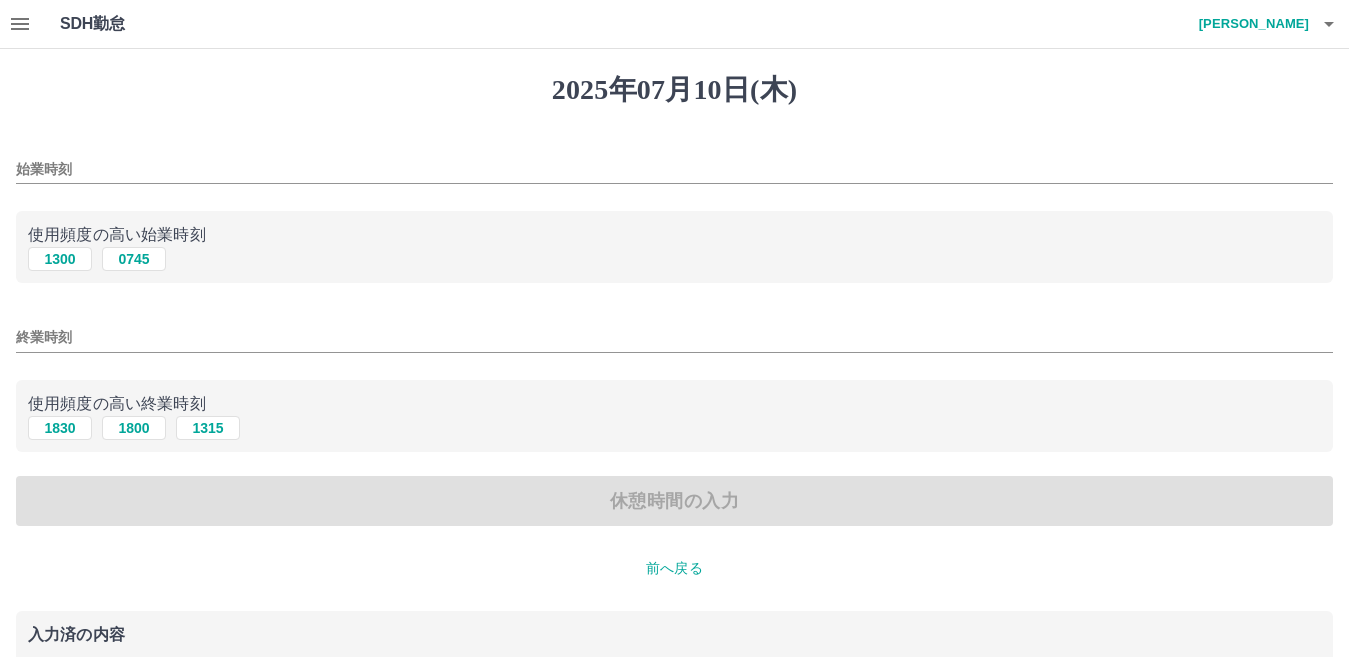 click on "使用頻度の高い始業時刻" at bounding box center (674, 235) 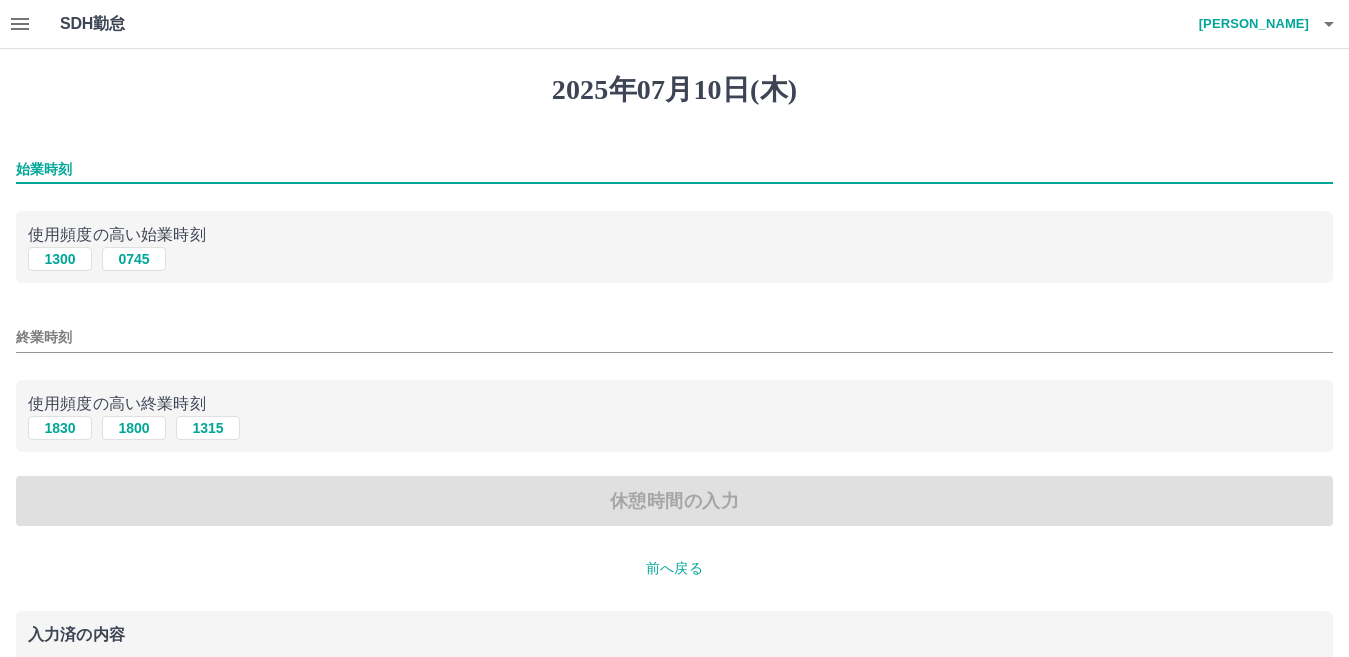 click on "始業時刻" at bounding box center [674, 169] 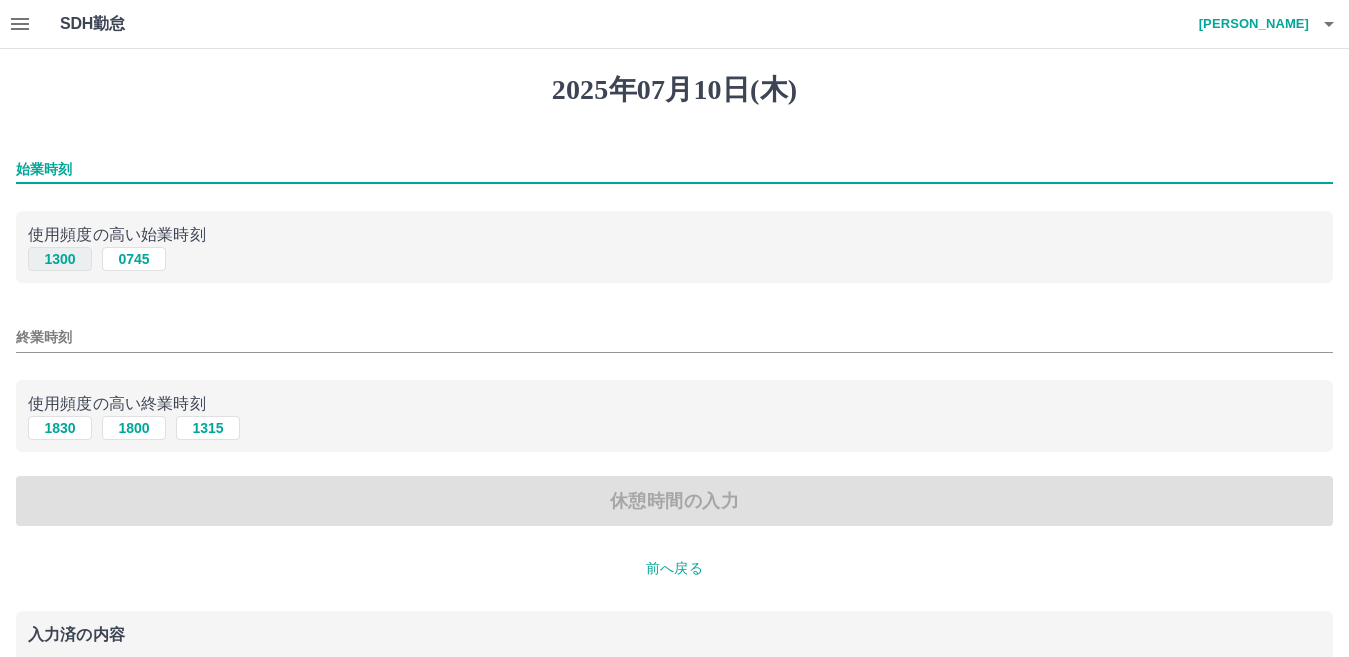 click on "1300" at bounding box center [60, 259] 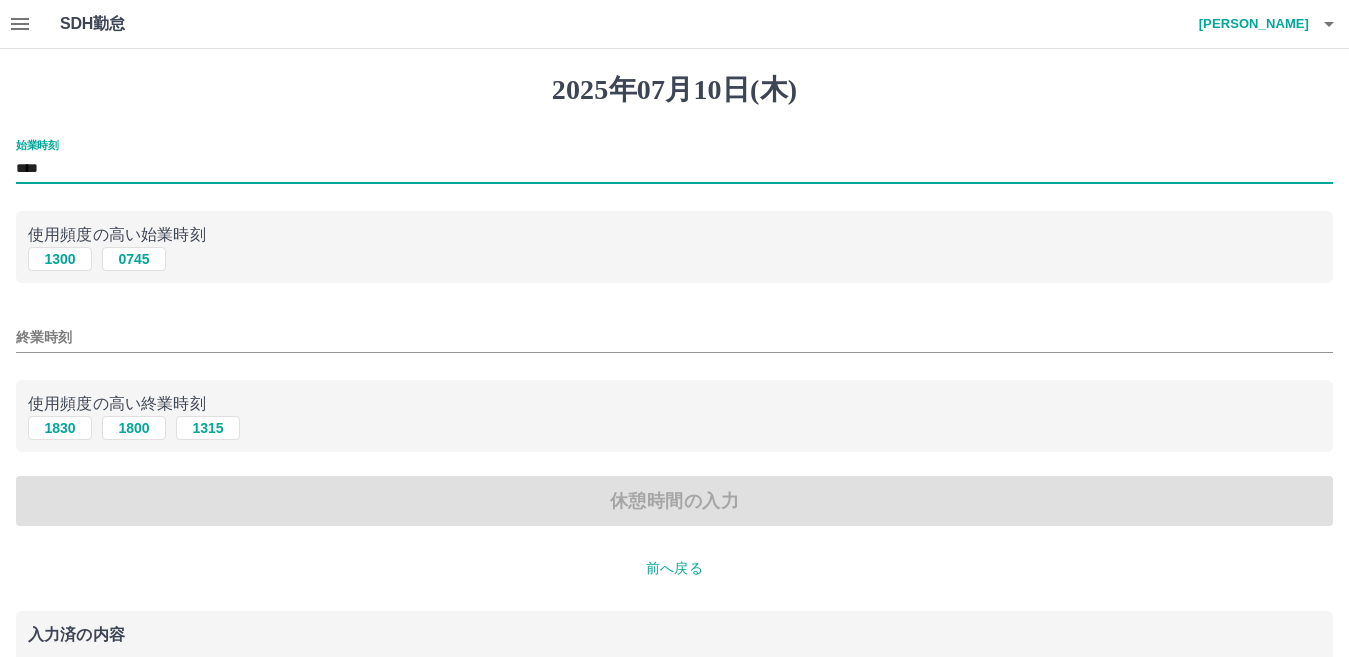 click on "****" at bounding box center [674, 169] 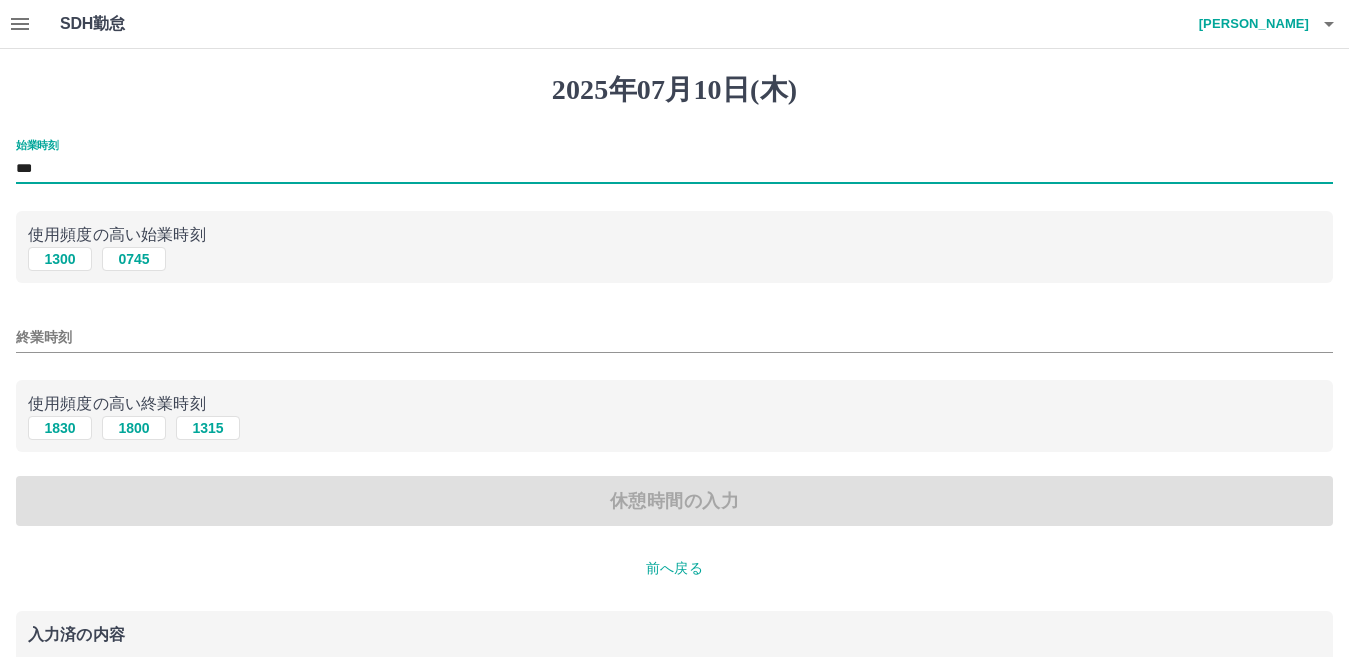 click on "***" at bounding box center (674, 169) 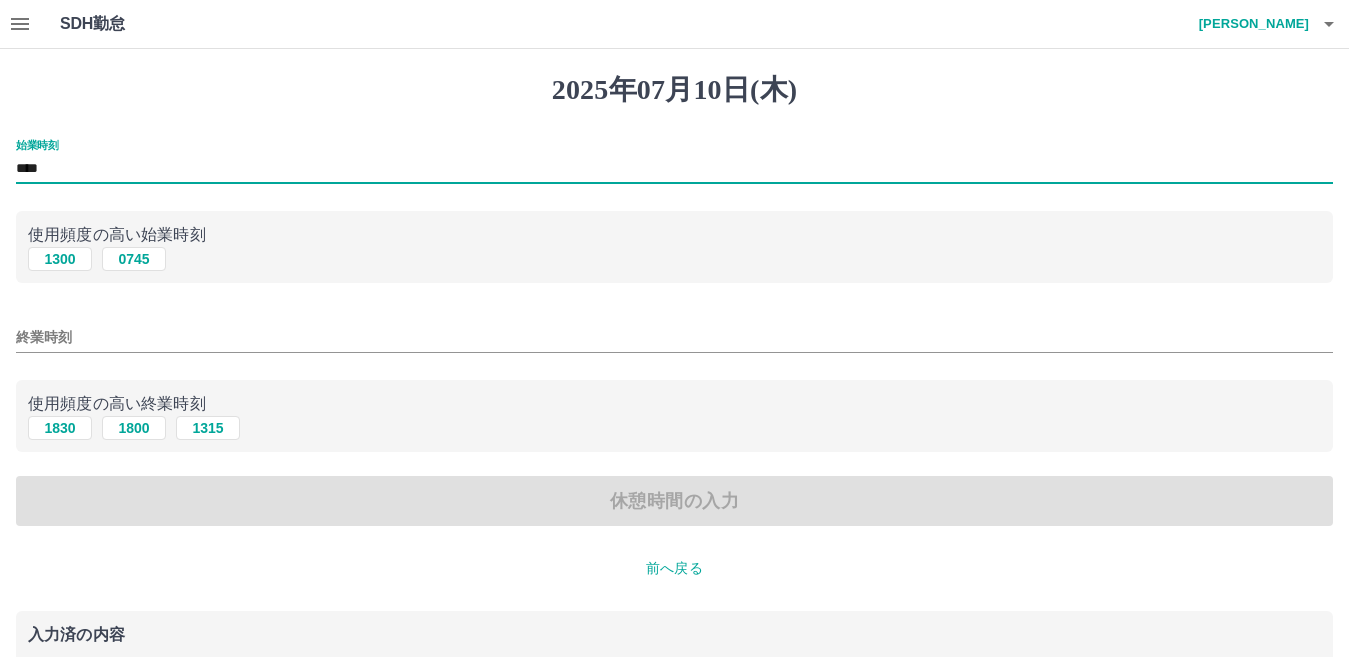 type on "****" 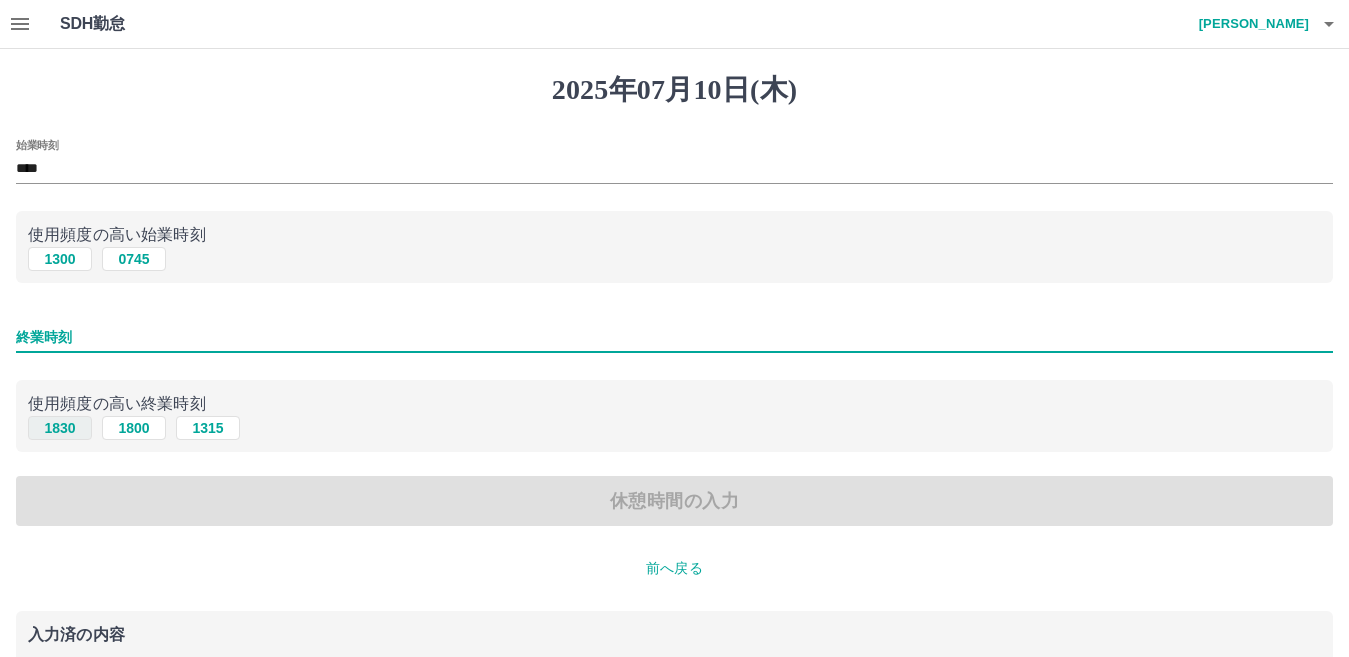 click on "1830" at bounding box center [60, 428] 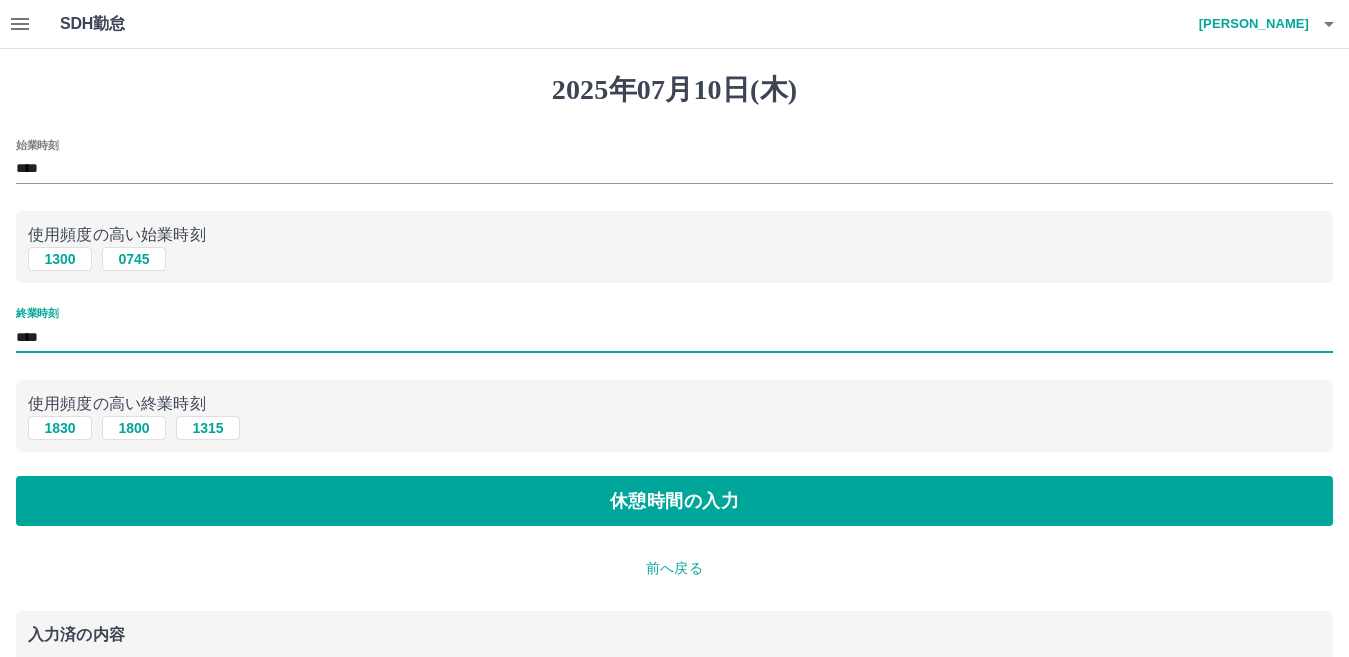 click on "****" at bounding box center (674, 337) 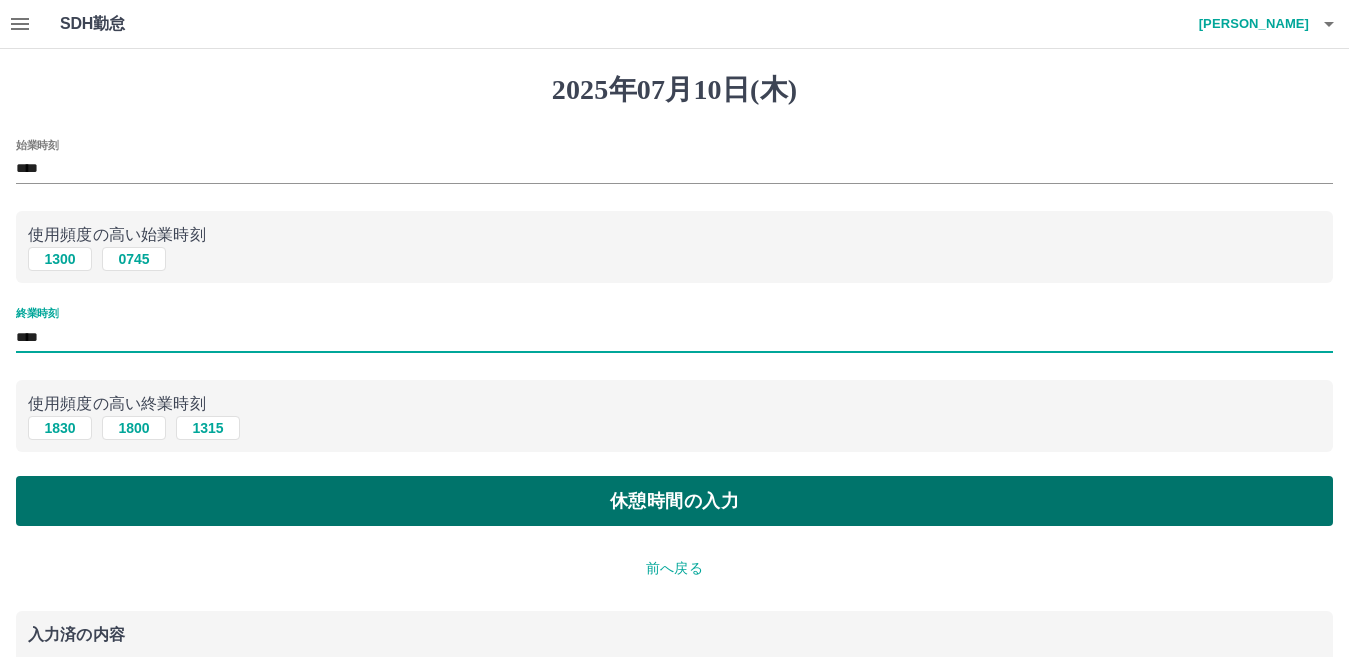 type on "****" 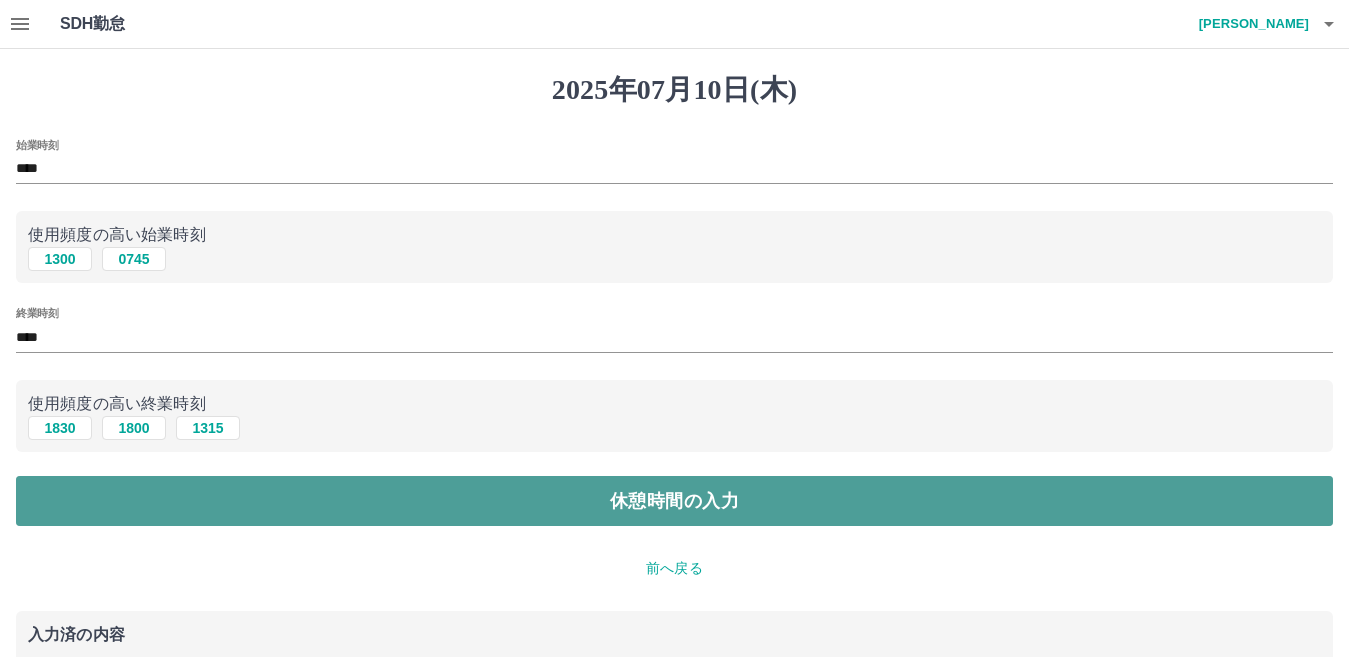 click on "休憩時間の入力" at bounding box center (674, 501) 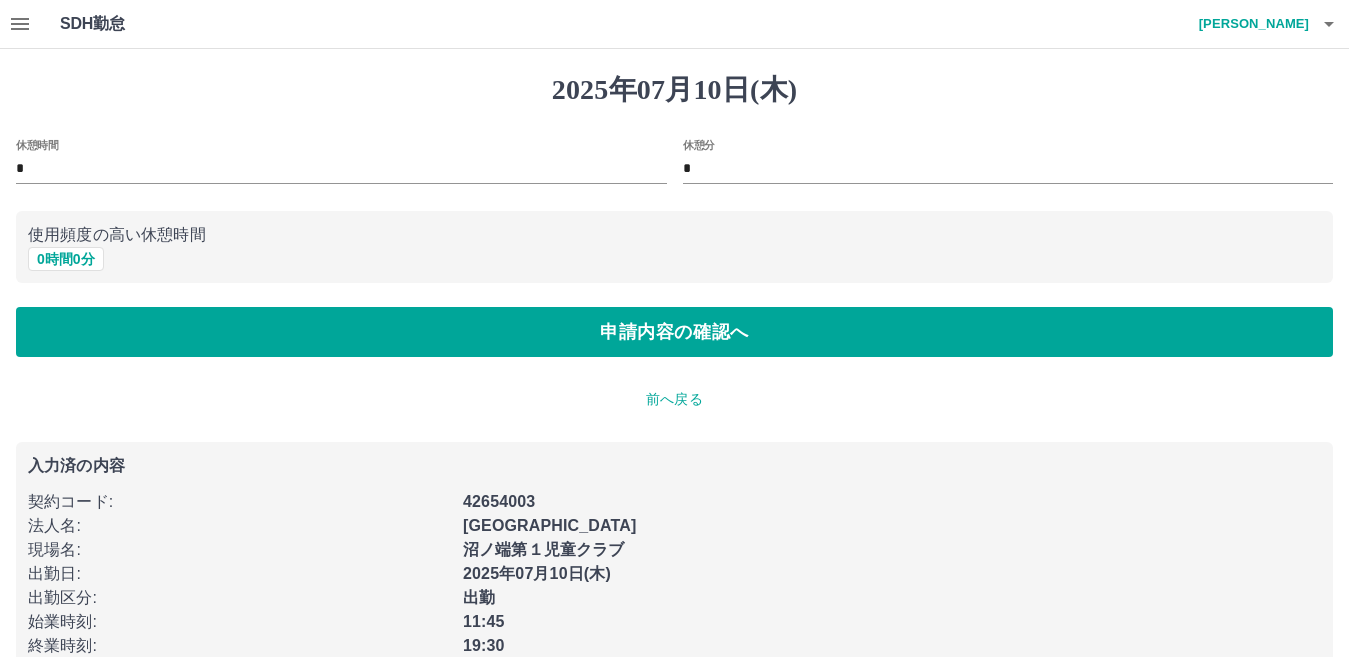 click on "*" at bounding box center (341, 169) 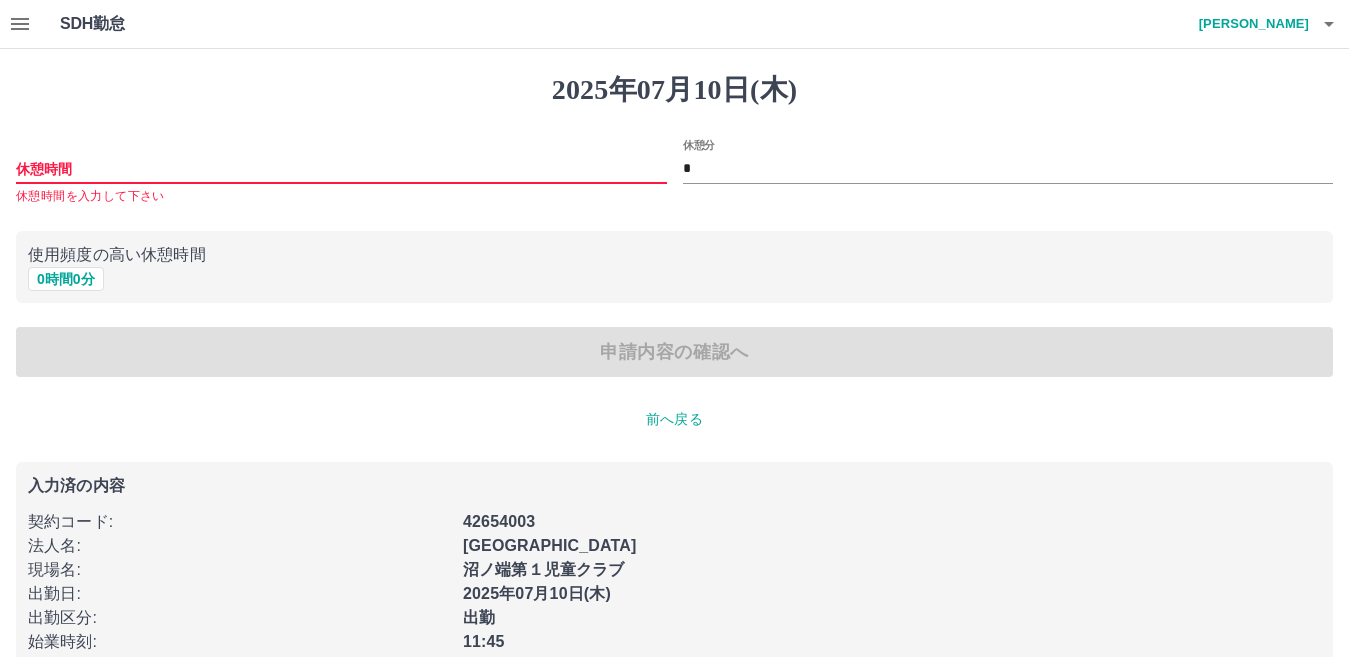 type on "*" 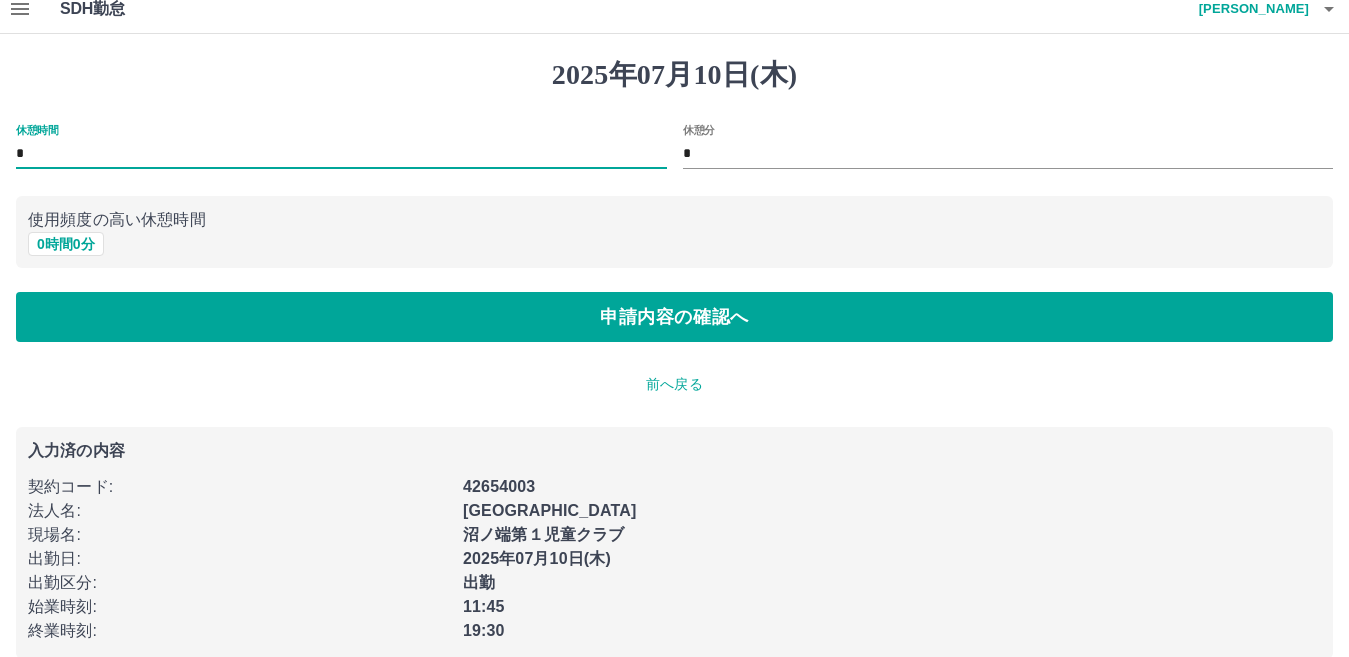 scroll, scrollTop: 42, scrollLeft: 0, axis: vertical 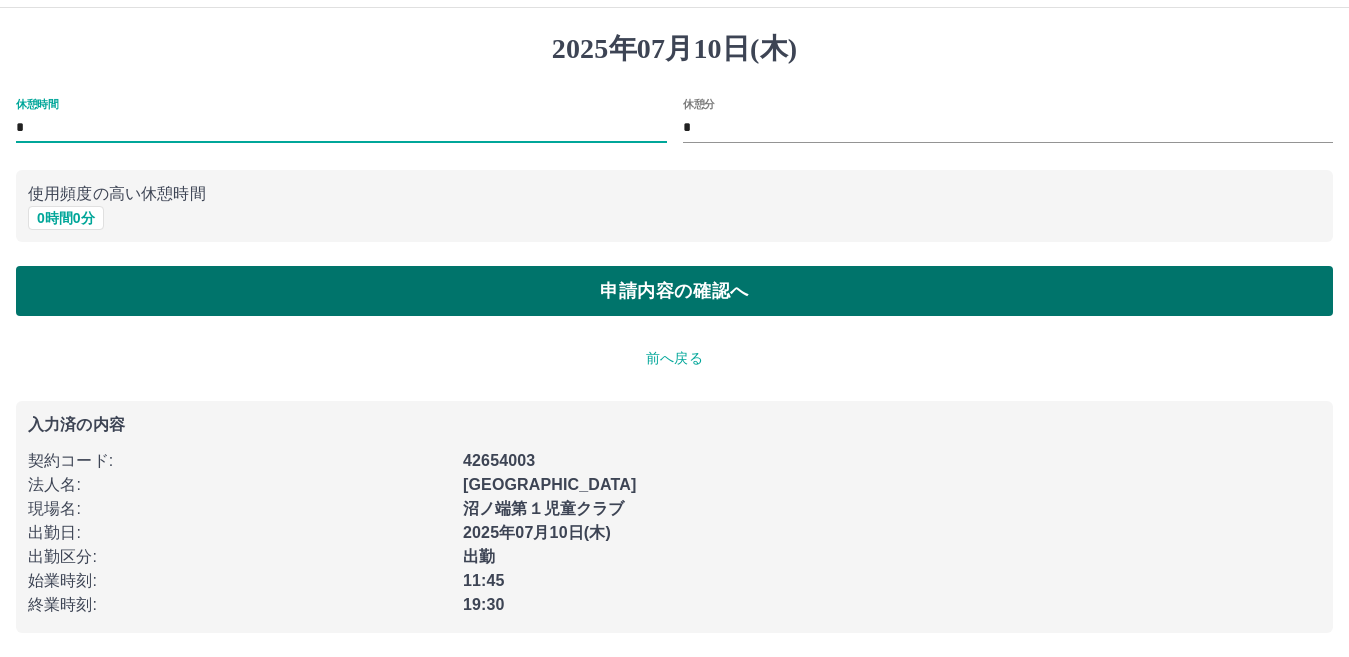 type on "*" 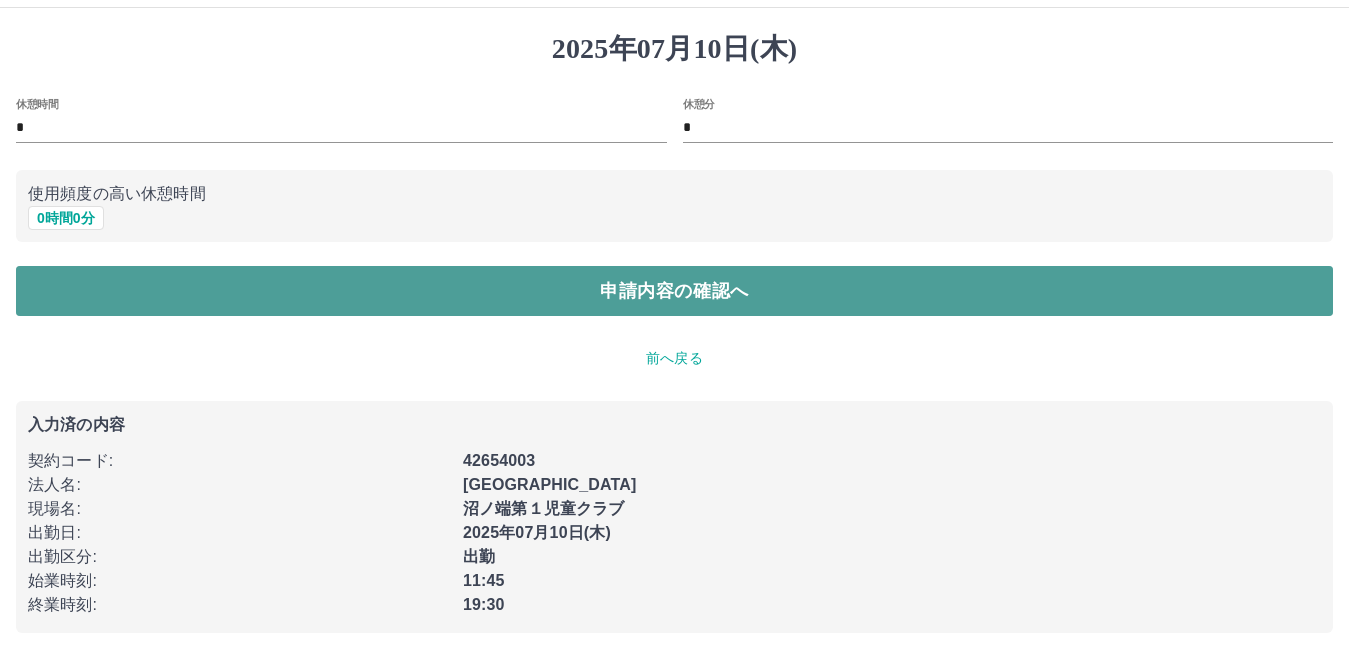 click on "申請内容の確認へ" at bounding box center [674, 291] 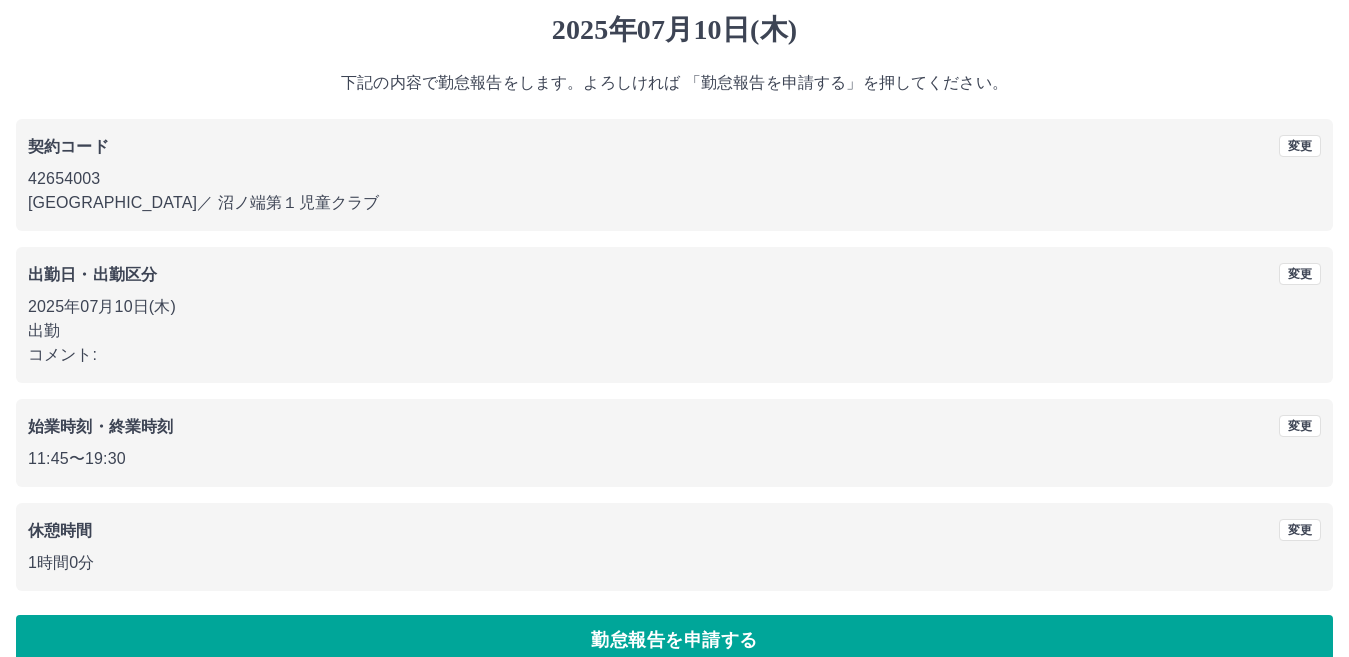 scroll, scrollTop: 92, scrollLeft: 0, axis: vertical 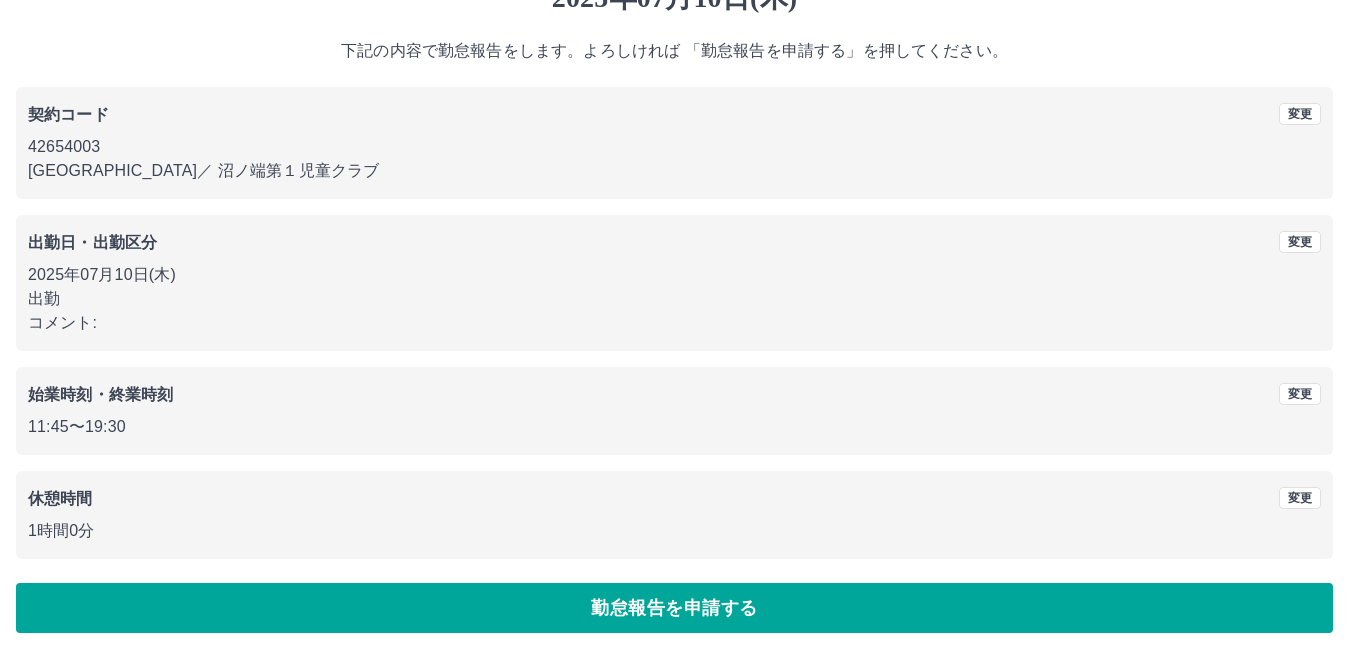 click on "コメント:" at bounding box center [674, 323] 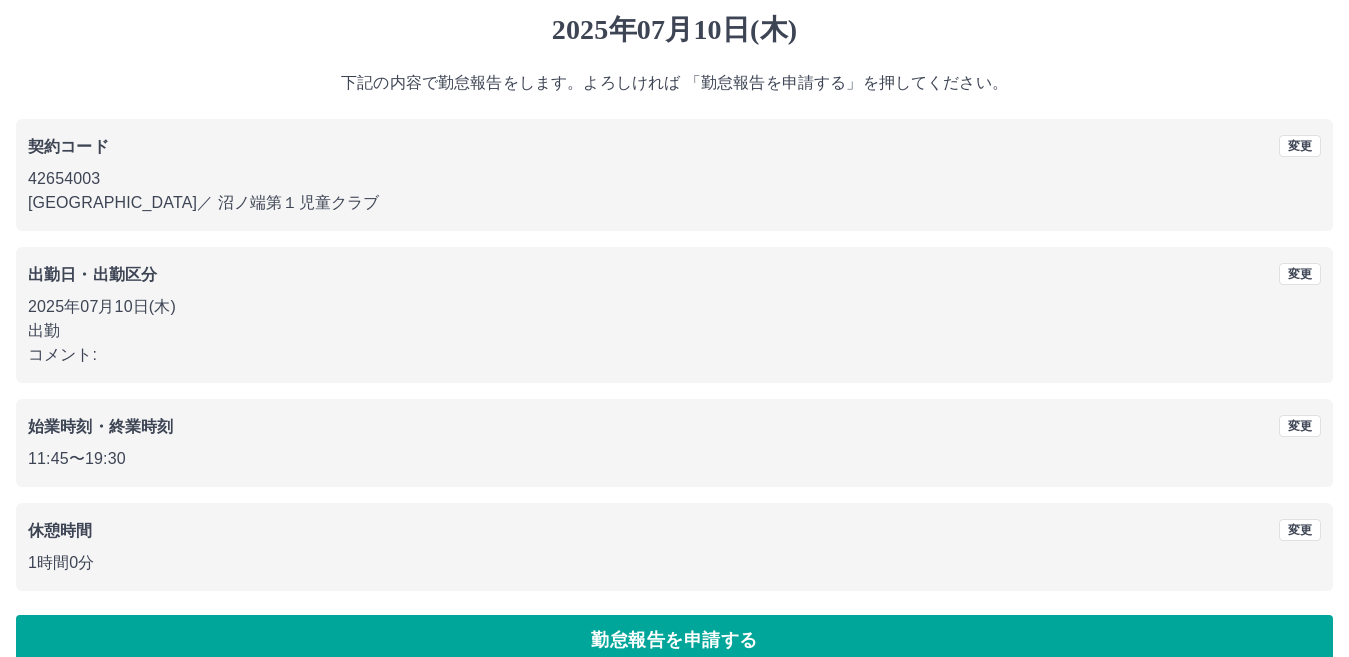 scroll, scrollTop: 92, scrollLeft: 0, axis: vertical 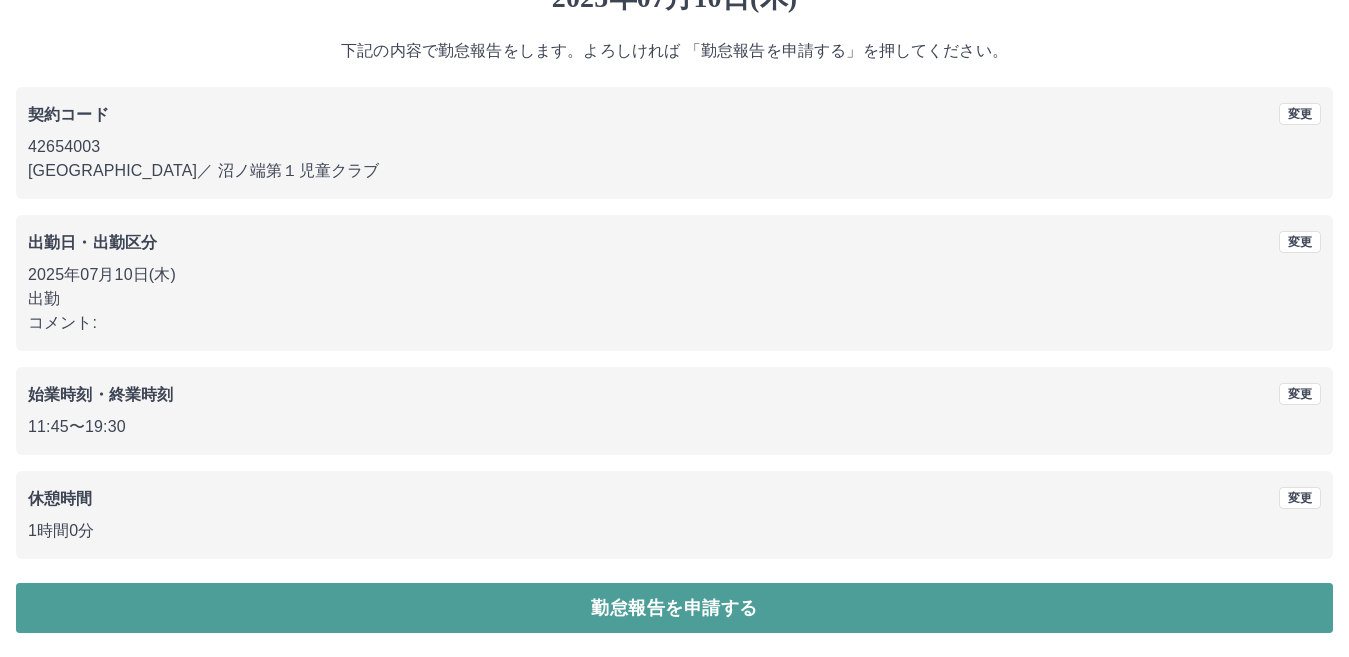 click on "勤怠報告を申請する" at bounding box center [674, 608] 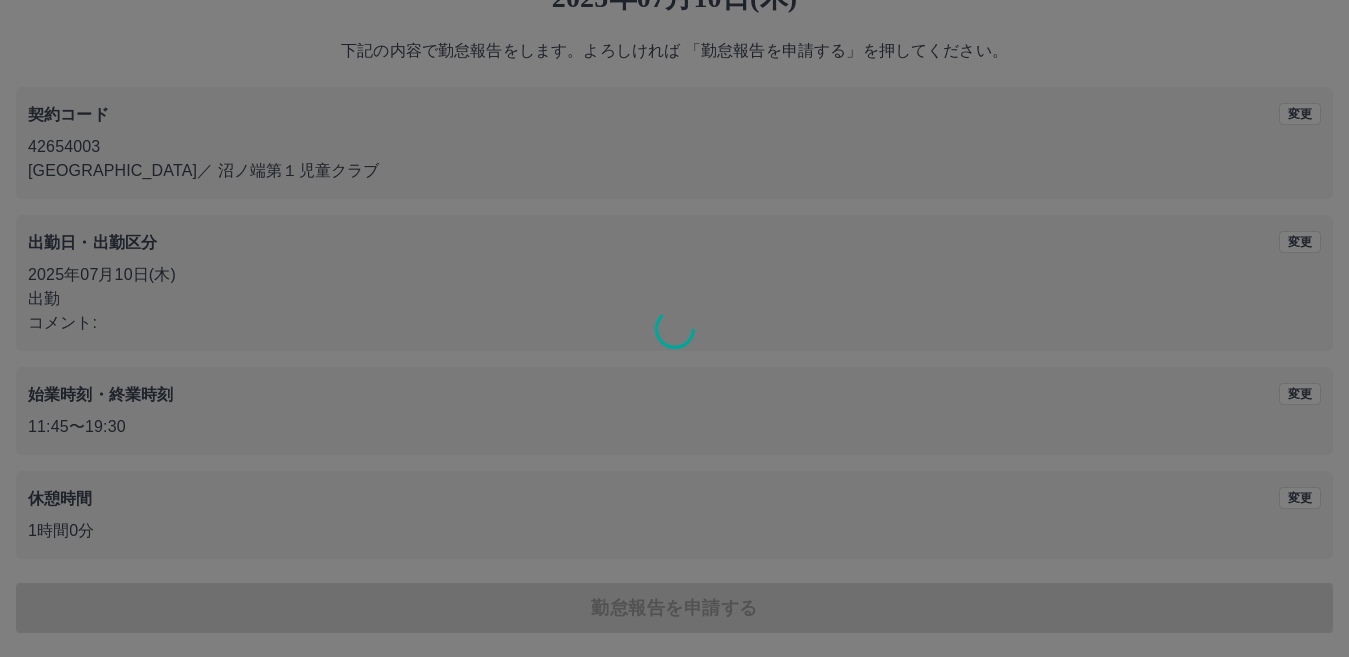 scroll, scrollTop: 0, scrollLeft: 0, axis: both 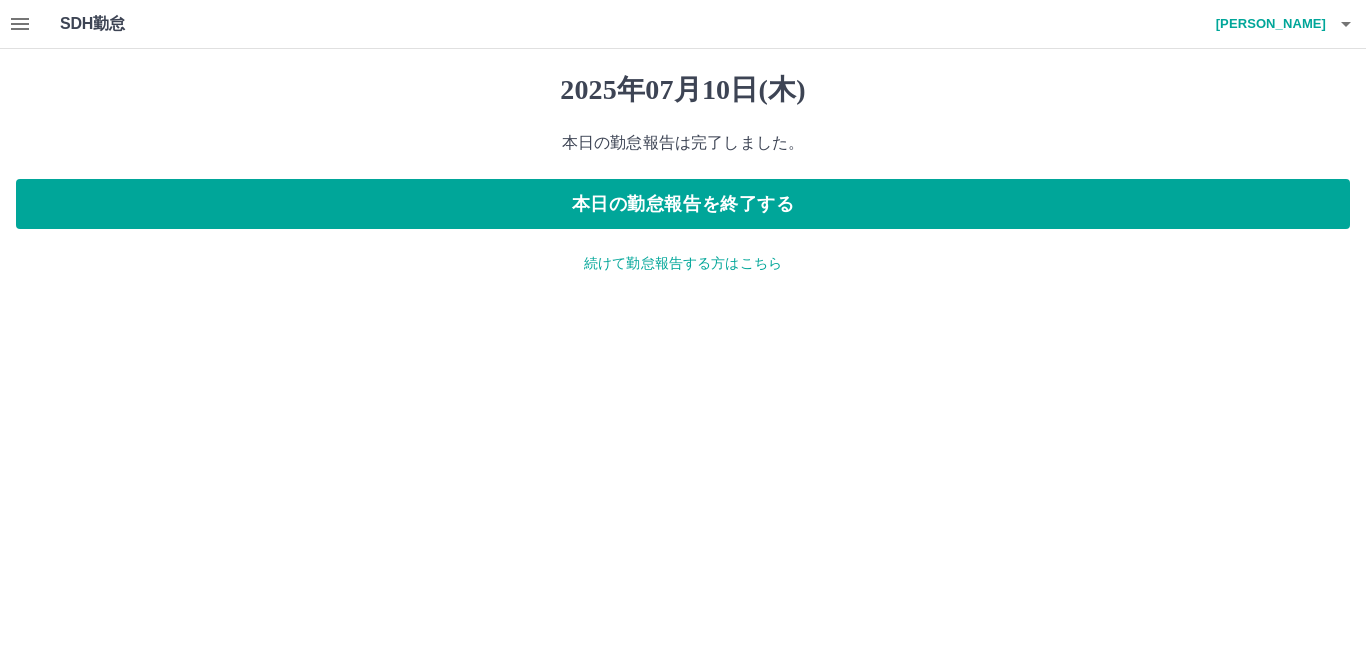 click on "続けて勤怠報告する方はこちら" at bounding box center [683, 263] 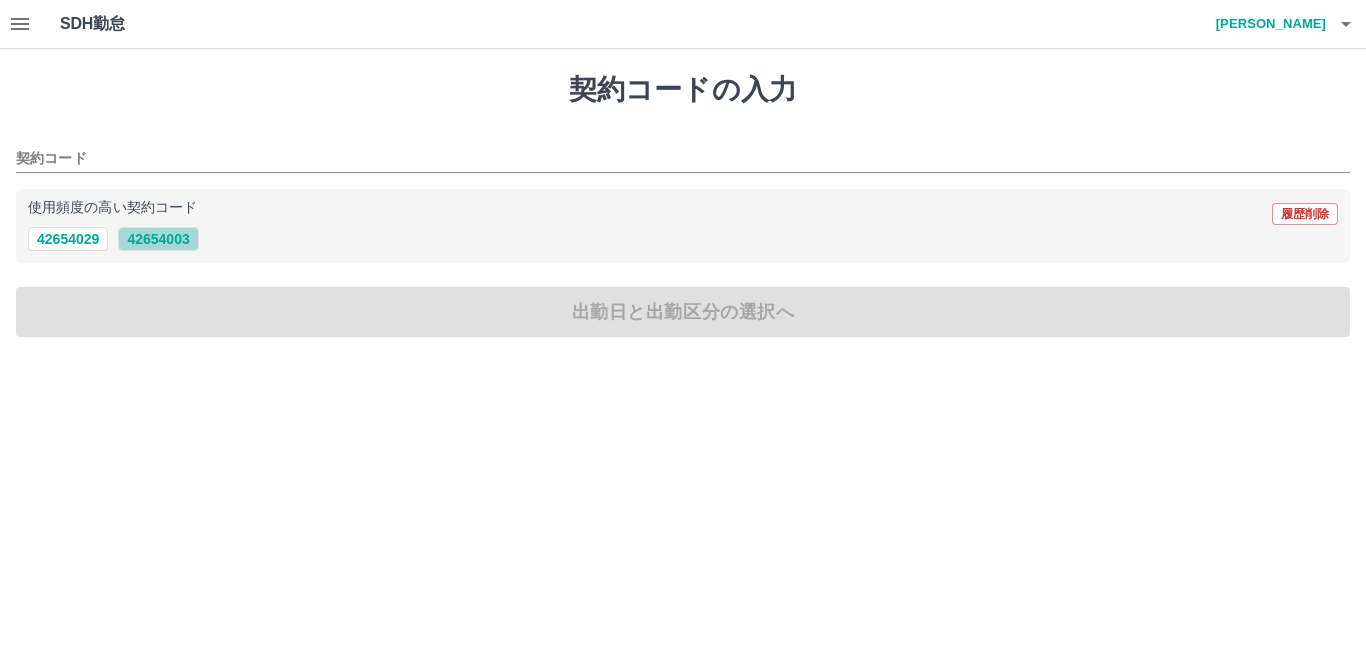 click on "42654003" at bounding box center (158, 239) 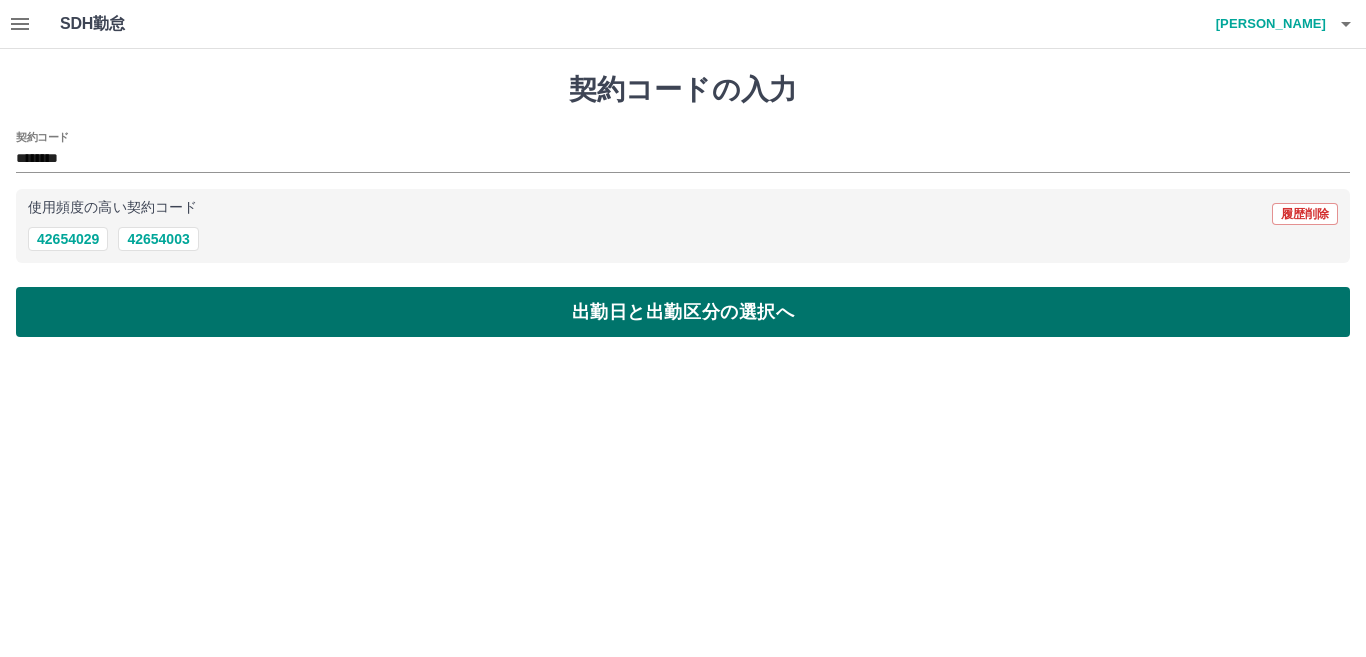 click on "出勤日と出勤区分の選択へ" at bounding box center [683, 312] 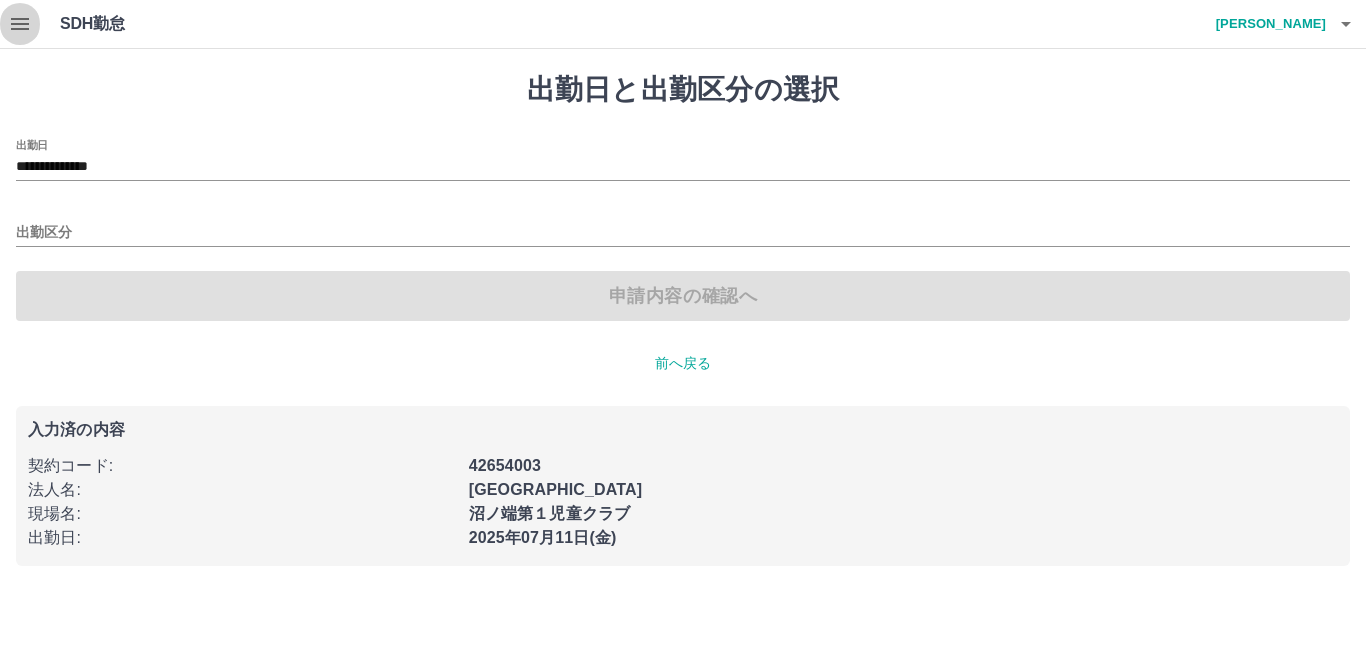 click 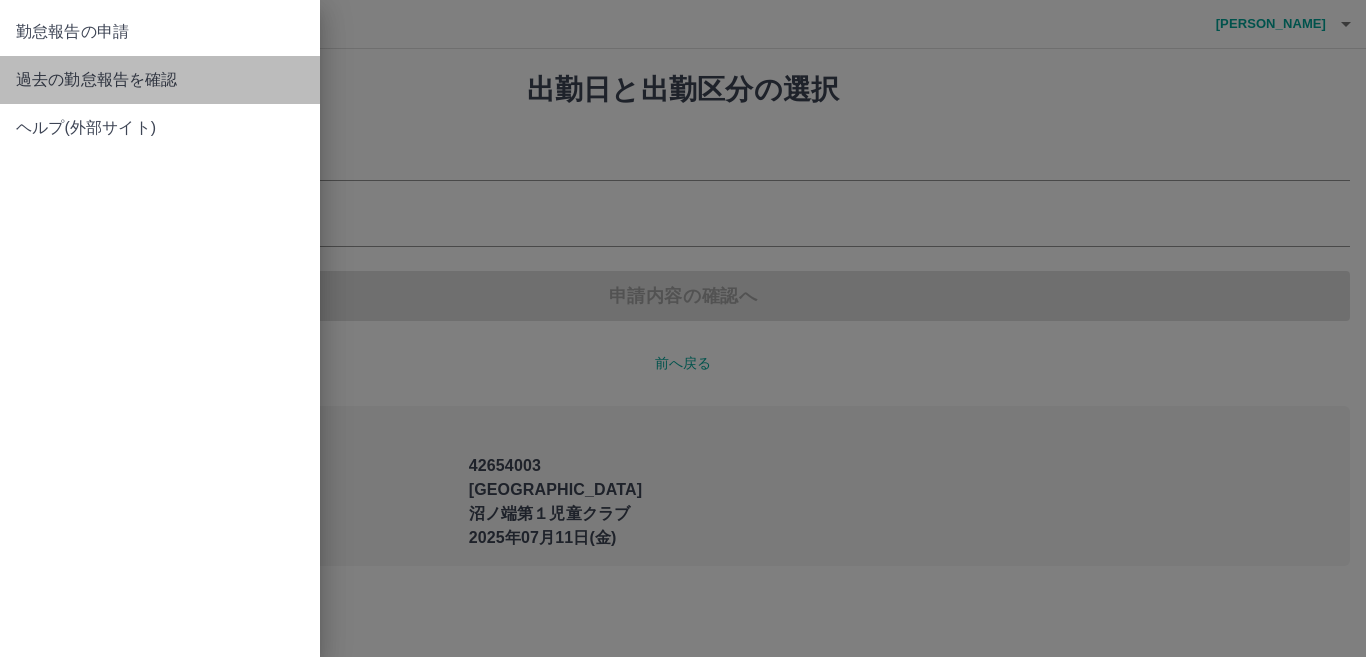 click on "過去の勤怠報告を確認" at bounding box center (160, 80) 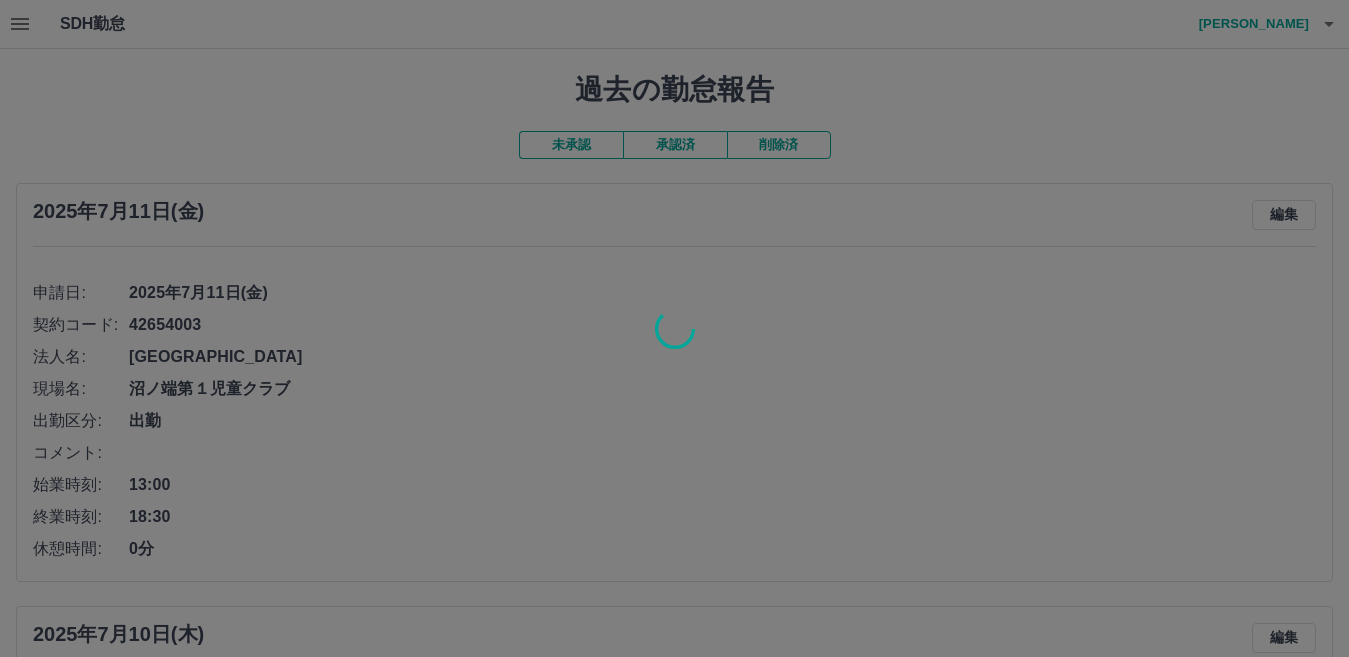 click at bounding box center [674, 328] 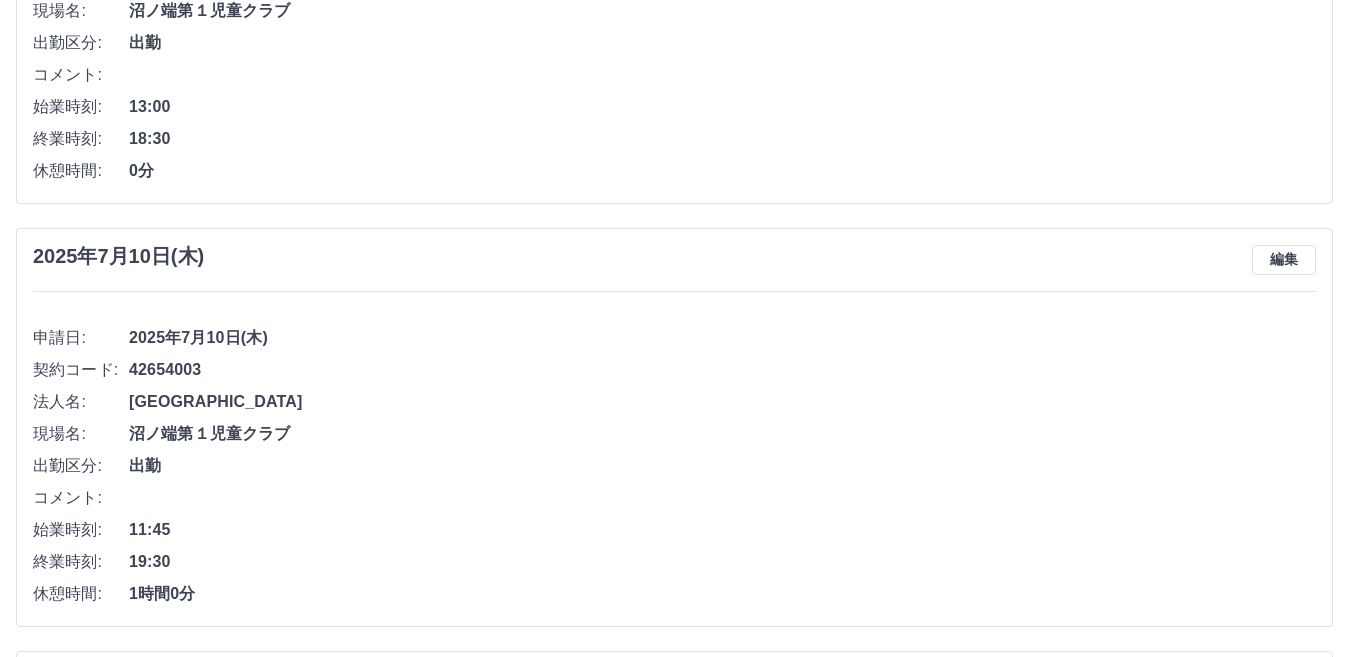 scroll, scrollTop: 400, scrollLeft: 0, axis: vertical 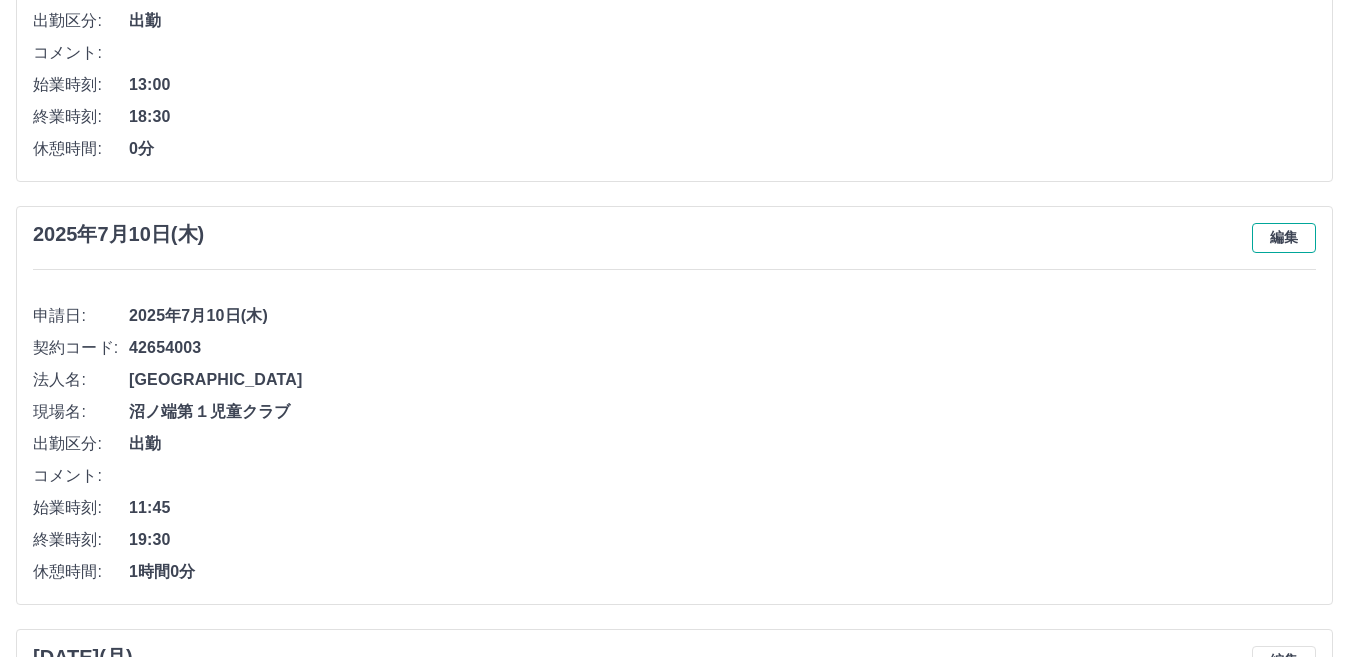 click on "編集" at bounding box center (1284, 238) 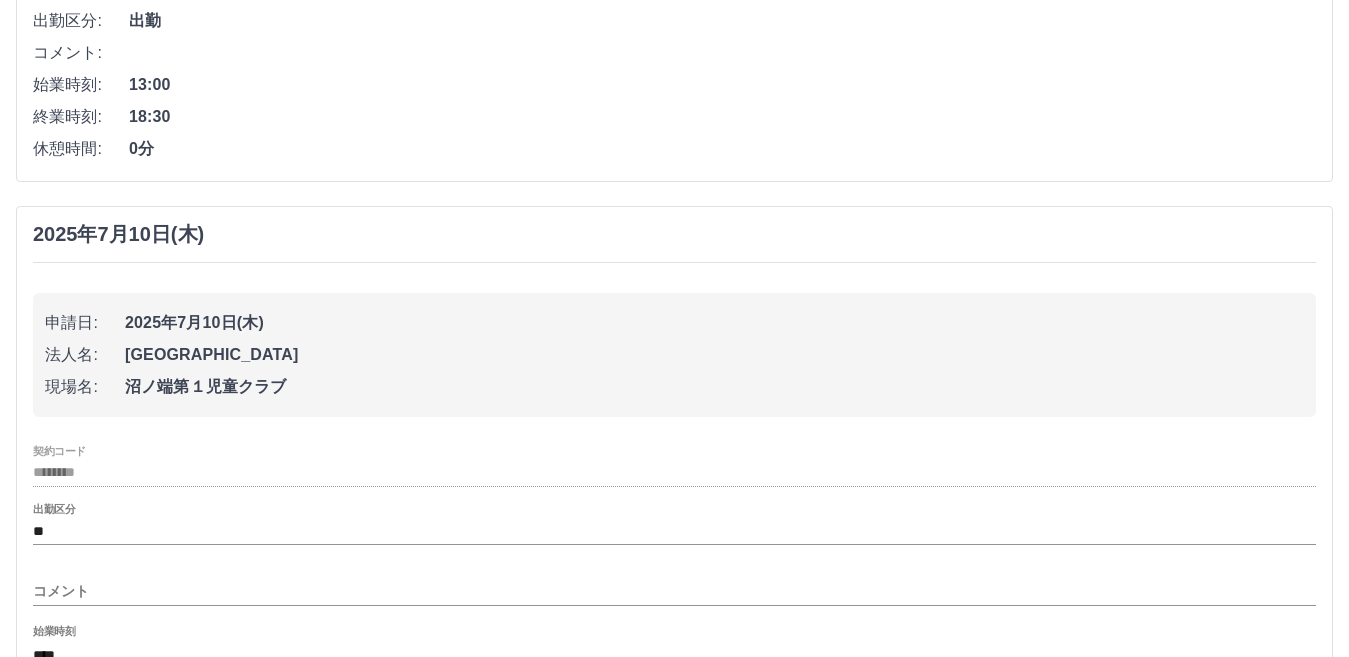 click on "コメント" at bounding box center [674, 585] 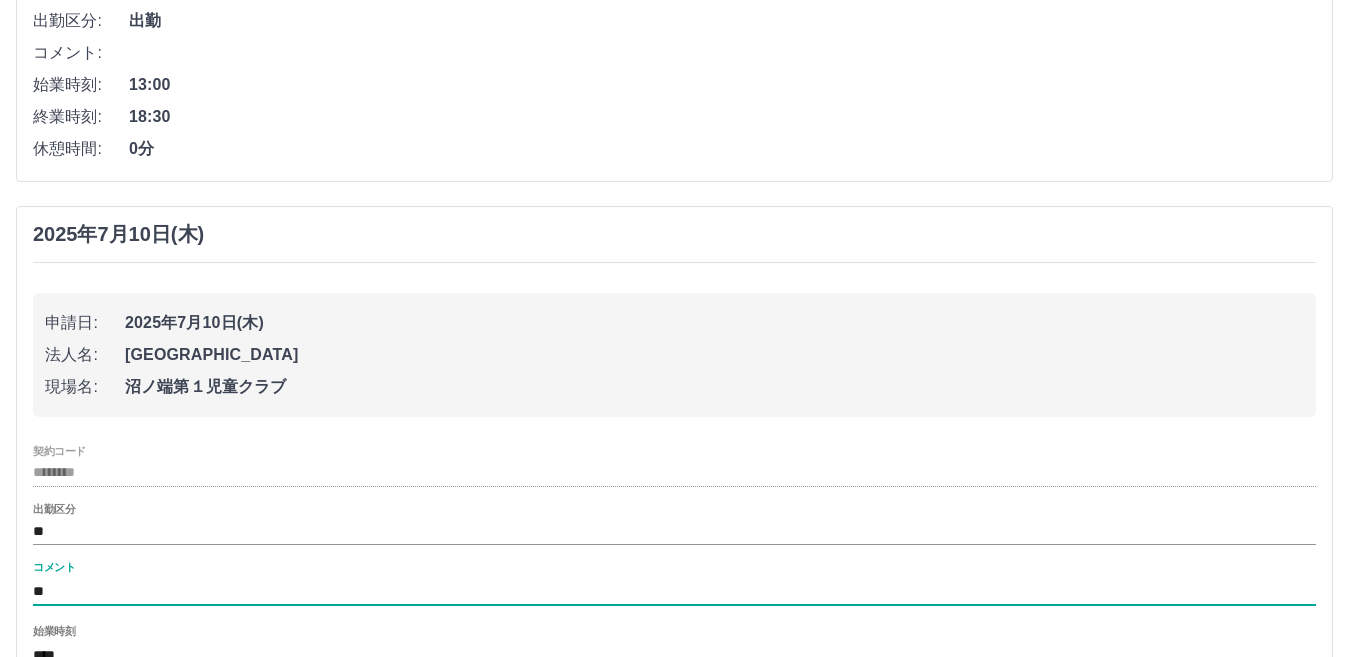 type on "*" 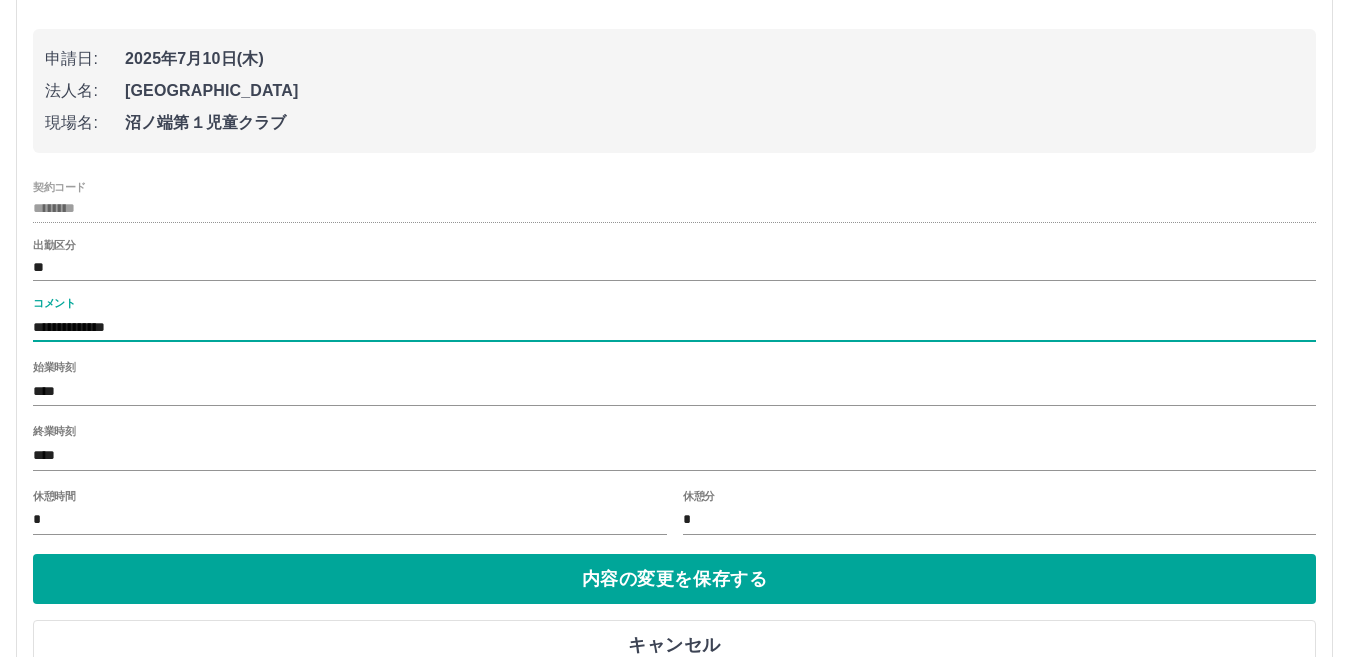 scroll, scrollTop: 700, scrollLeft: 0, axis: vertical 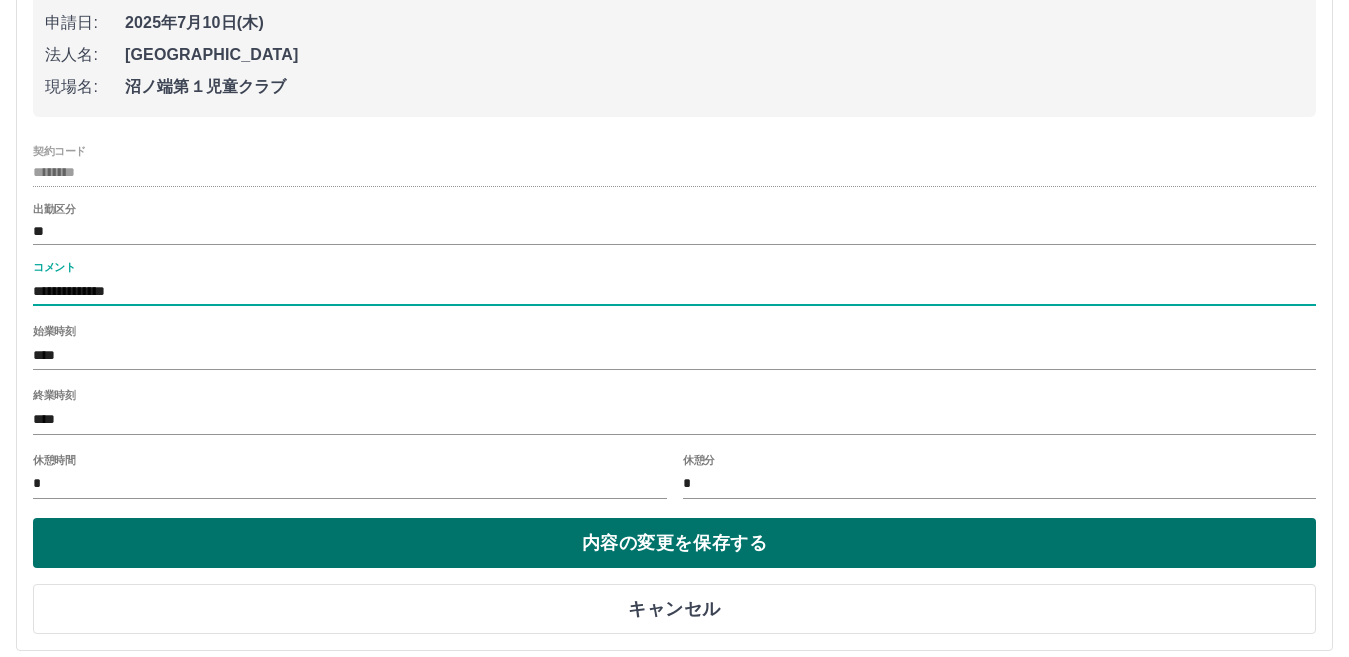 type on "**********" 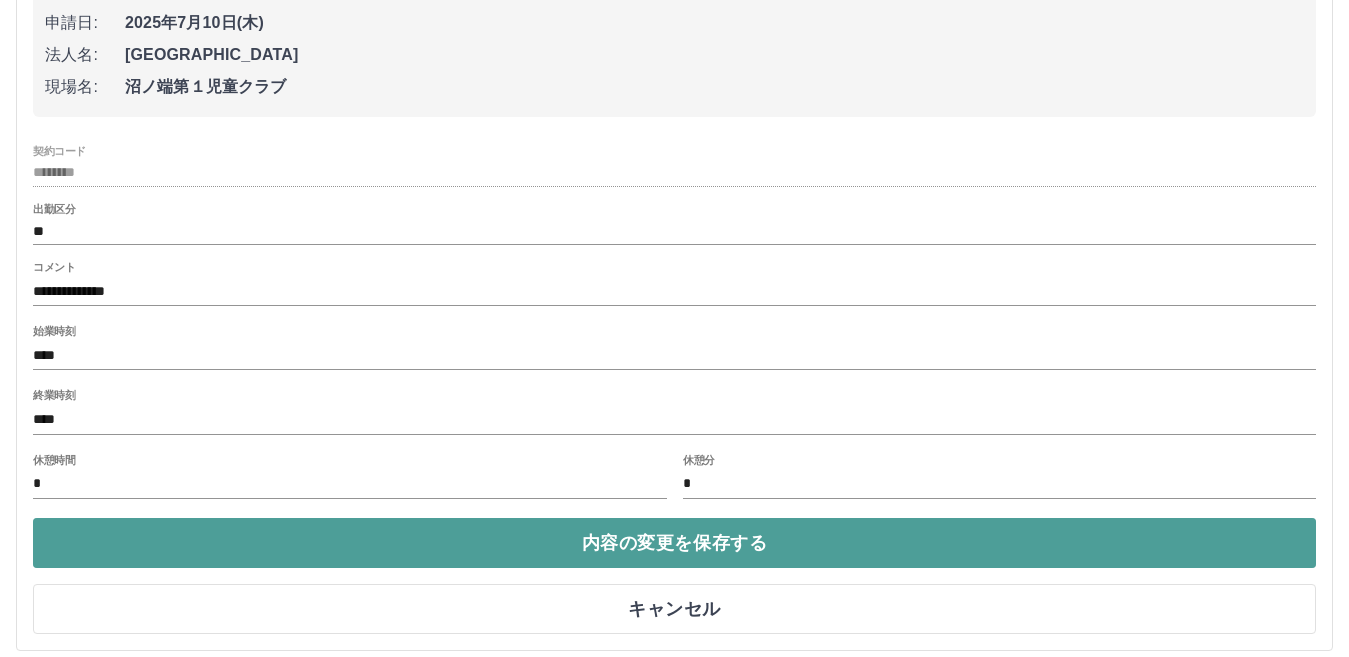 click on "内容の変更を保存する" at bounding box center (674, 543) 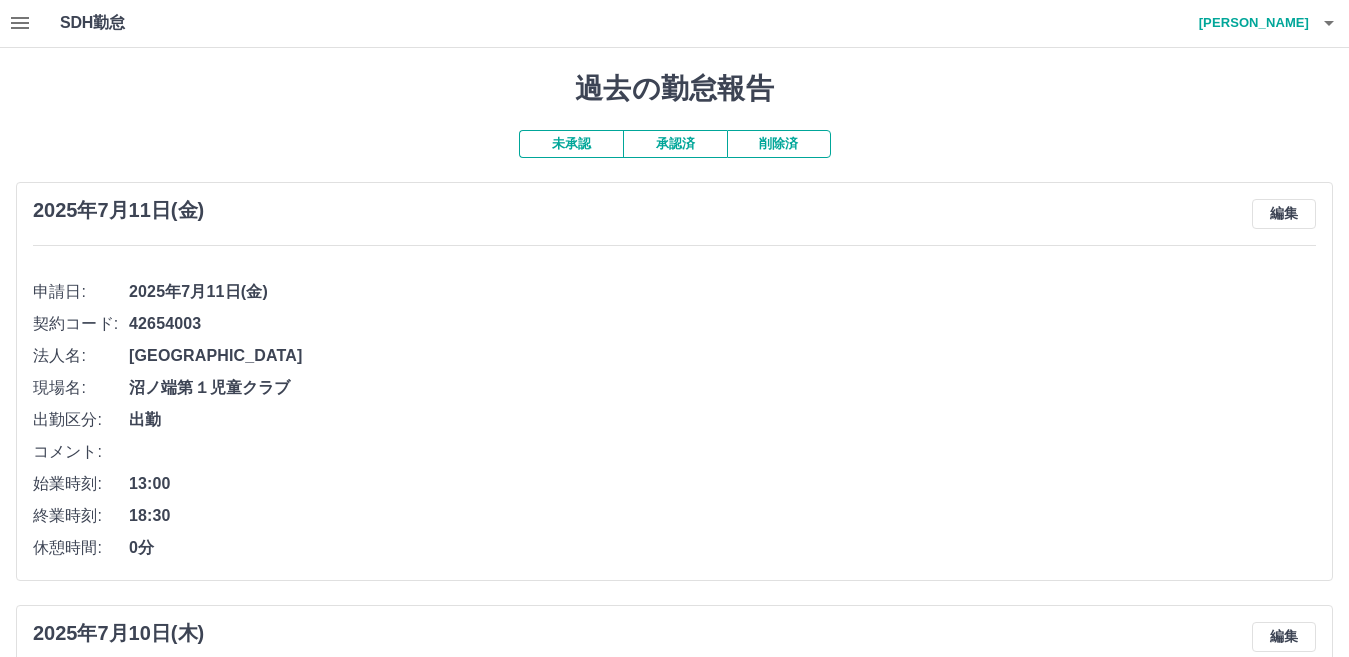 scroll, scrollTop: 0, scrollLeft: 0, axis: both 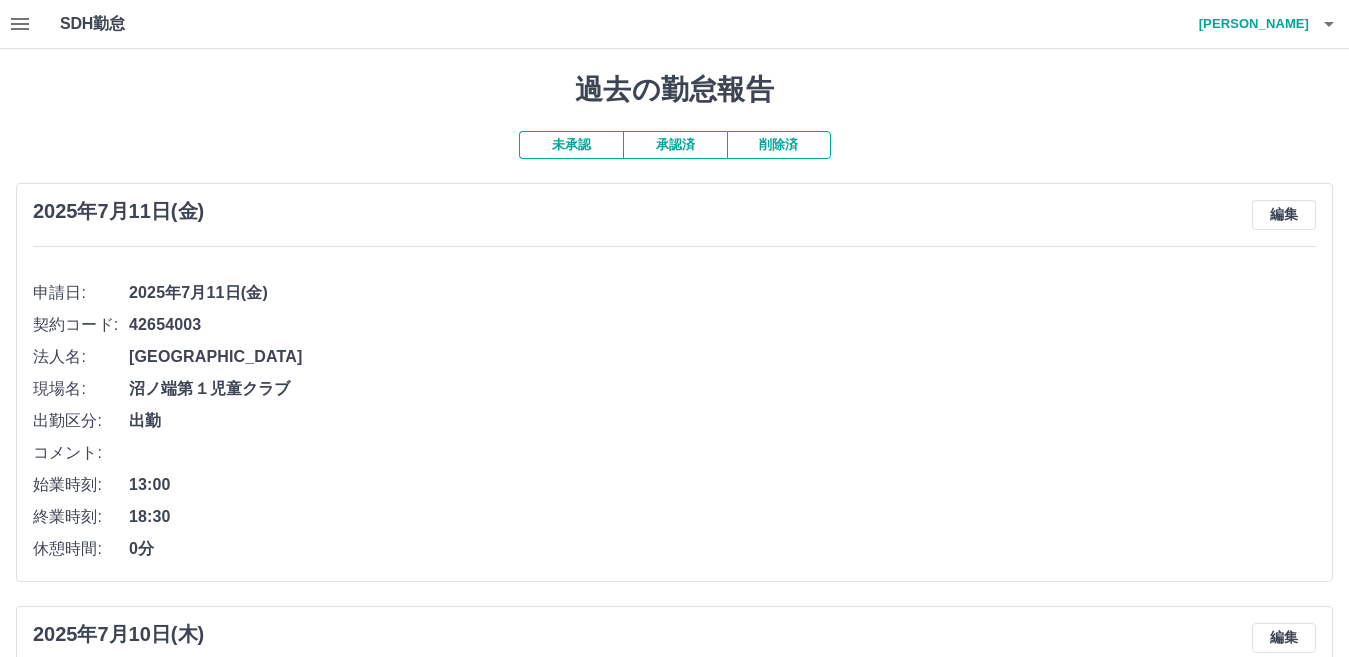 click 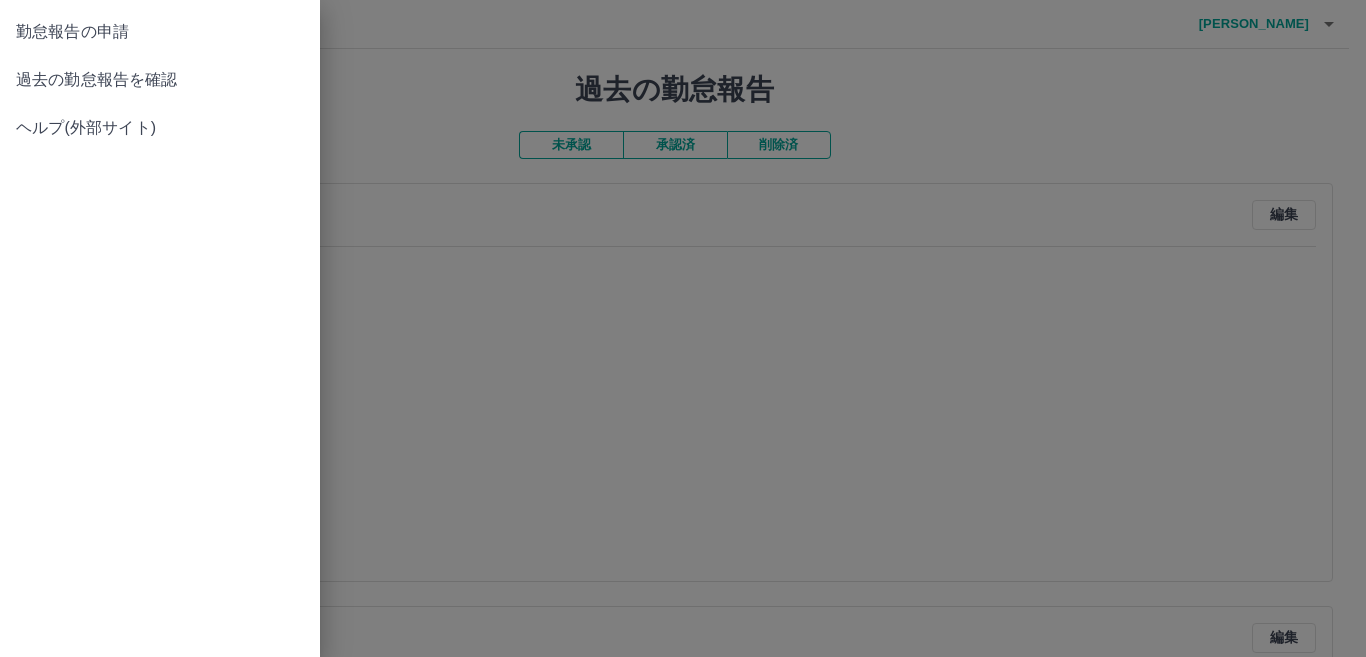 click on "過去の勤怠報告を確認" at bounding box center [160, 80] 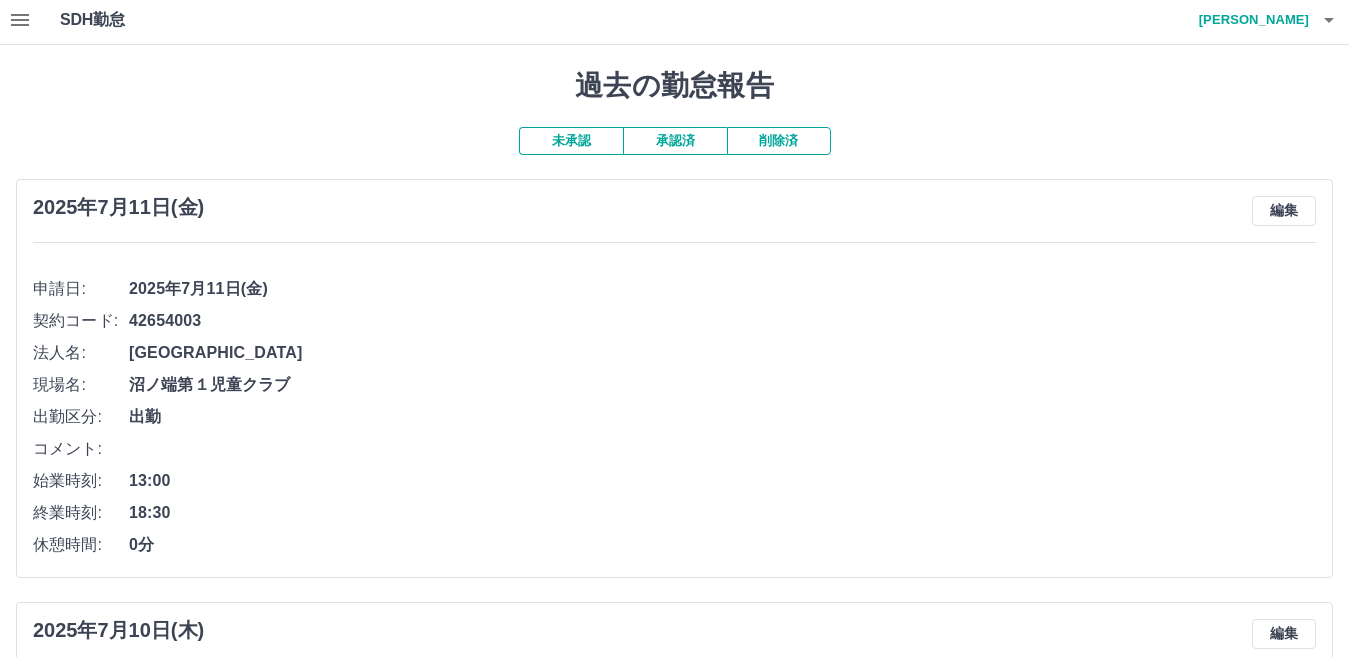scroll, scrollTop: 0, scrollLeft: 0, axis: both 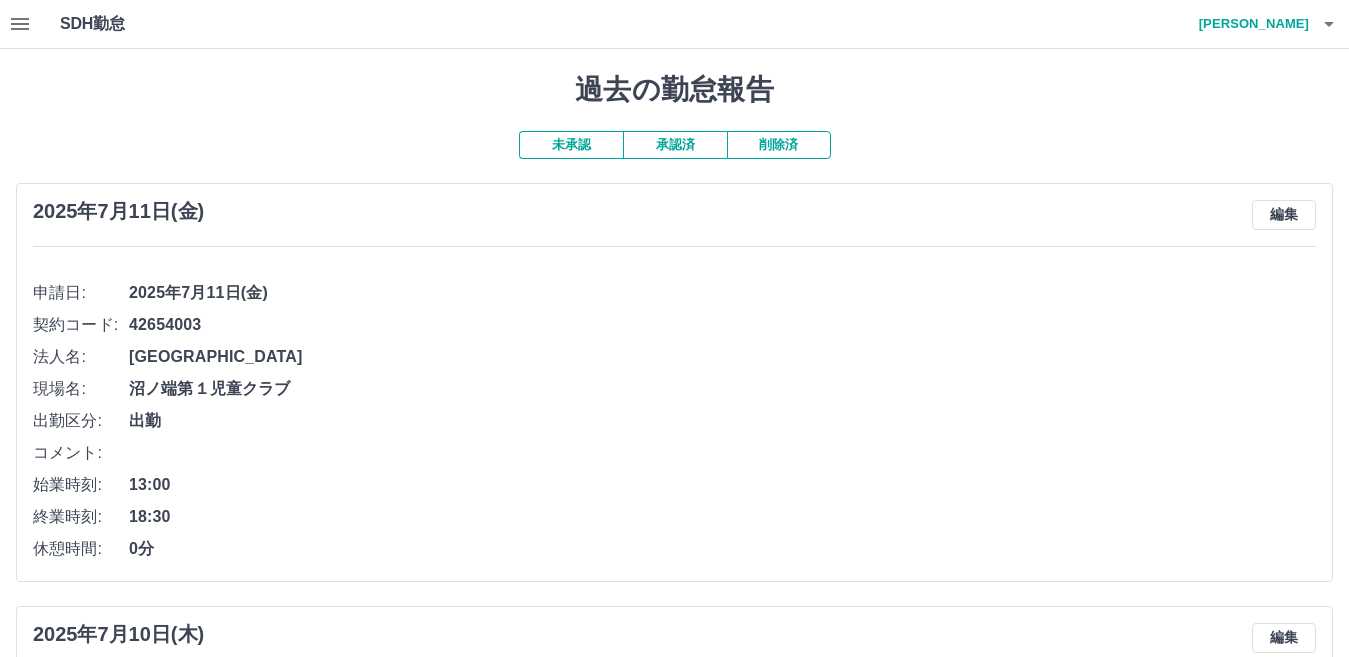 click on "未承認" at bounding box center [571, 145] 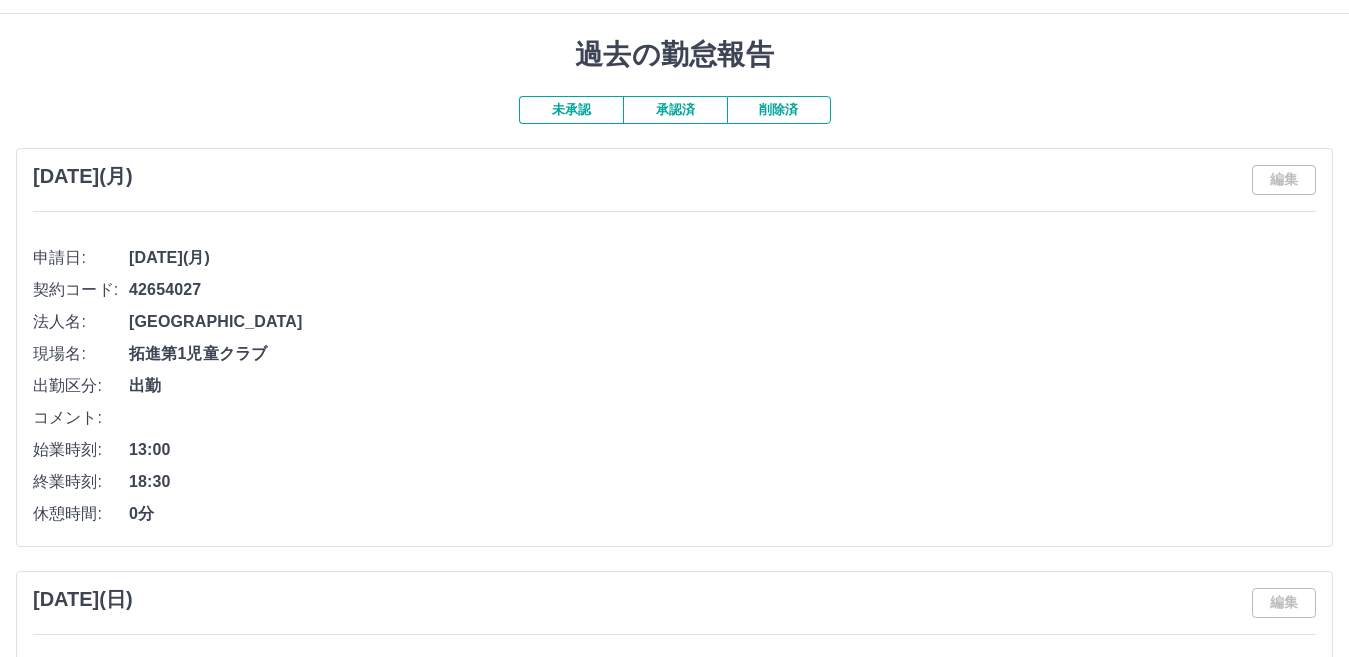 scroll, scrollTop: 0, scrollLeft: 0, axis: both 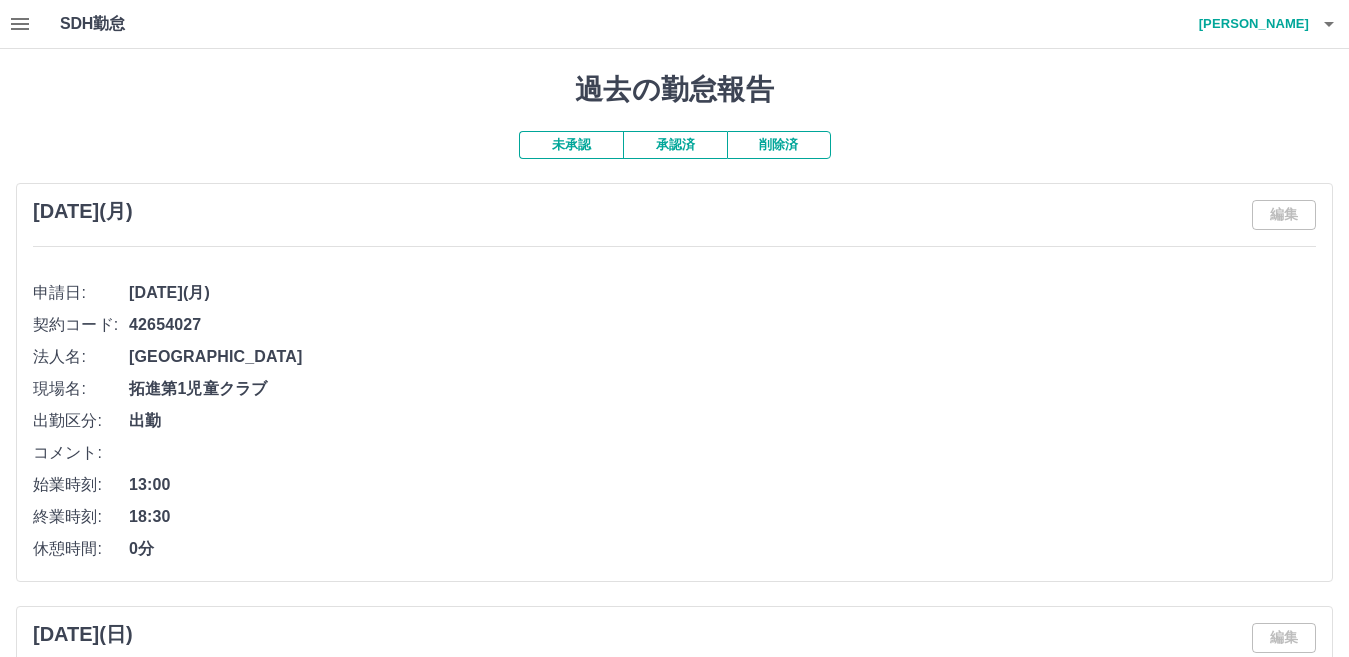 click on "未承認" at bounding box center (571, 145) 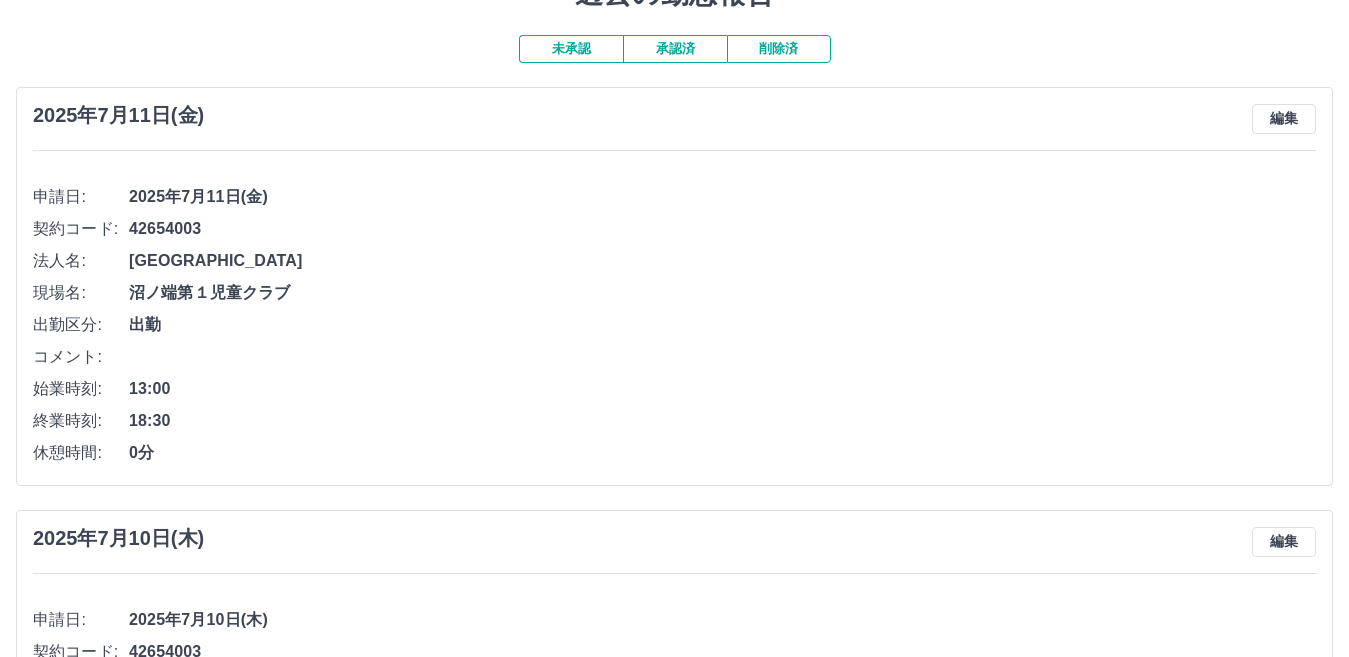 scroll, scrollTop: 0, scrollLeft: 0, axis: both 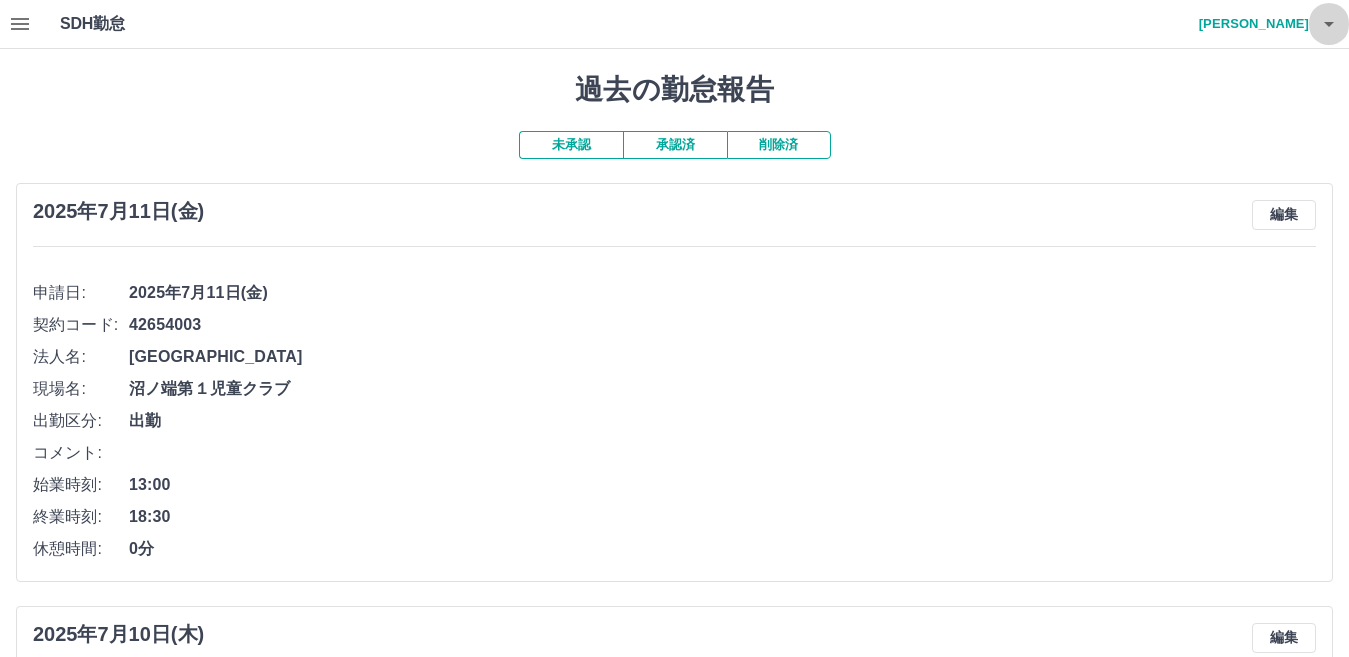 click 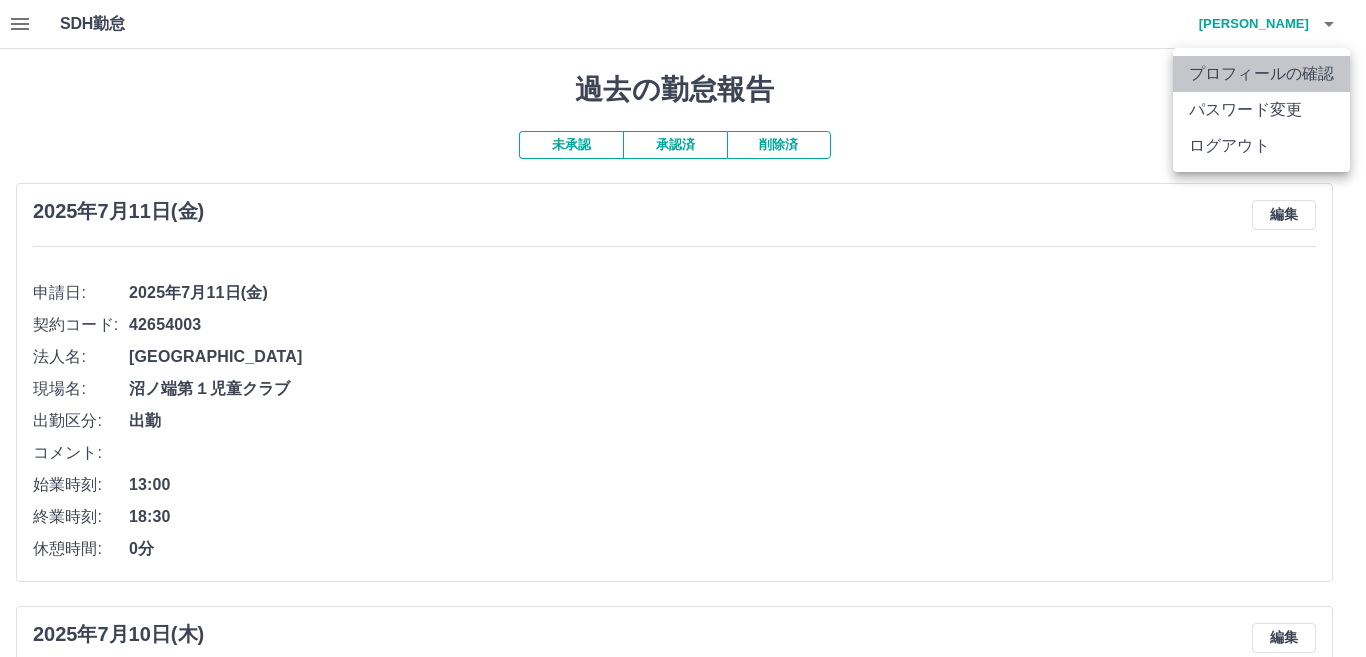 click on "プロフィールの確認" at bounding box center (1261, 74) 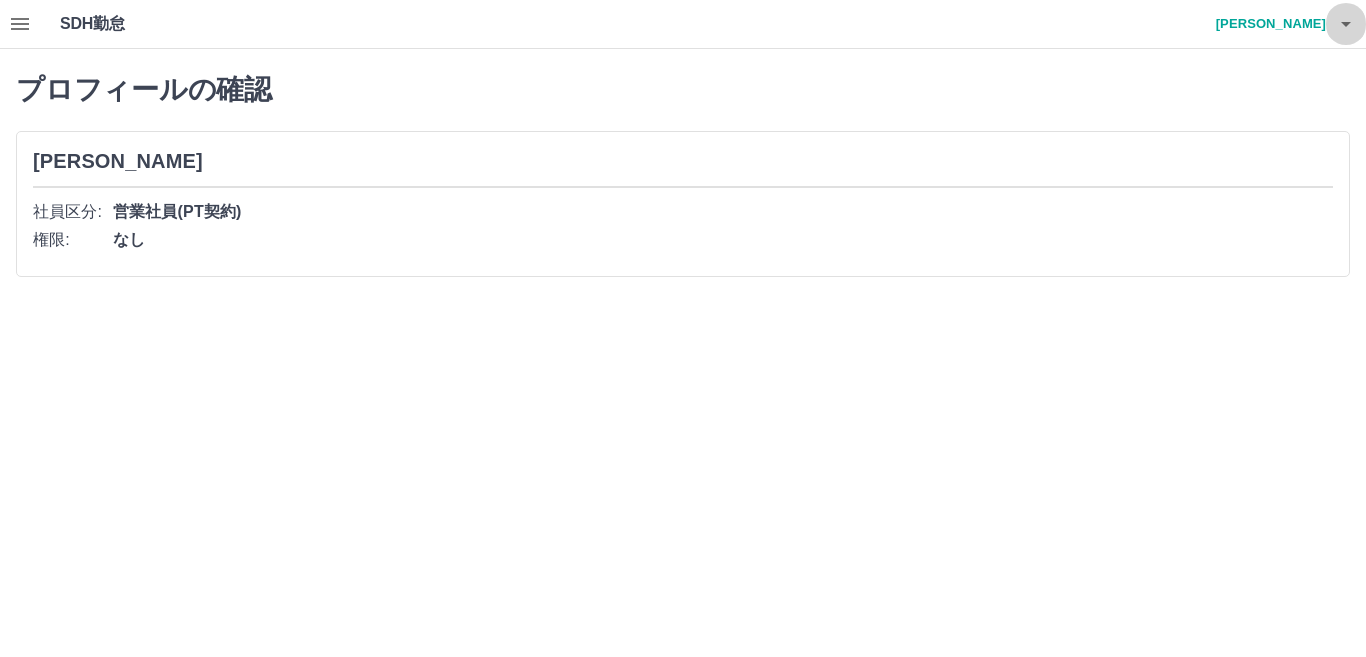 click 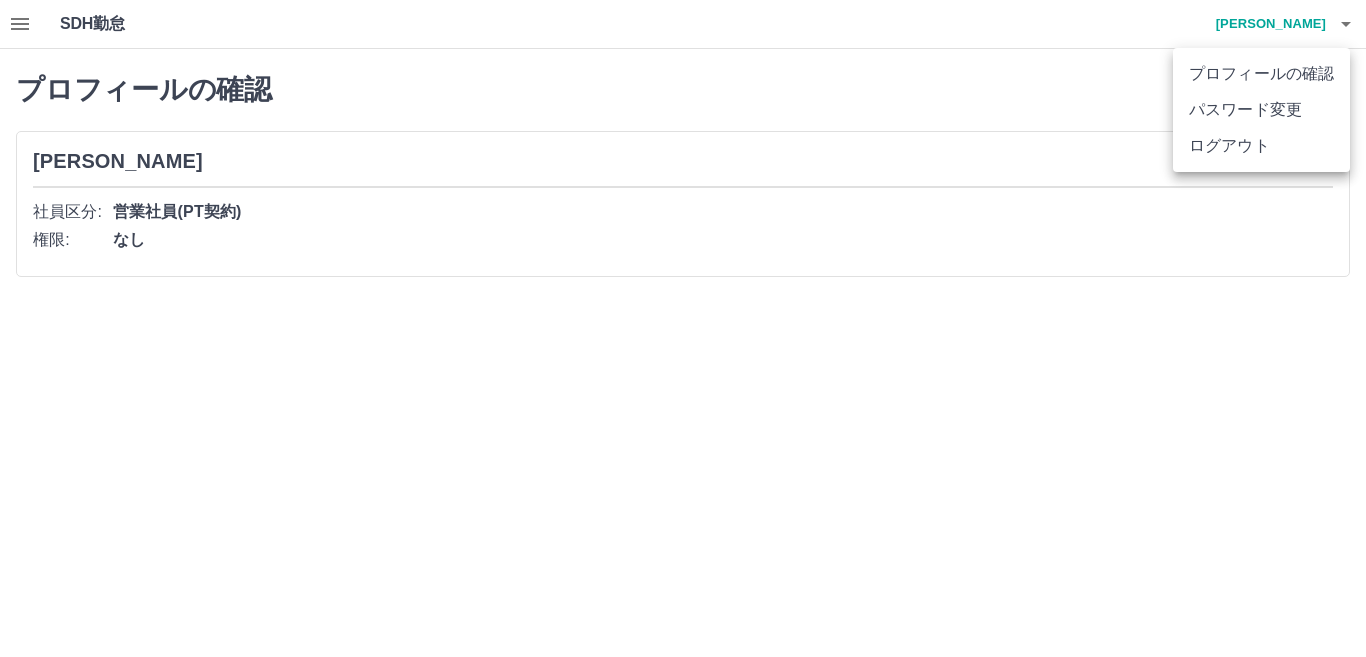 click at bounding box center [683, 328] 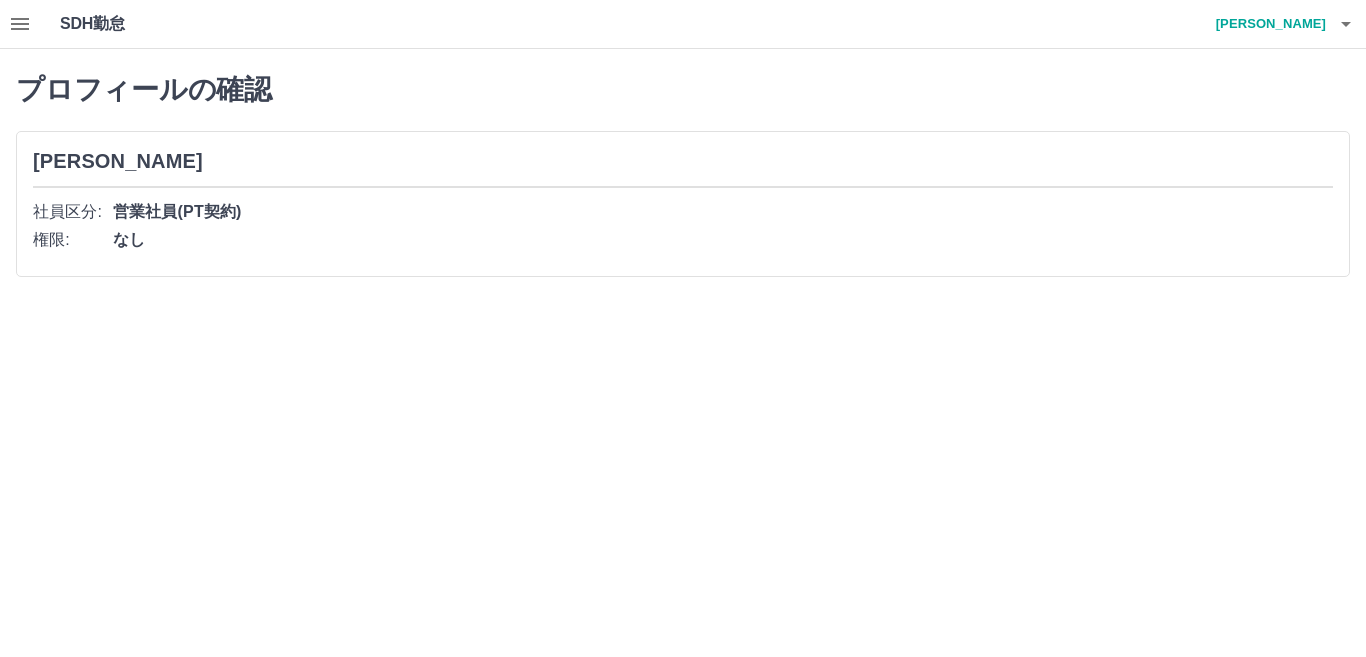click 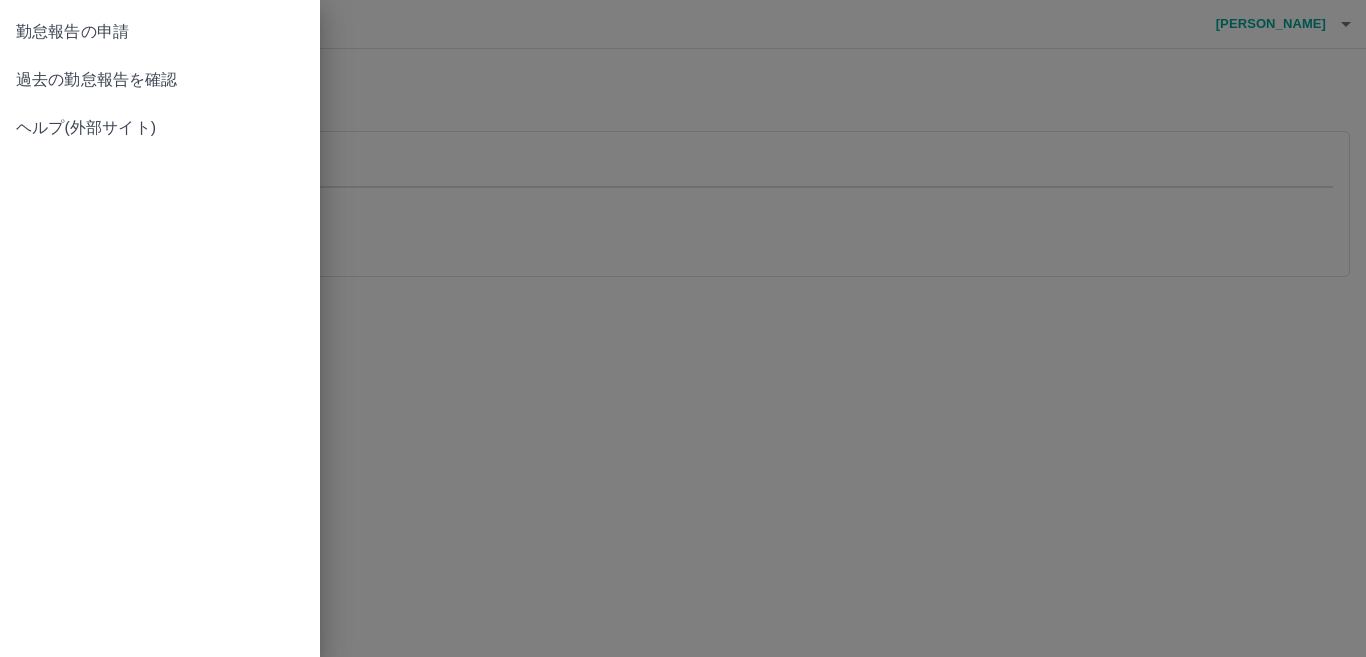 click on "勤怠報告の申請" at bounding box center [160, 32] 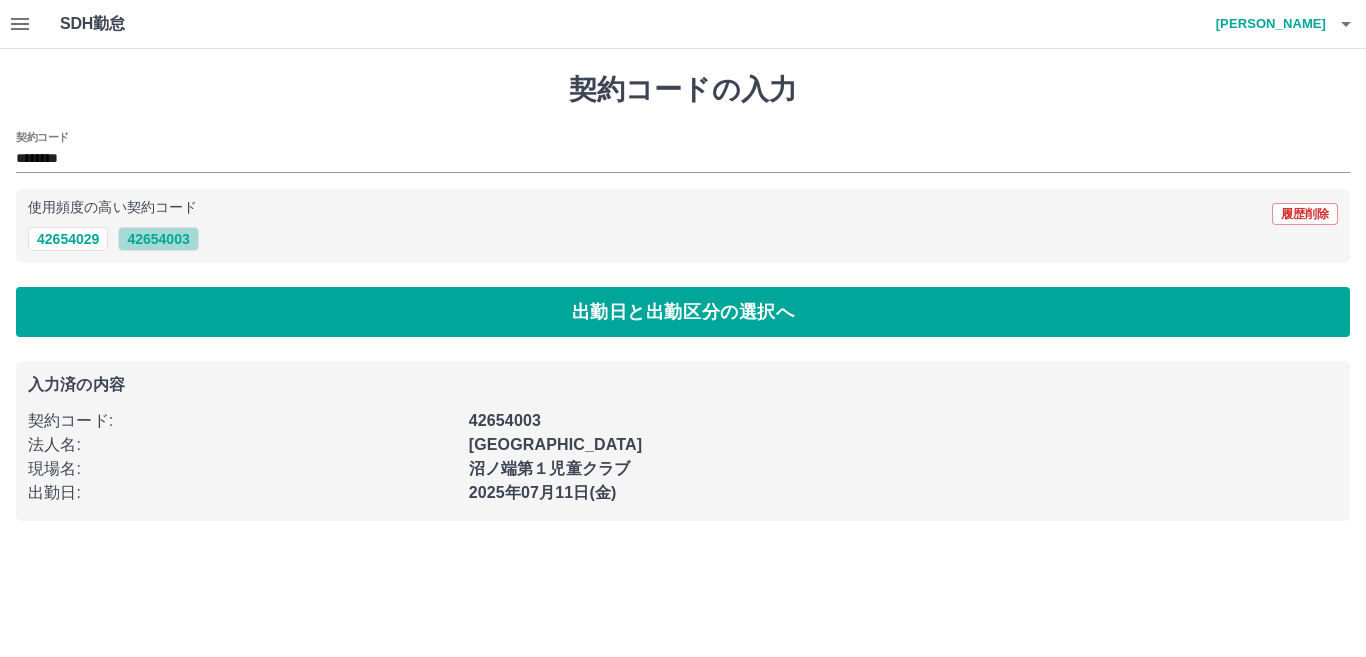 click on "42654003" at bounding box center (158, 239) 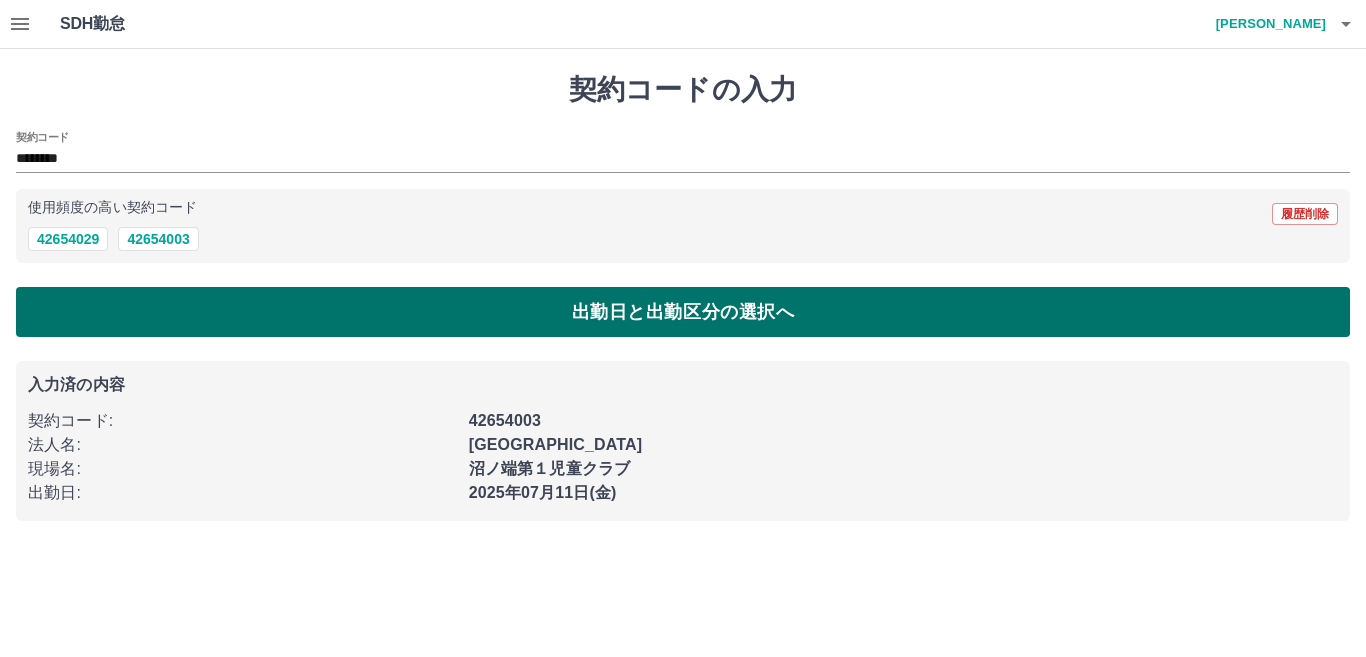 click on "出勤日と出勤区分の選択へ" at bounding box center [683, 312] 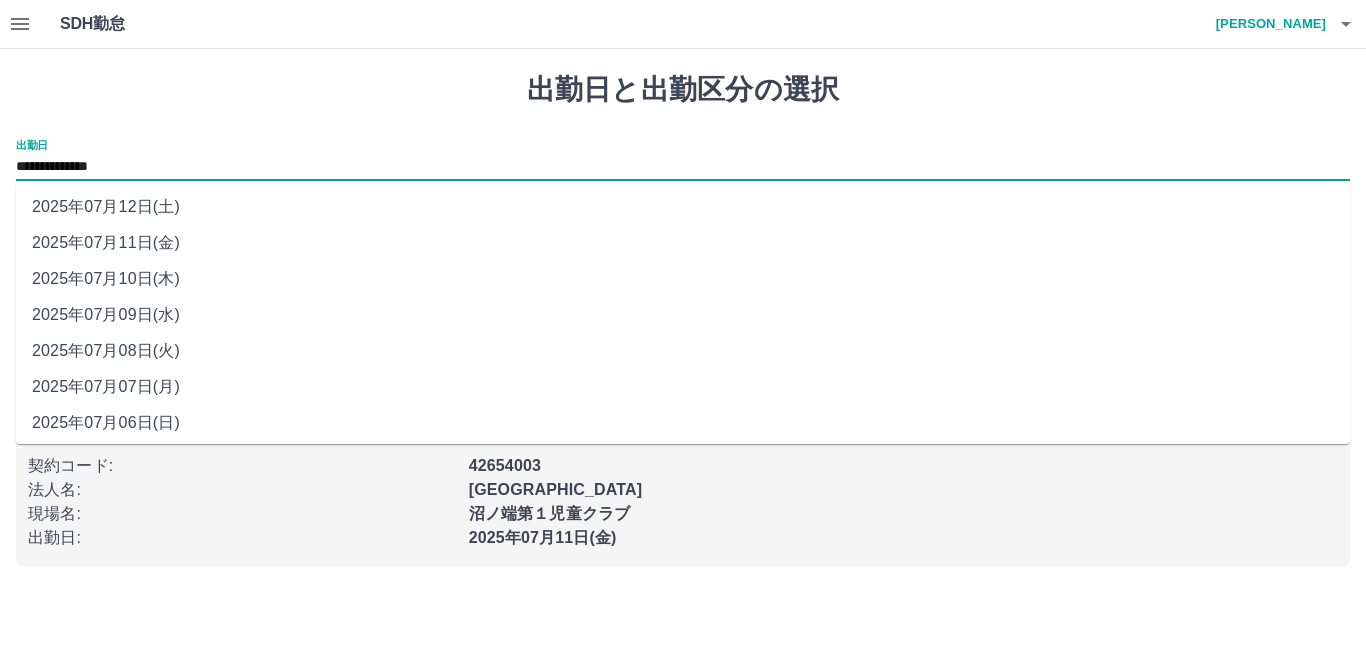 click on "**********" at bounding box center (683, 167) 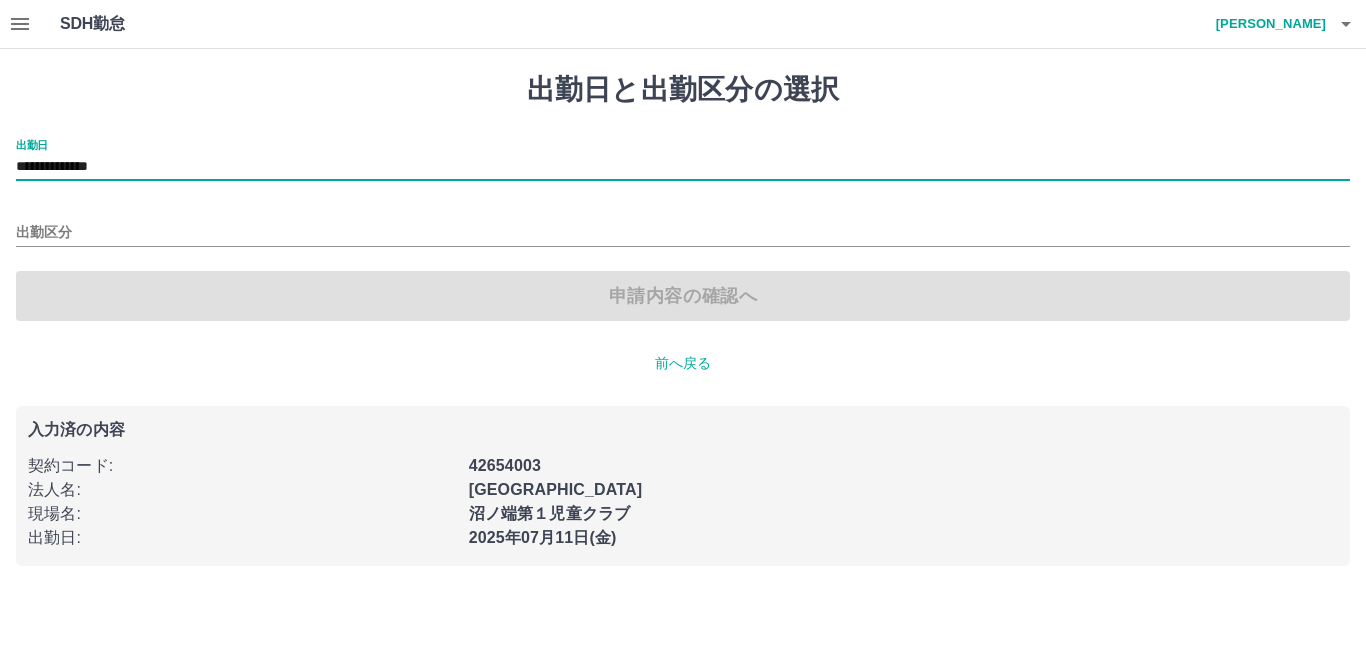 type on "**********" 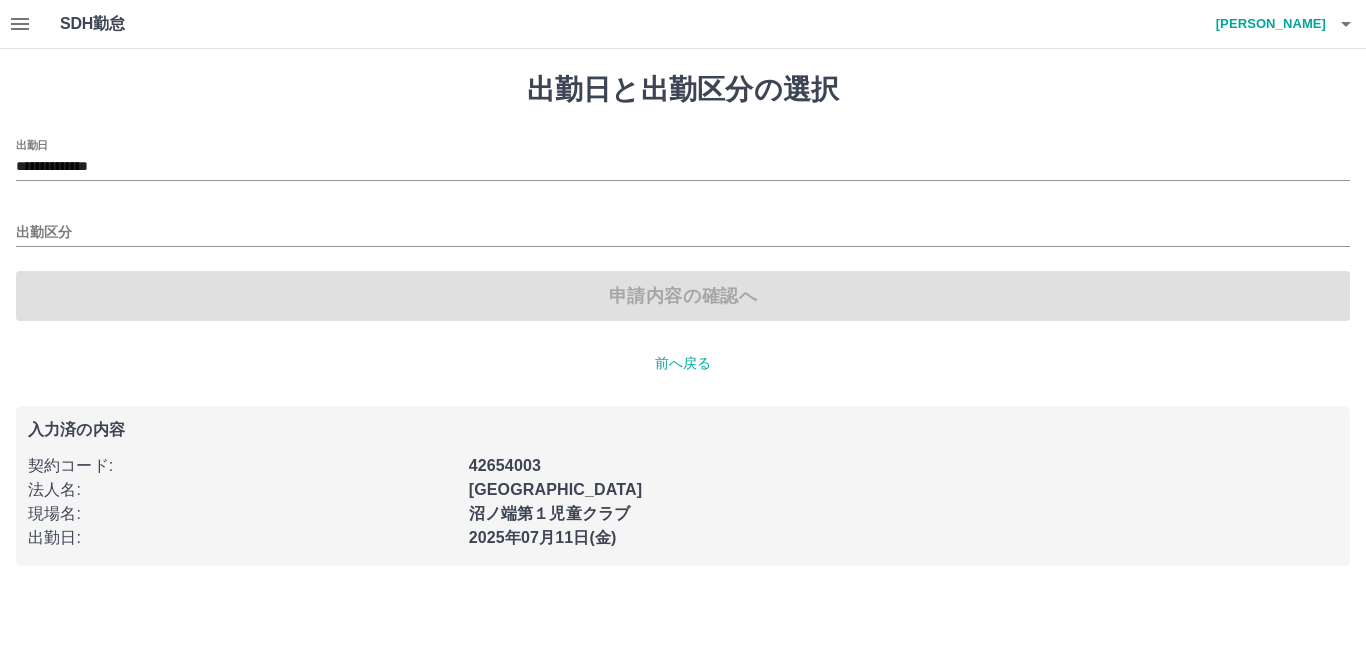 click on "申請内容の確認へ" at bounding box center (683, 296) 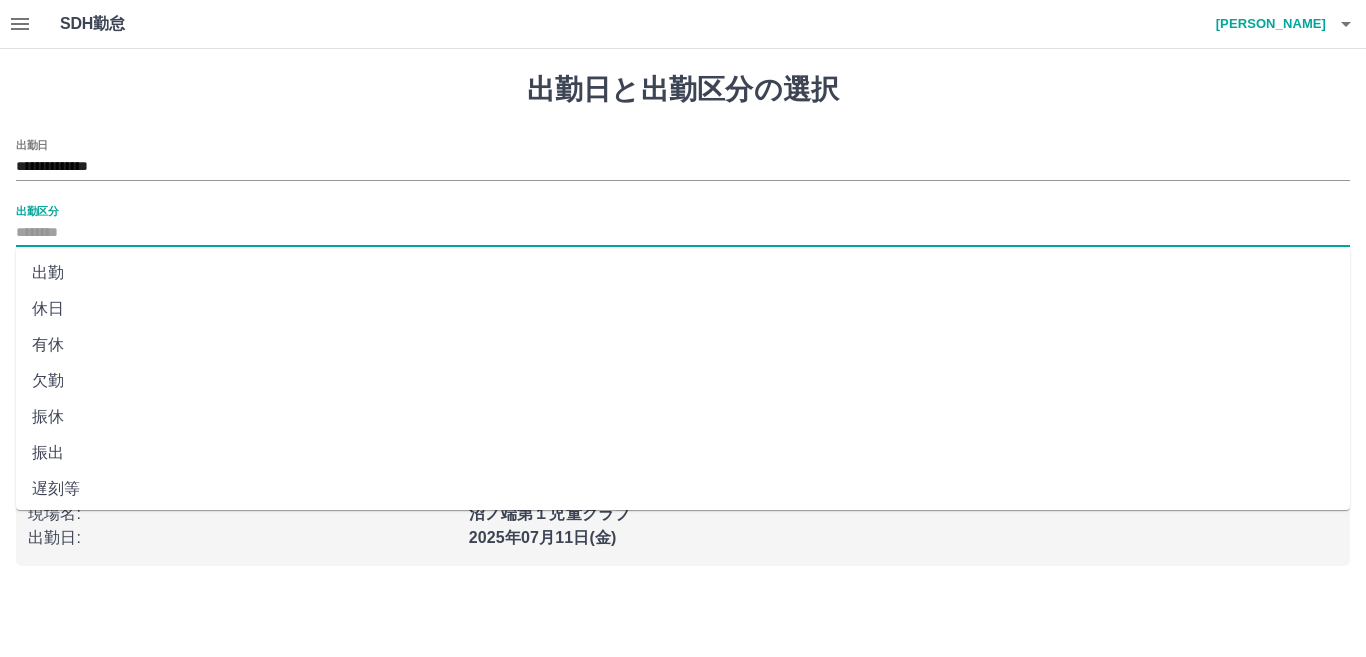click on "出勤区分" at bounding box center (683, 233) 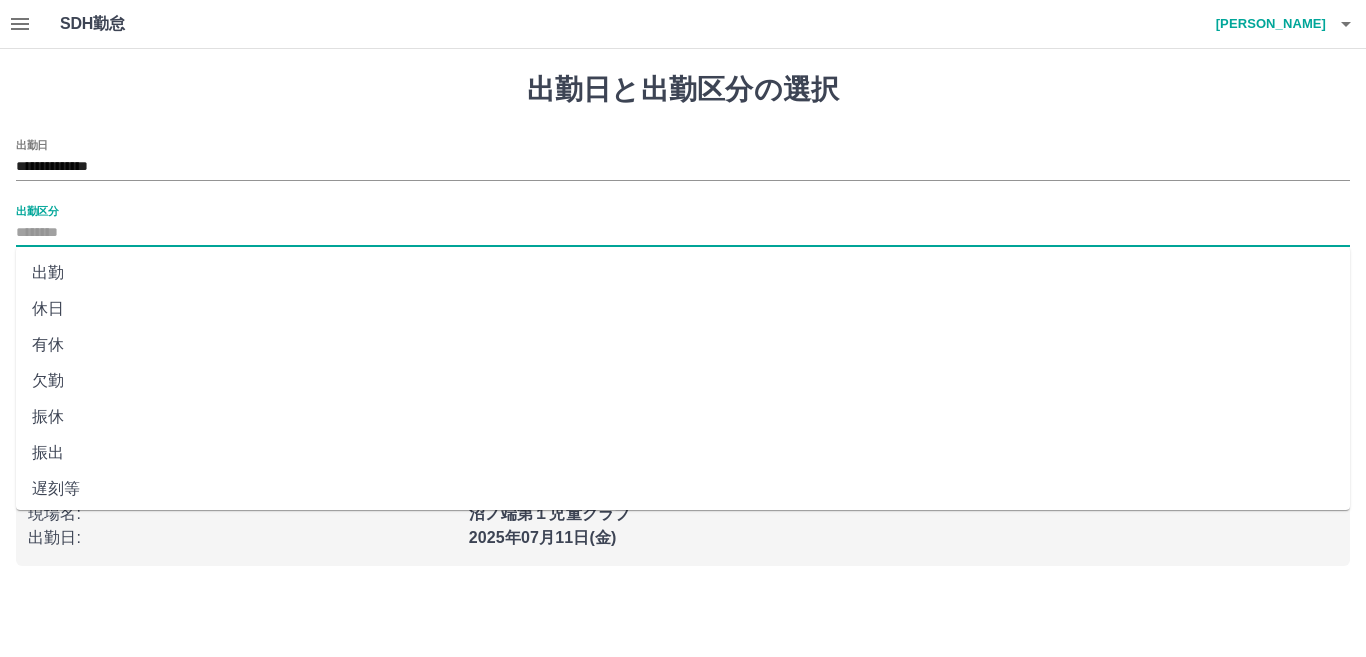 click on "出勤" at bounding box center (683, 273) 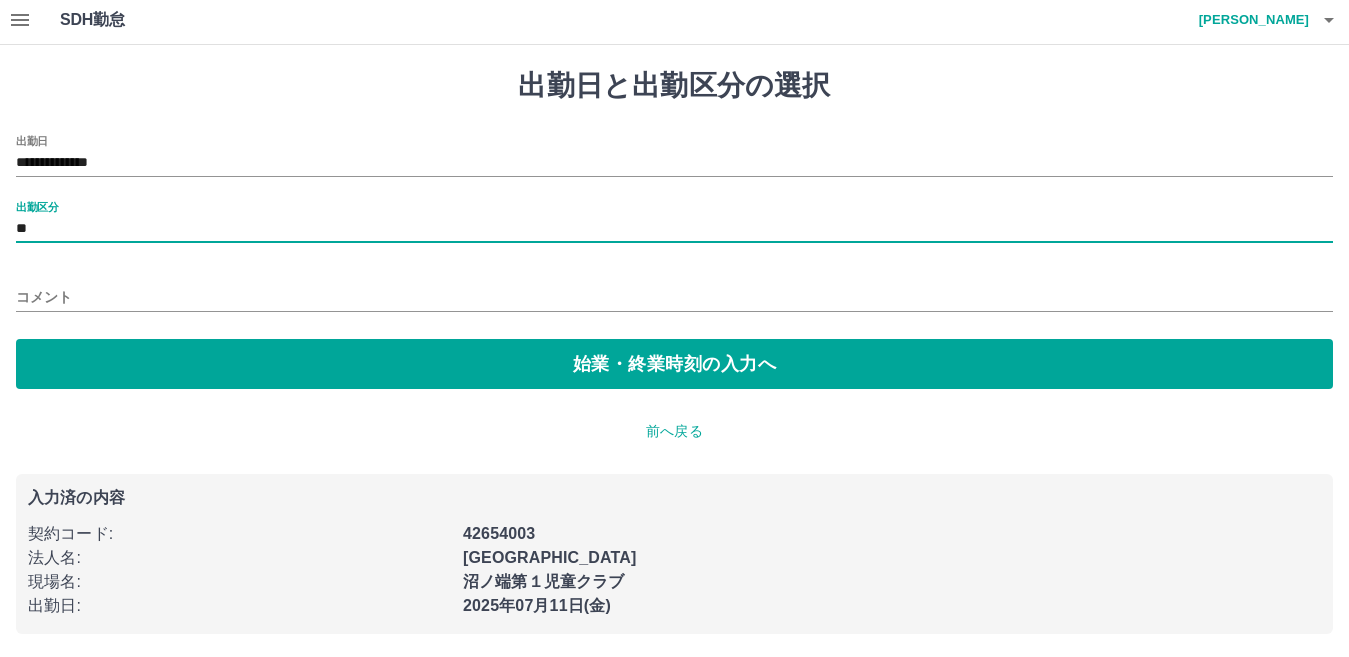 scroll, scrollTop: 5, scrollLeft: 0, axis: vertical 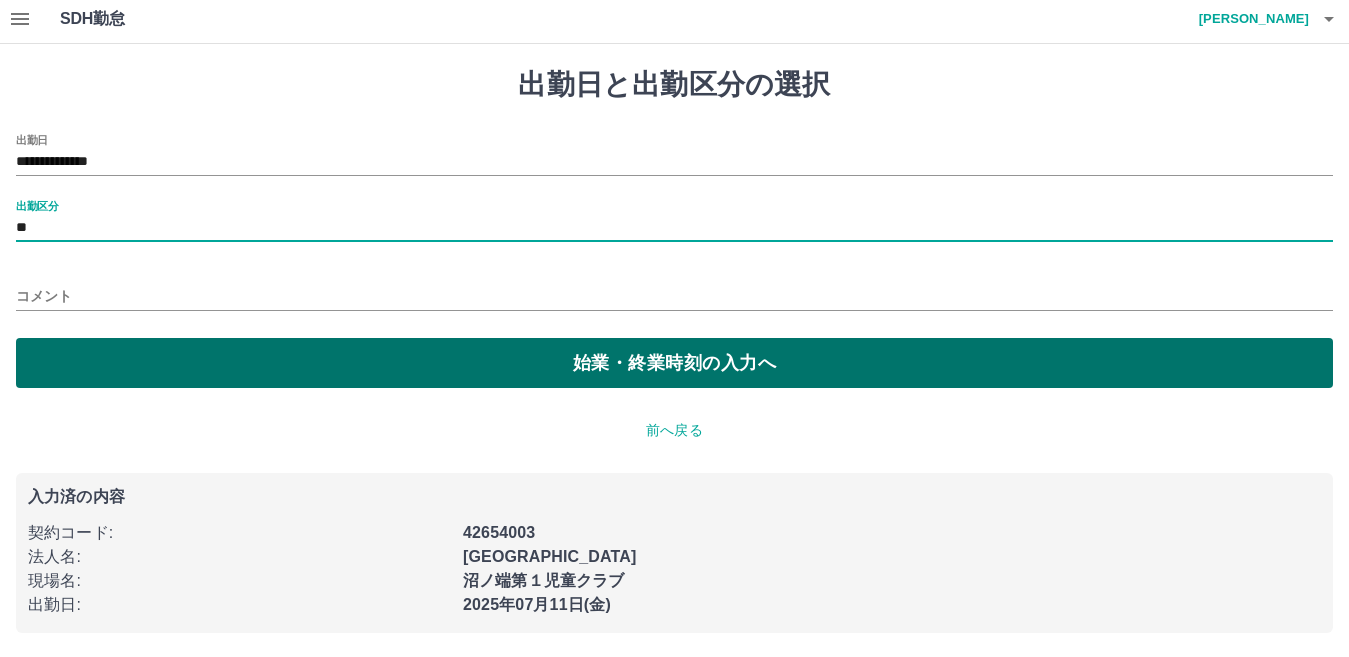 click on "始業・終業時刻の入力へ" at bounding box center (674, 363) 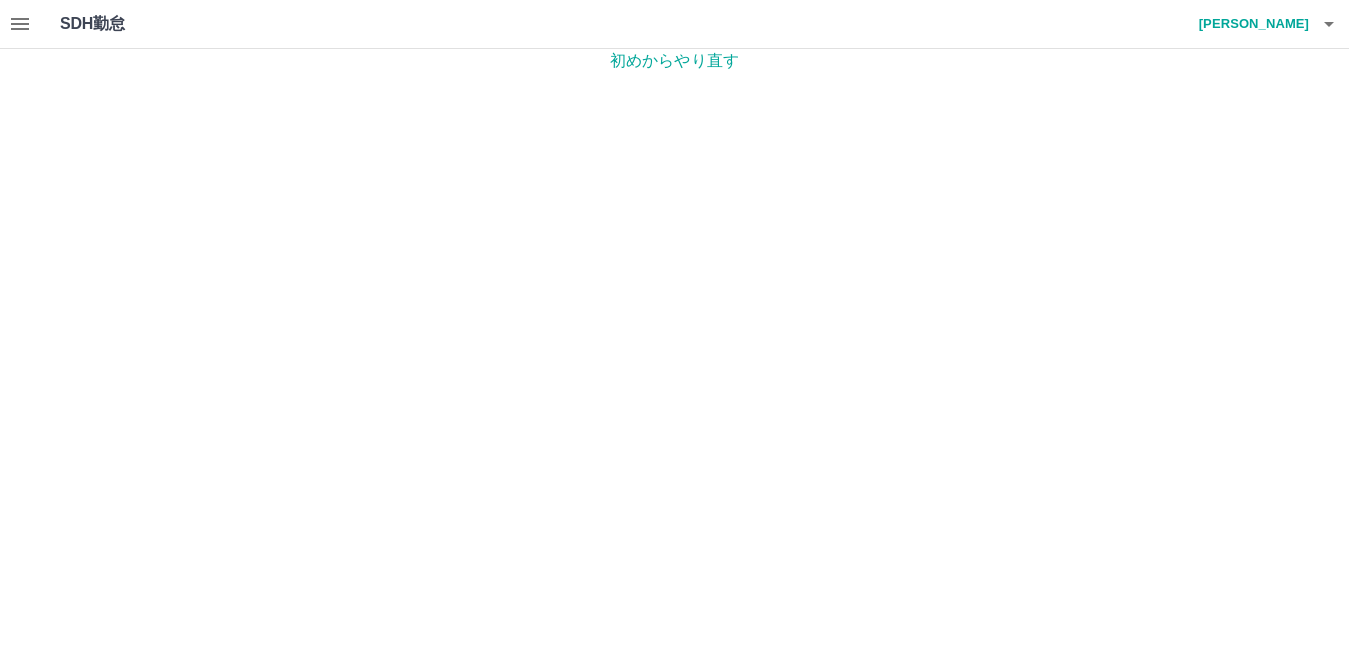 scroll, scrollTop: 0, scrollLeft: 0, axis: both 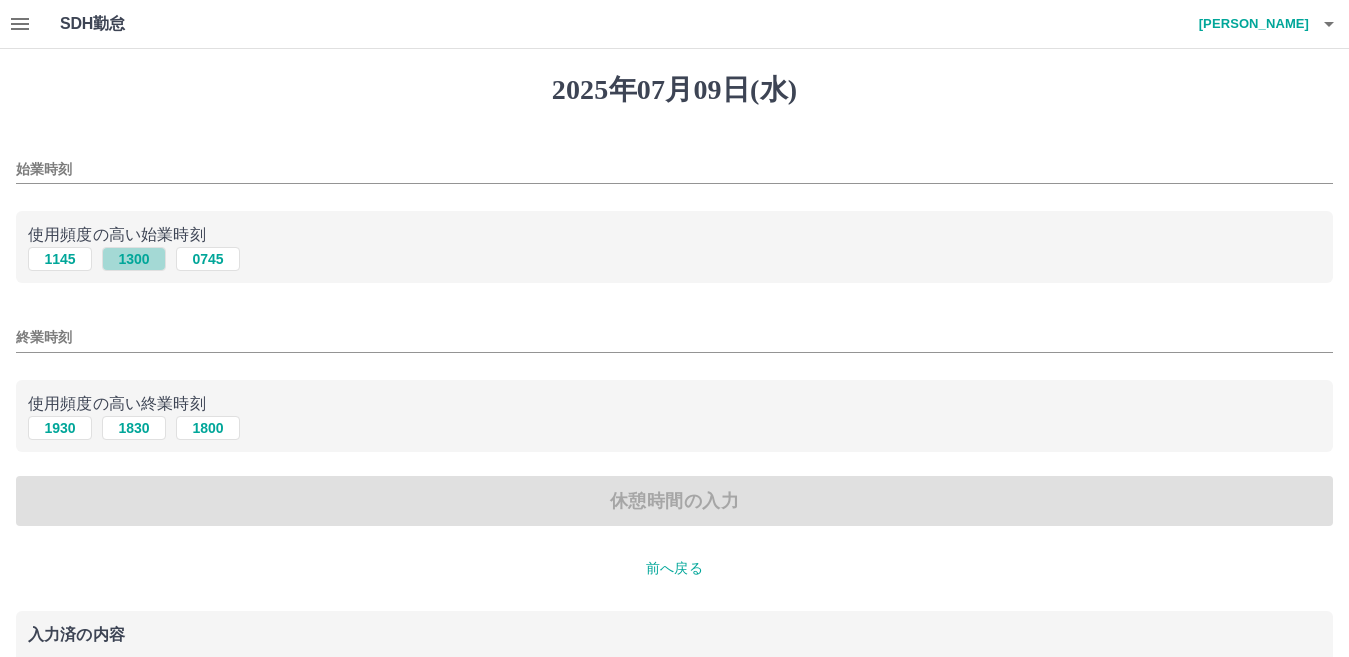 click on "1300" at bounding box center (134, 259) 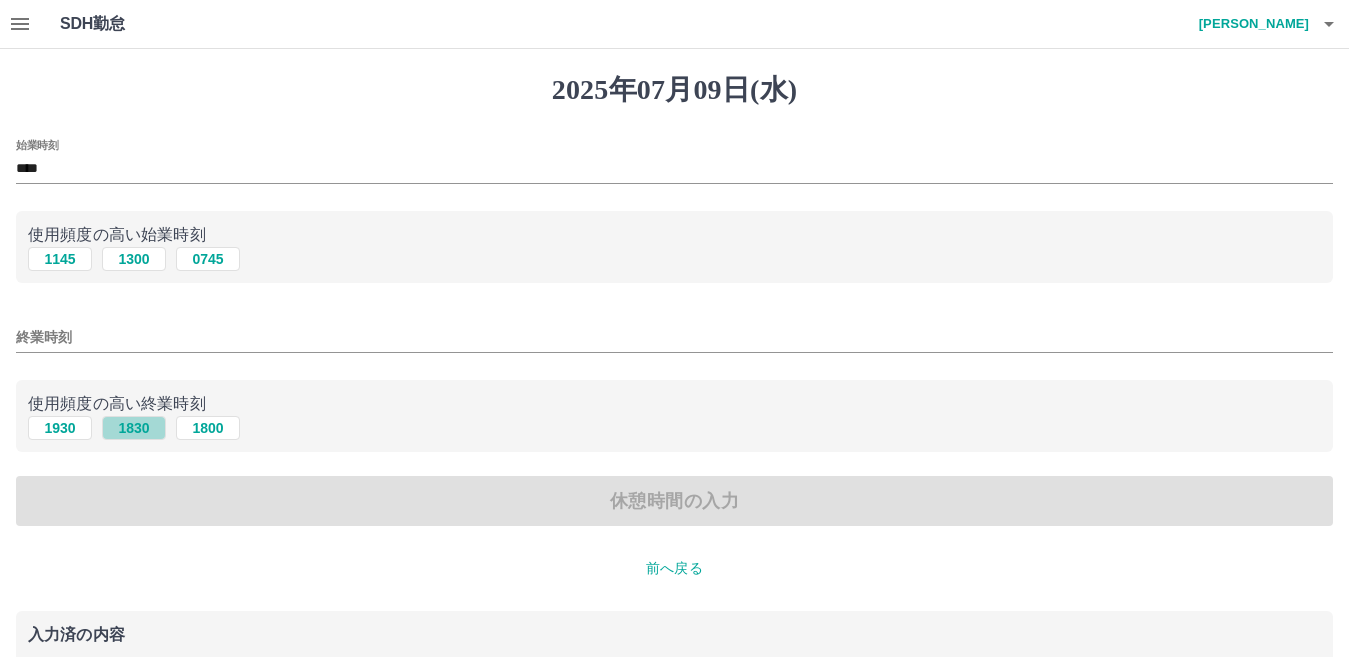click on "1830" at bounding box center [134, 428] 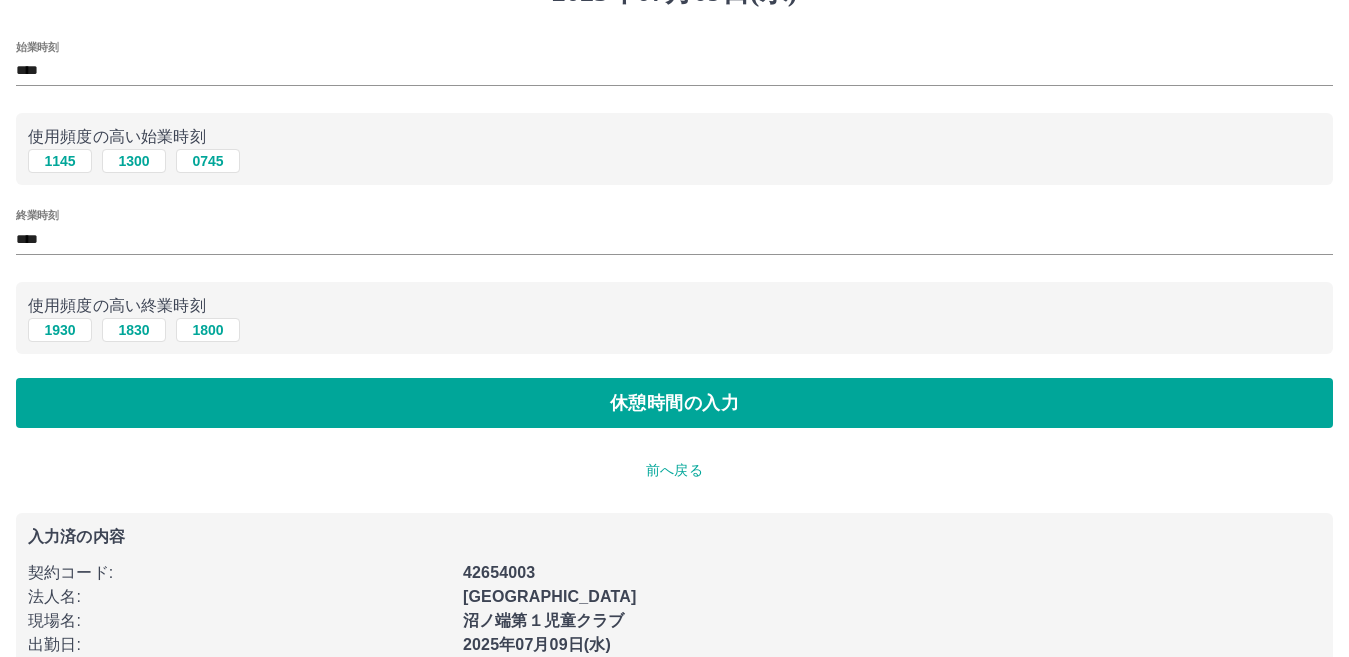 scroll, scrollTop: 63, scrollLeft: 0, axis: vertical 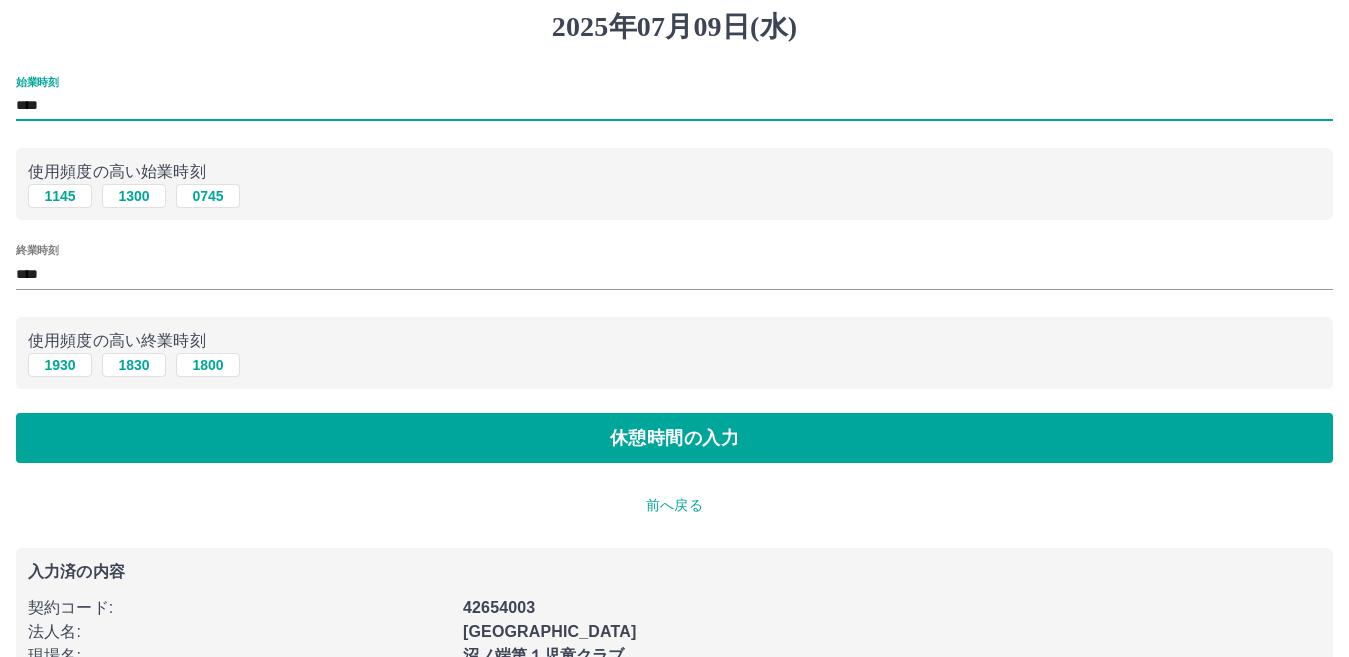 click on "****" at bounding box center [674, 106] 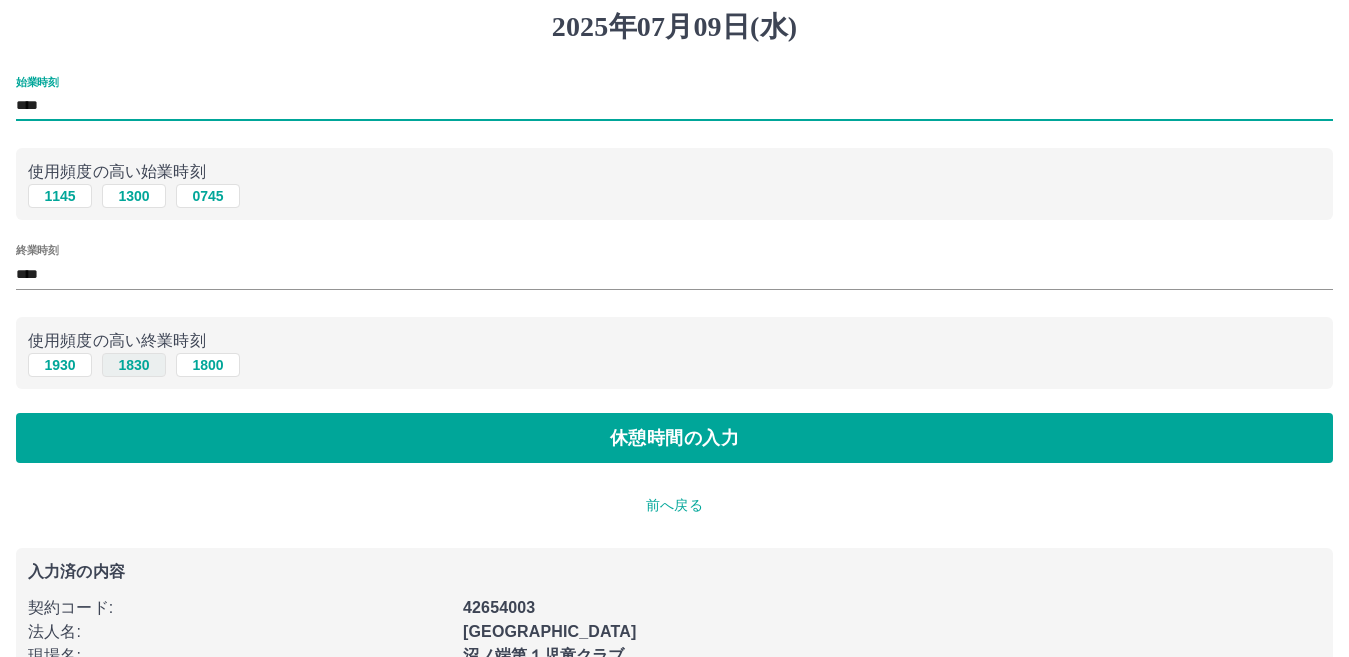 type on "****" 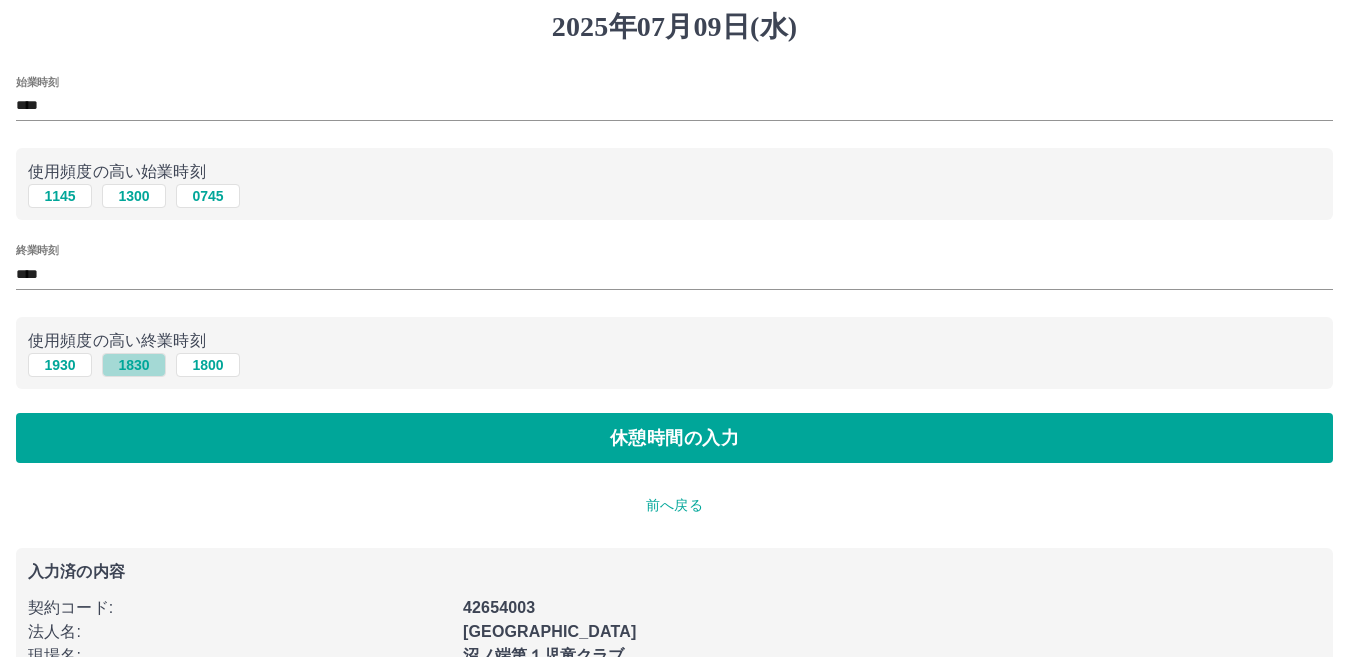 click on "1830" at bounding box center [134, 365] 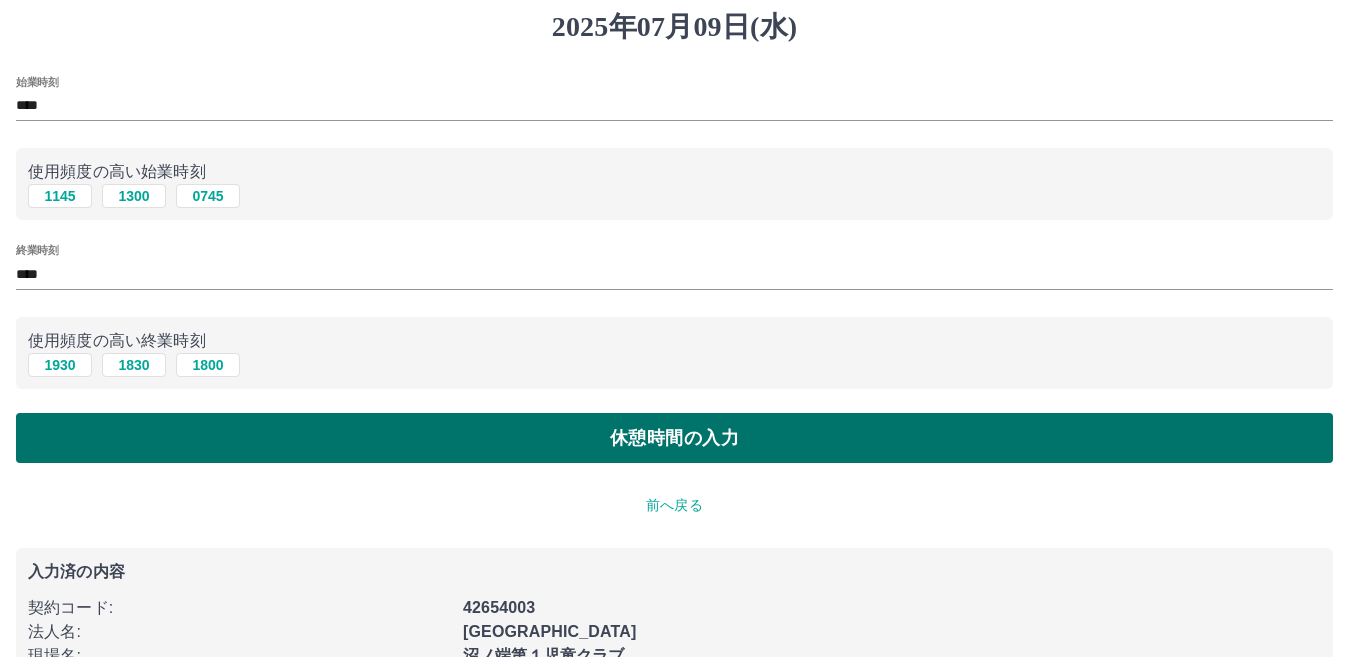 click on "休憩時間の入力" at bounding box center [674, 438] 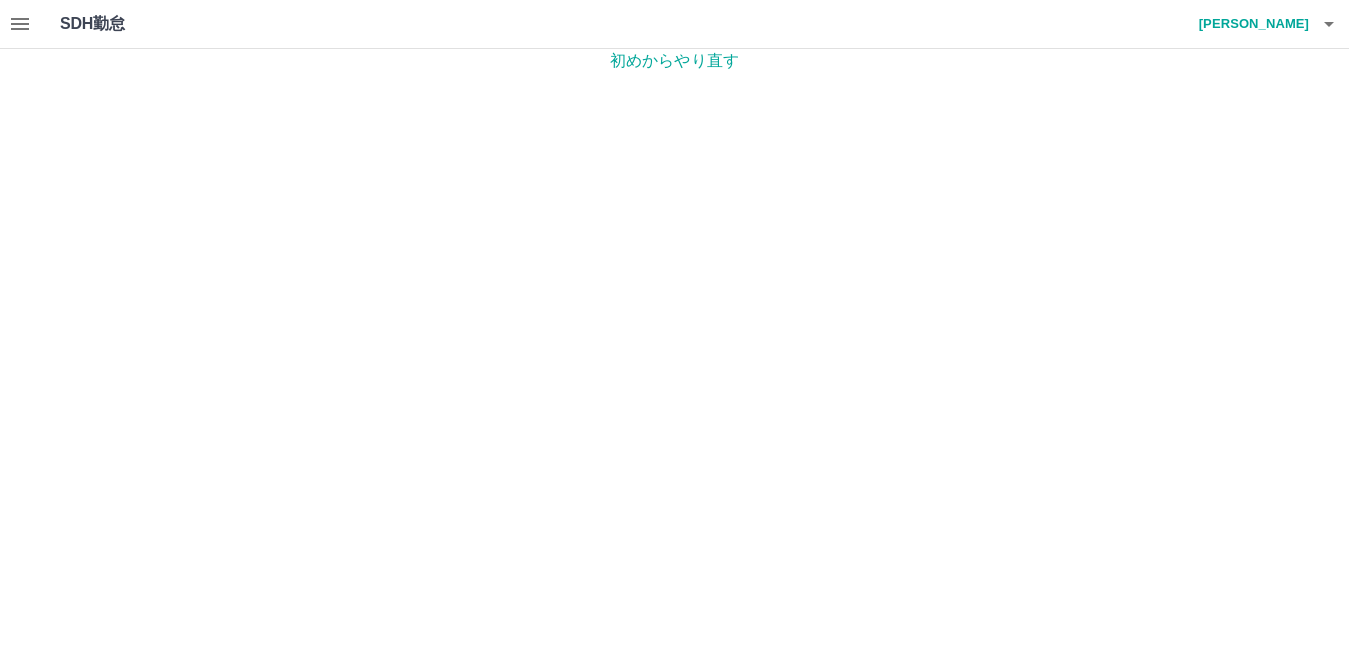 scroll, scrollTop: 0, scrollLeft: 0, axis: both 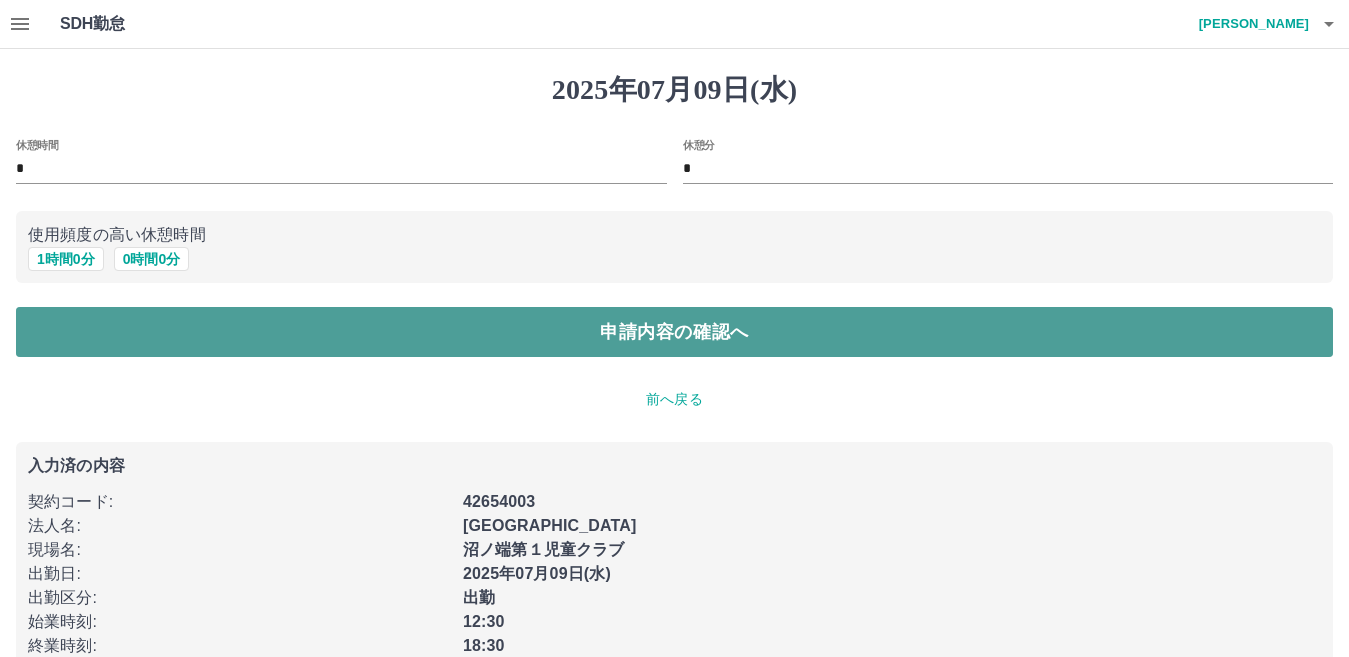 click on "申請内容の確認へ" at bounding box center [674, 332] 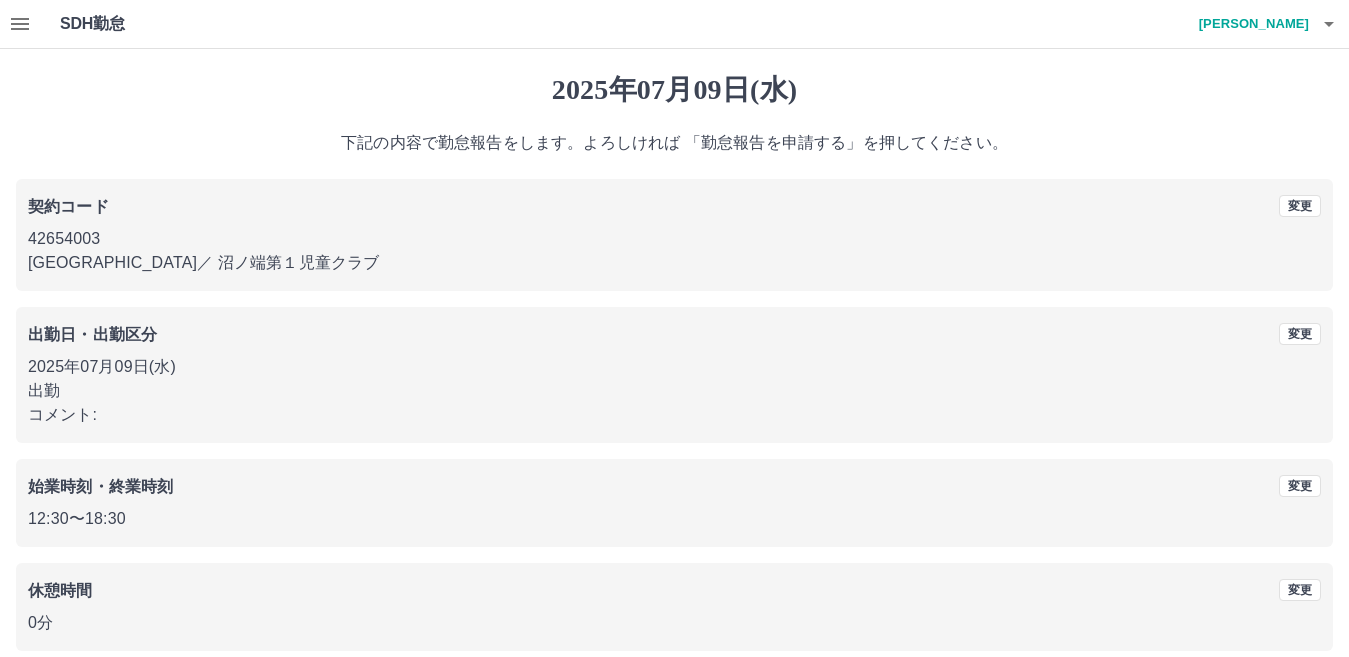 click on "コメント:" at bounding box center (674, 415) 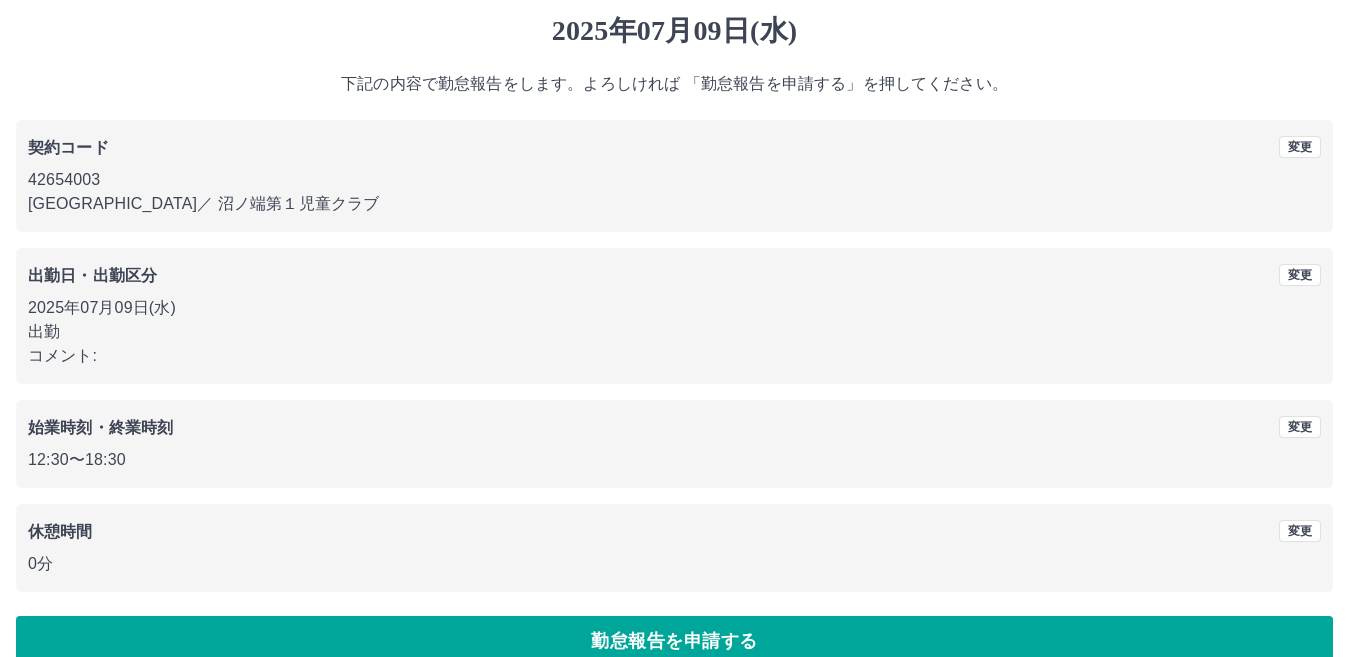 scroll, scrollTop: 92, scrollLeft: 0, axis: vertical 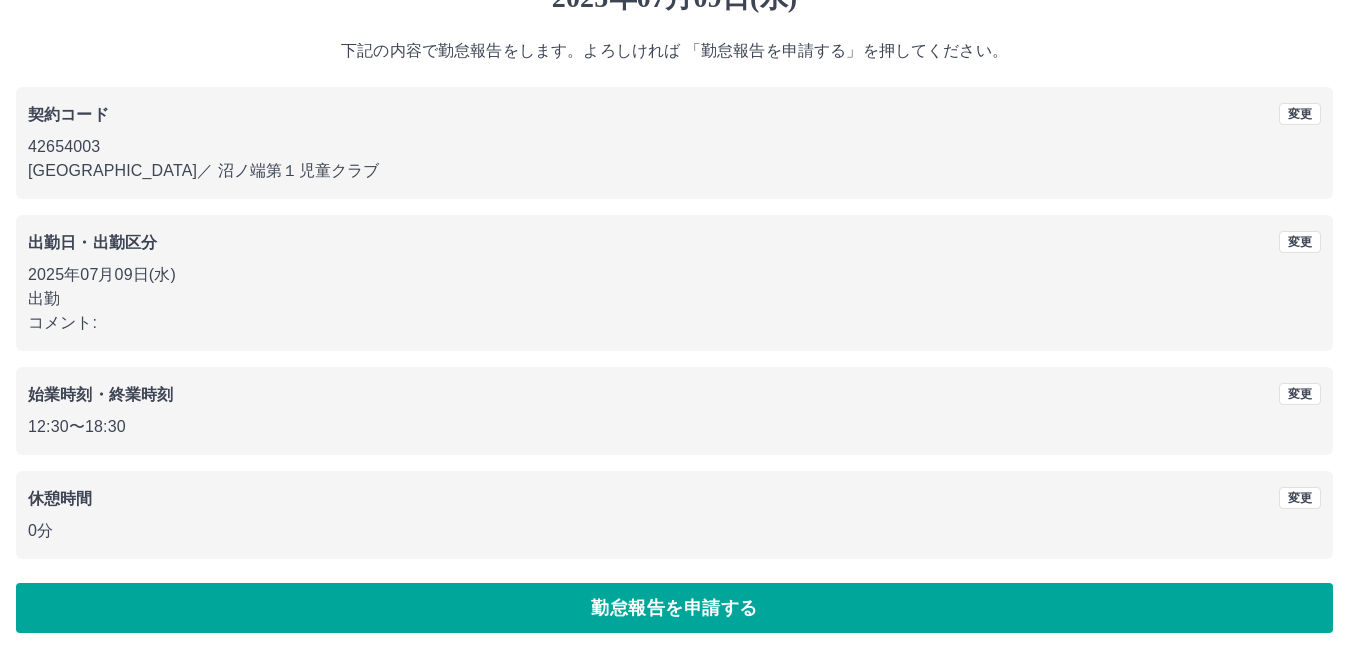 click on "コメント:" at bounding box center (674, 323) 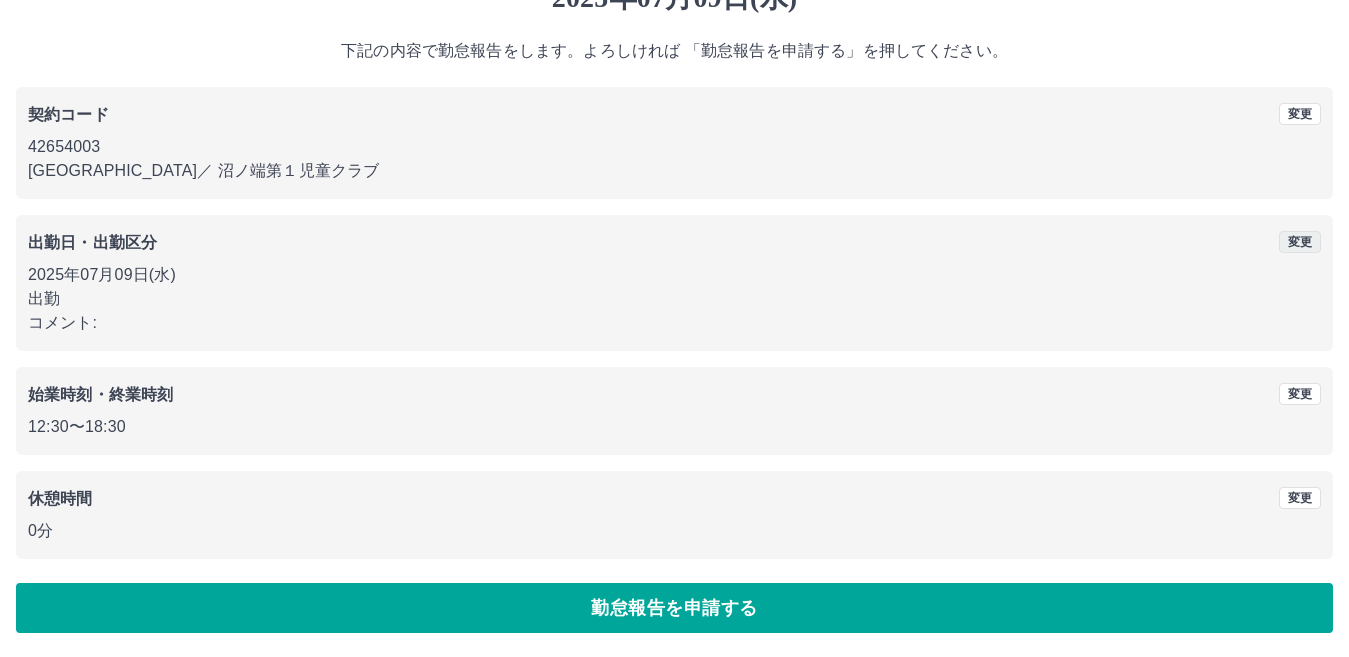 click on "変更" at bounding box center (1300, 242) 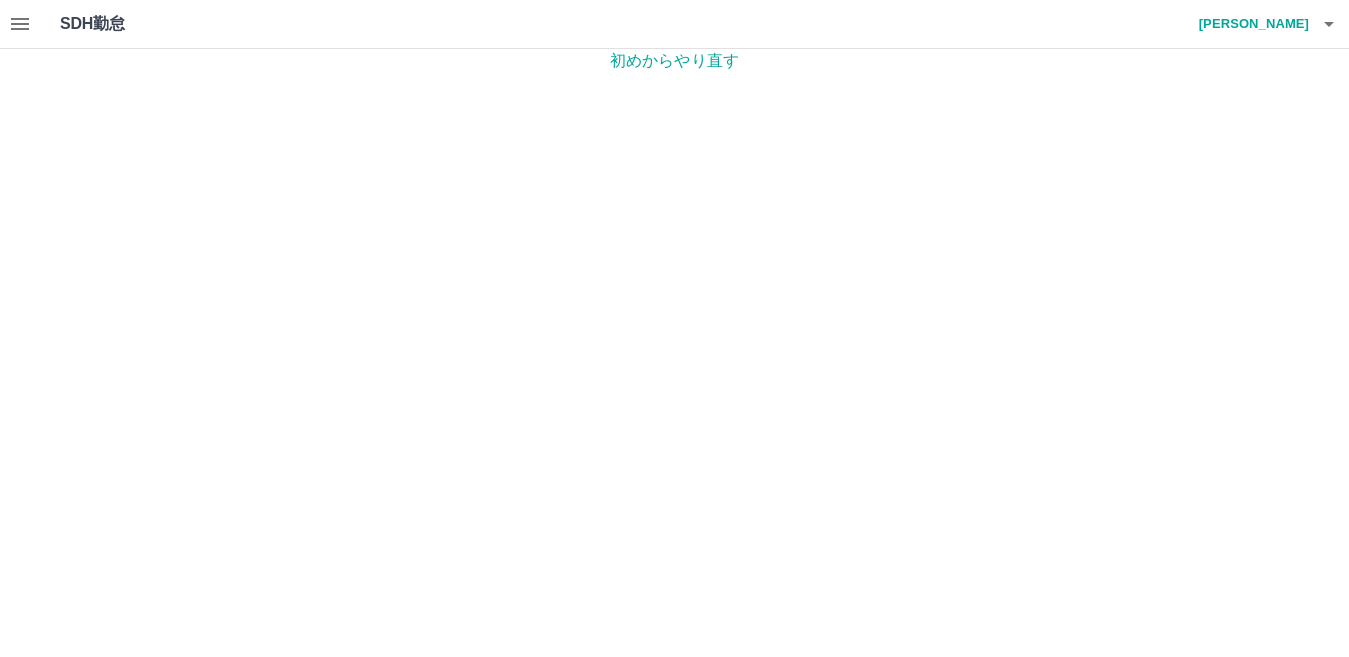 scroll, scrollTop: 0, scrollLeft: 0, axis: both 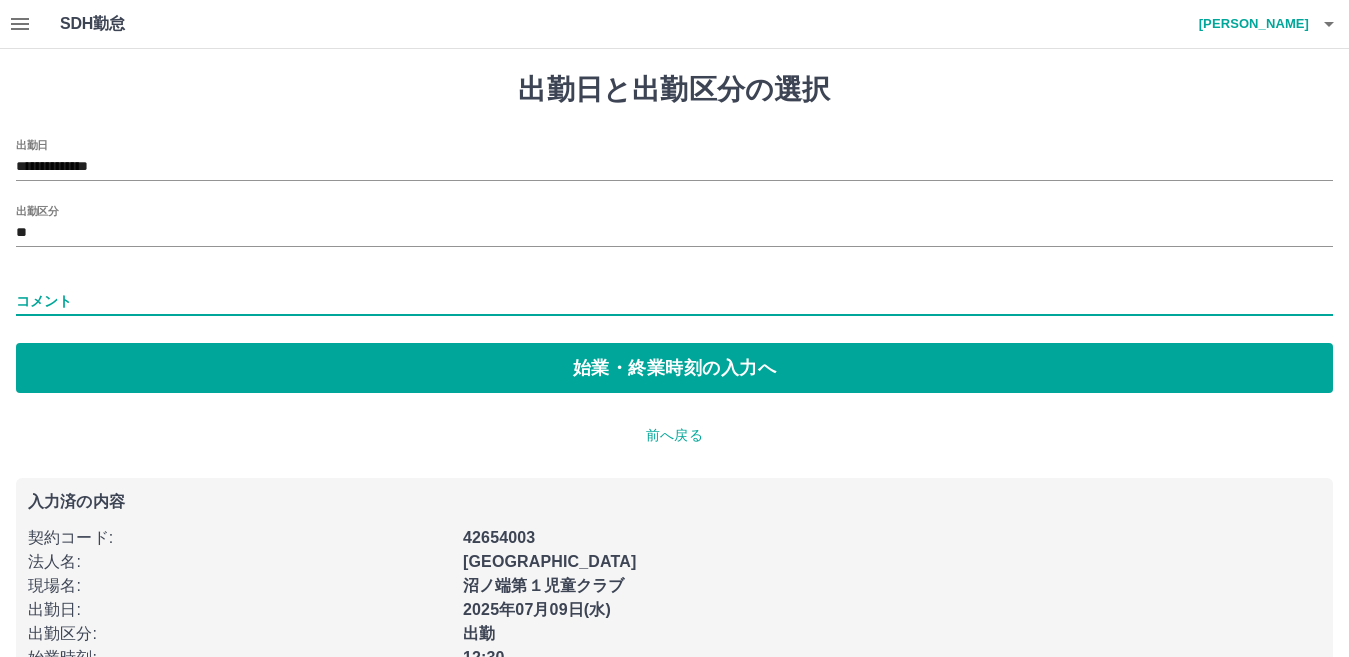 click on "コメント" at bounding box center [674, 301] 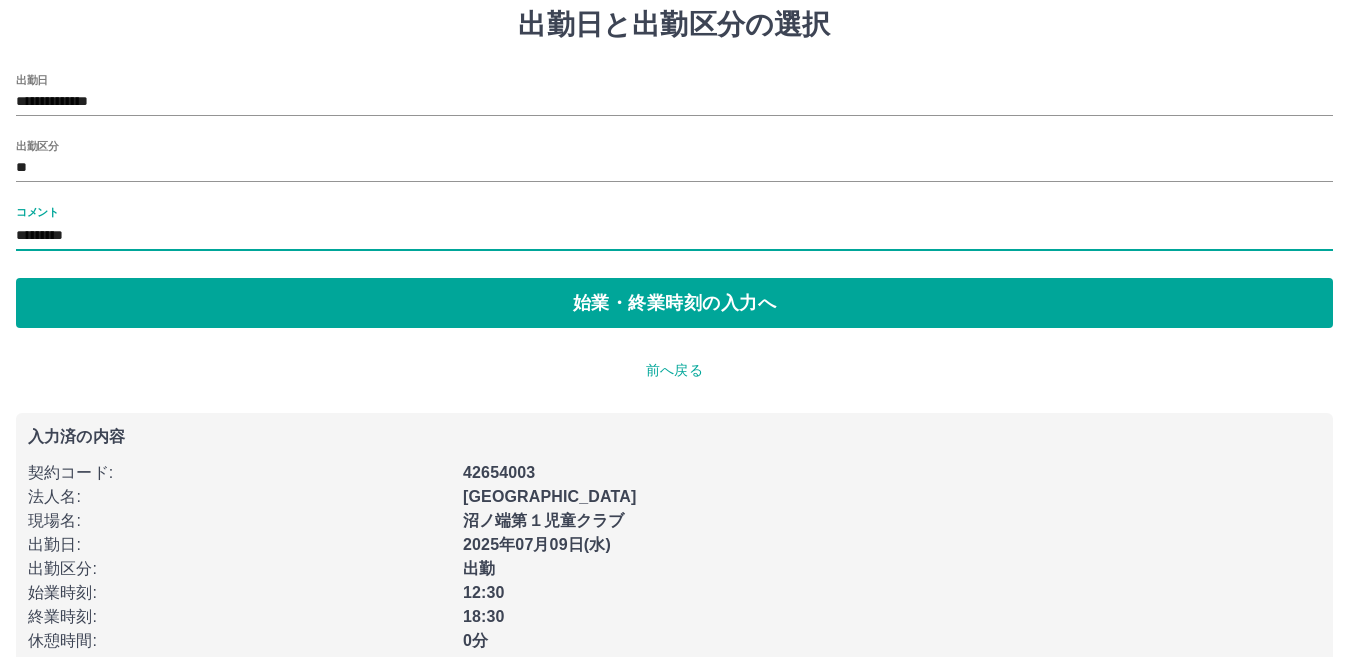 scroll, scrollTop: 100, scrollLeft: 0, axis: vertical 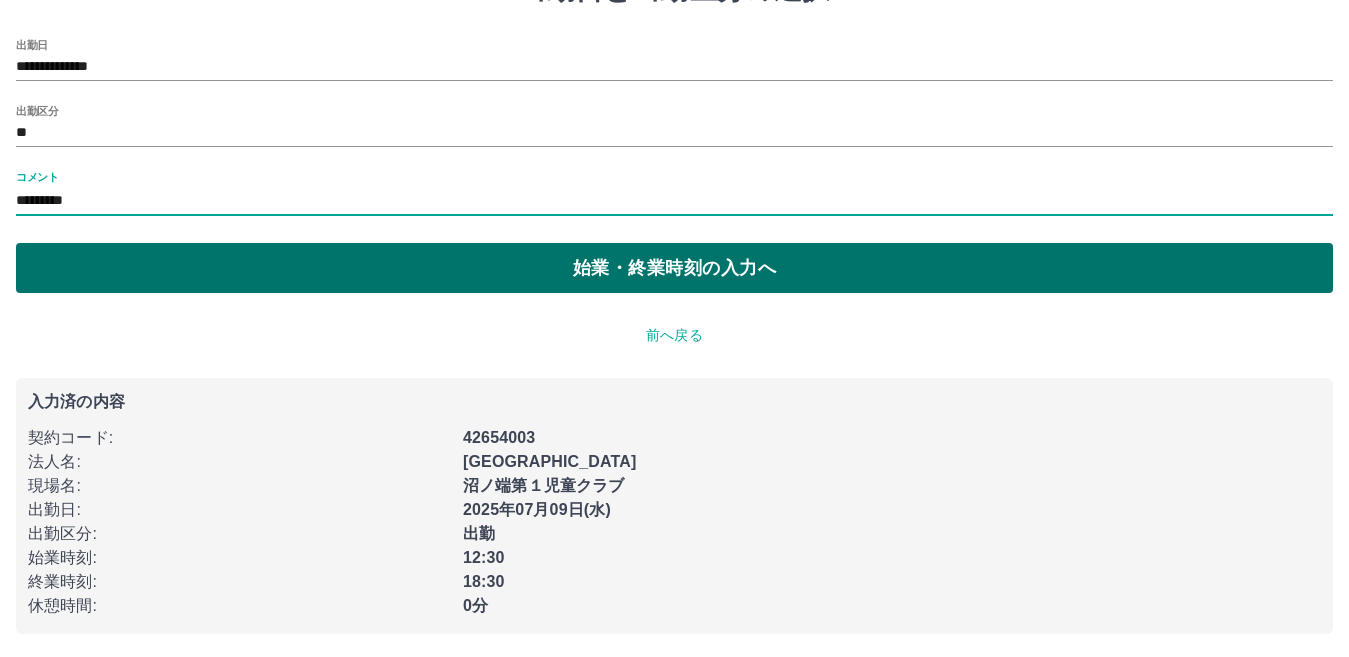 type on "*********" 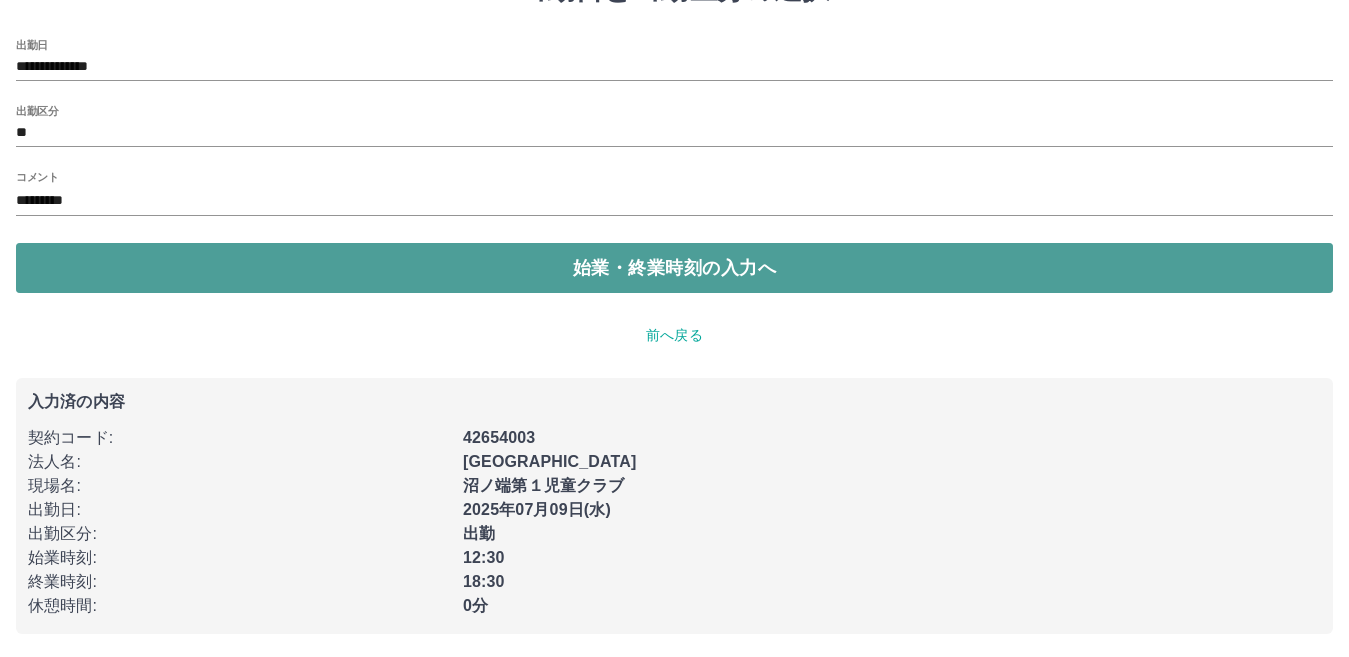 click on "始業・終業時刻の入力へ" at bounding box center [674, 268] 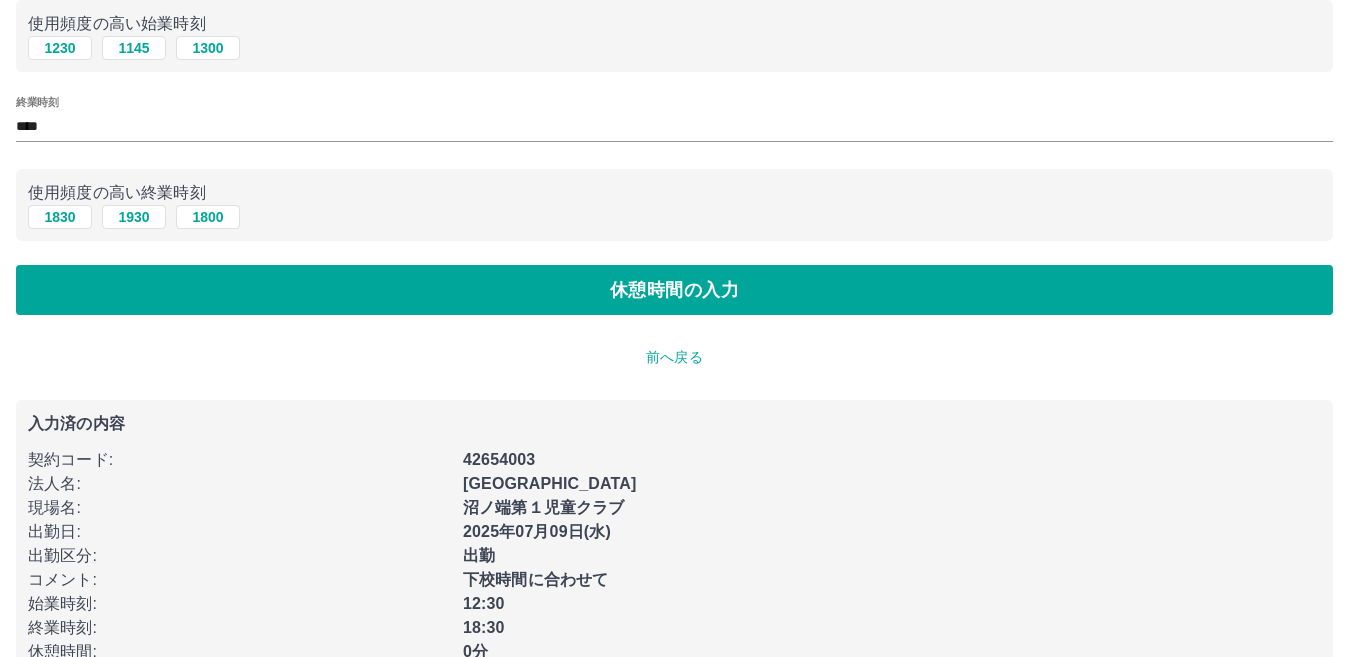 scroll, scrollTop: 259, scrollLeft: 0, axis: vertical 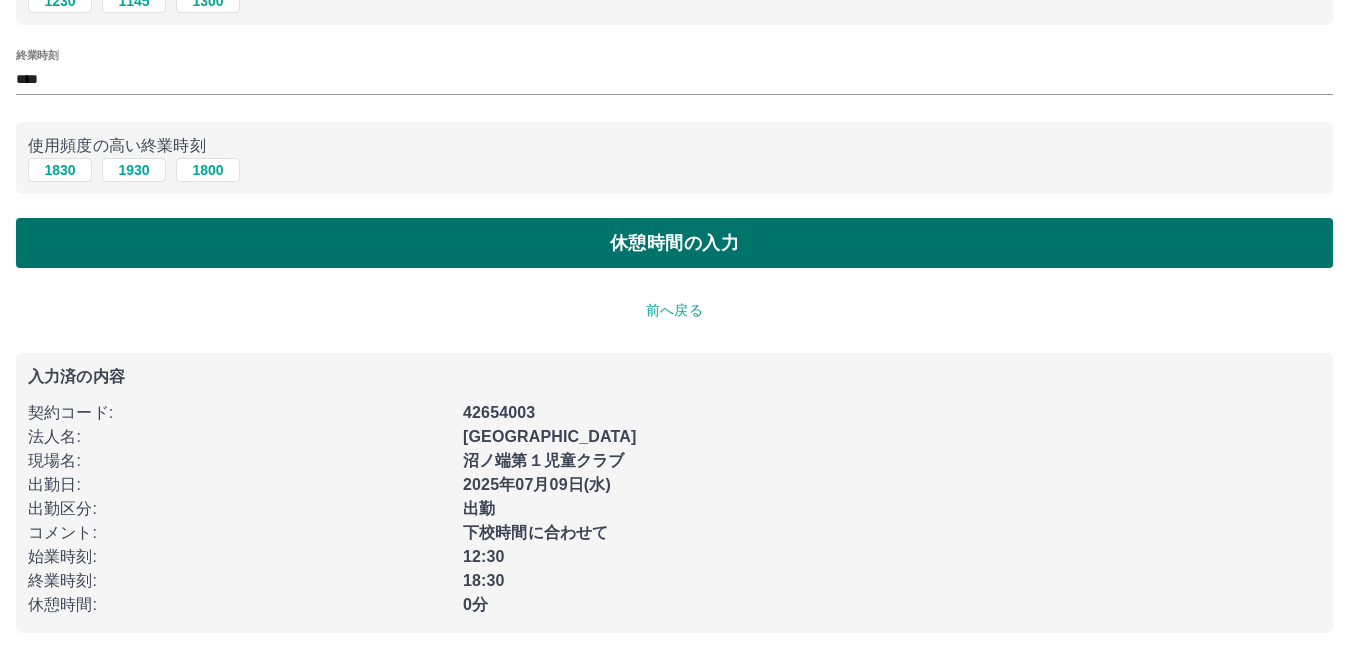 click on "休憩時間の入力" at bounding box center (674, 243) 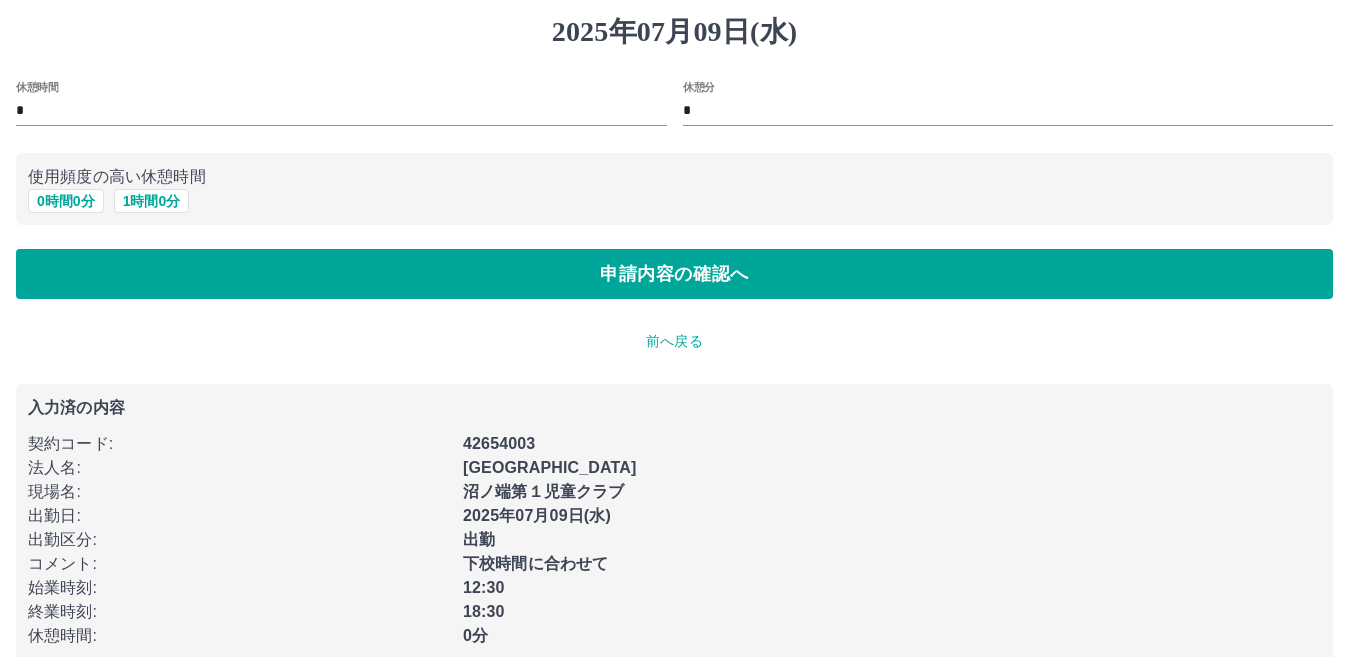 scroll, scrollTop: 90, scrollLeft: 0, axis: vertical 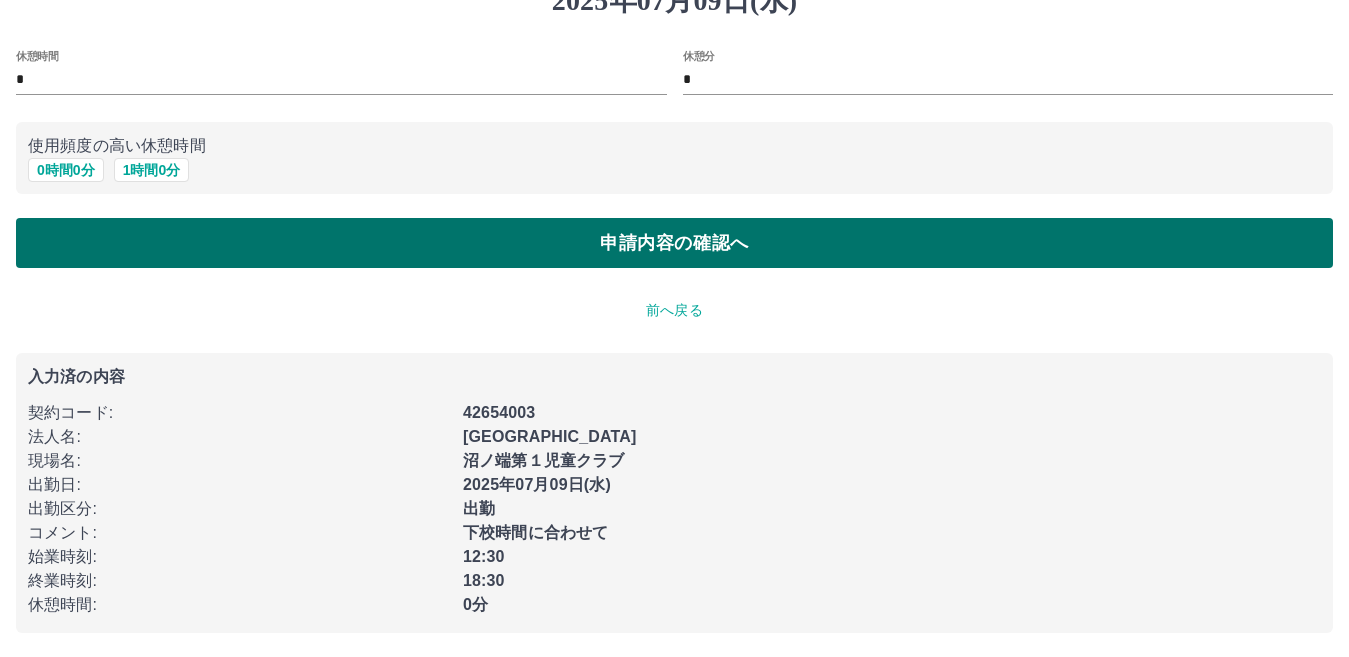 click on "申請内容の確認へ" at bounding box center [674, 243] 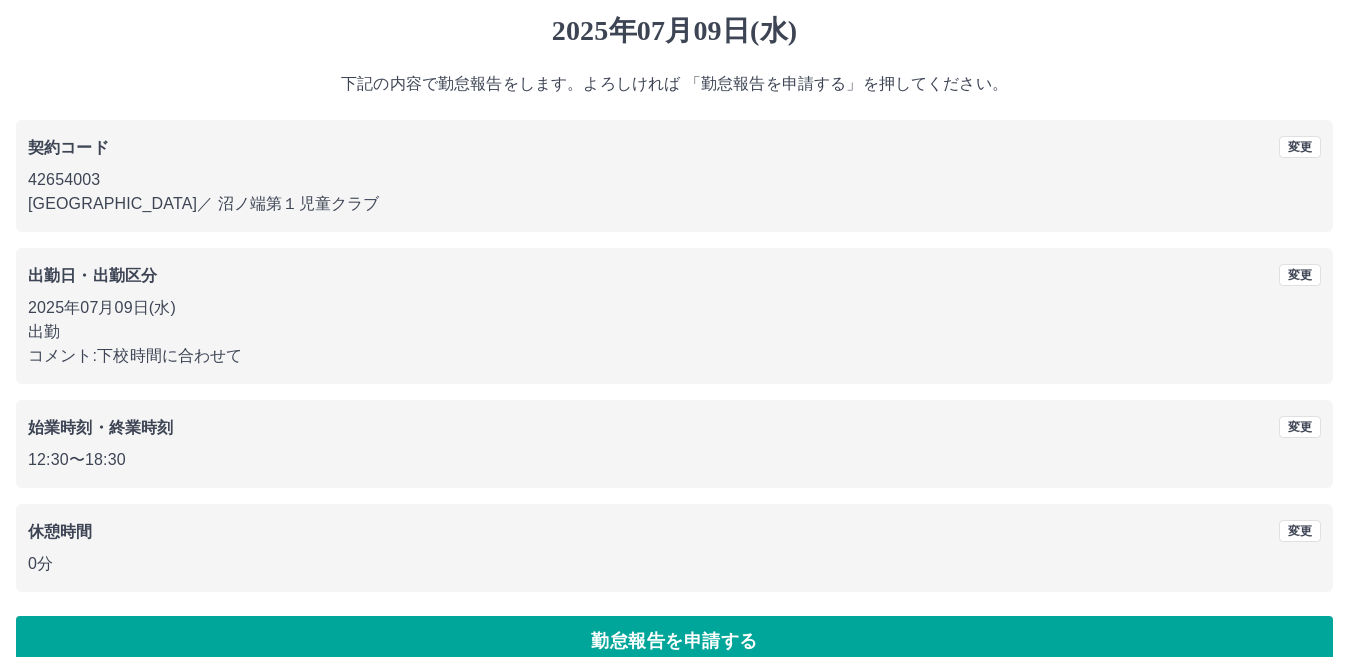 scroll, scrollTop: 92, scrollLeft: 0, axis: vertical 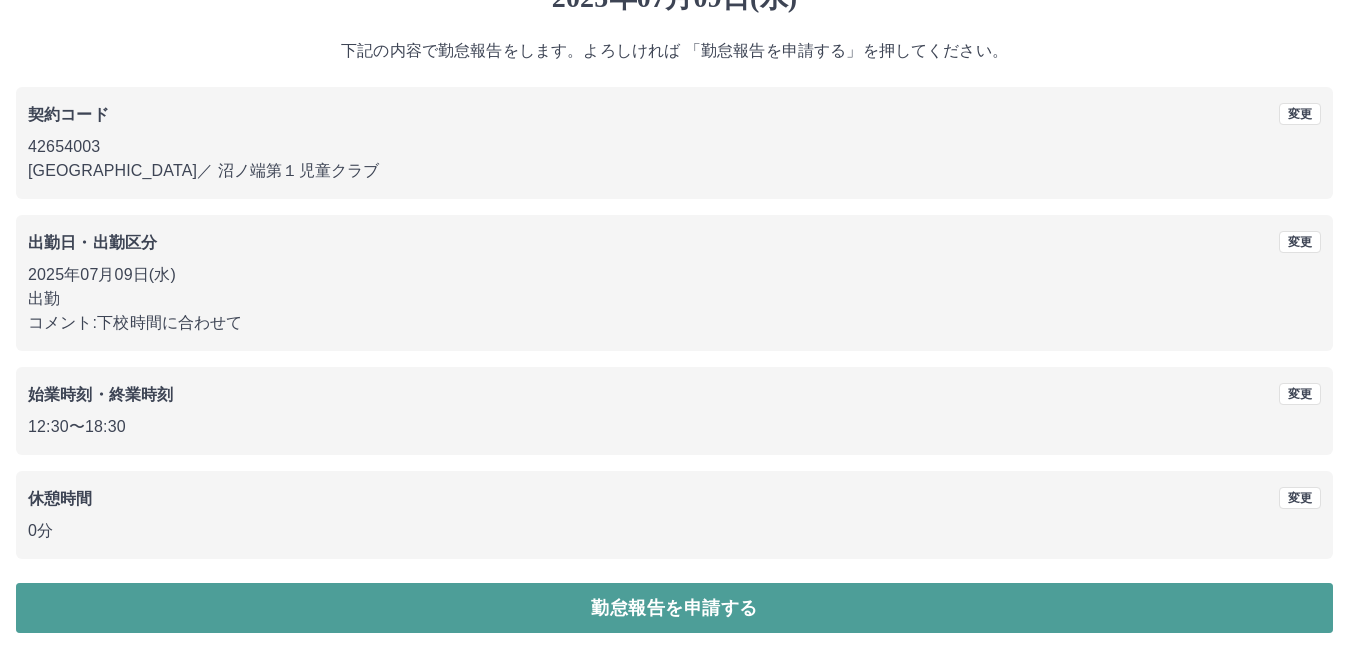 click on "勤怠報告を申請する" at bounding box center (674, 608) 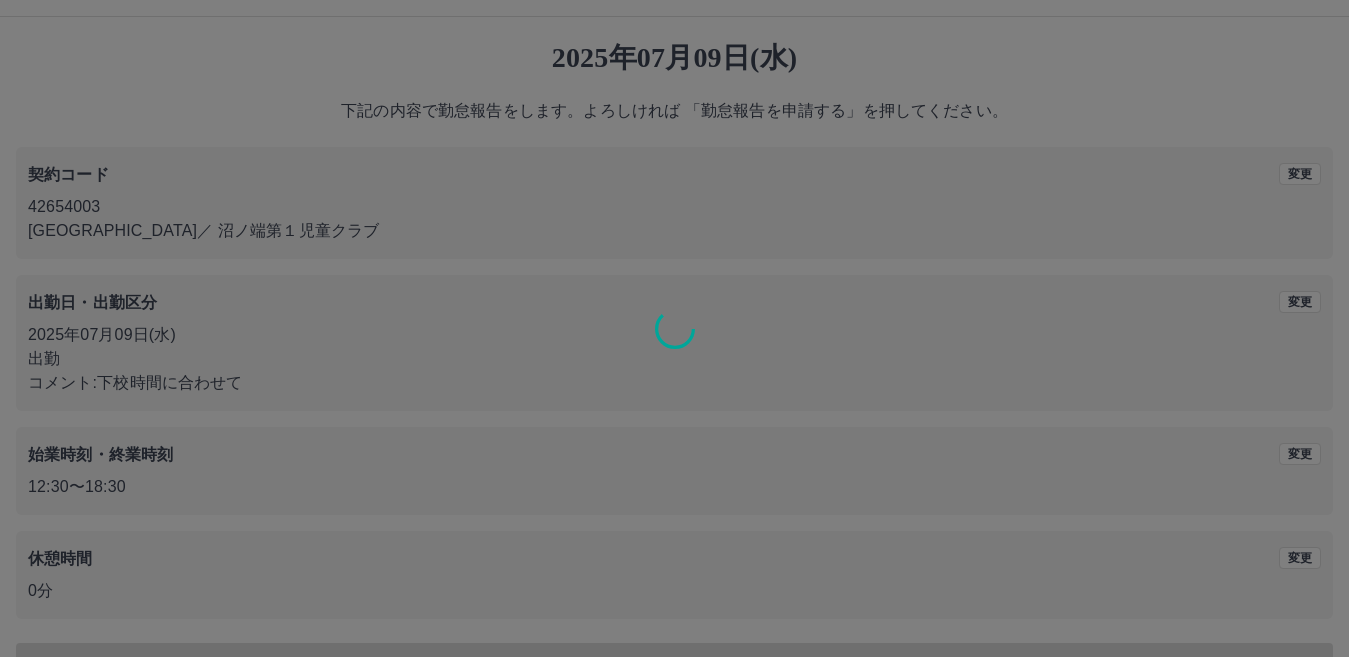 scroll, scrollTop: 0, scrollLeft: 0, axis: both 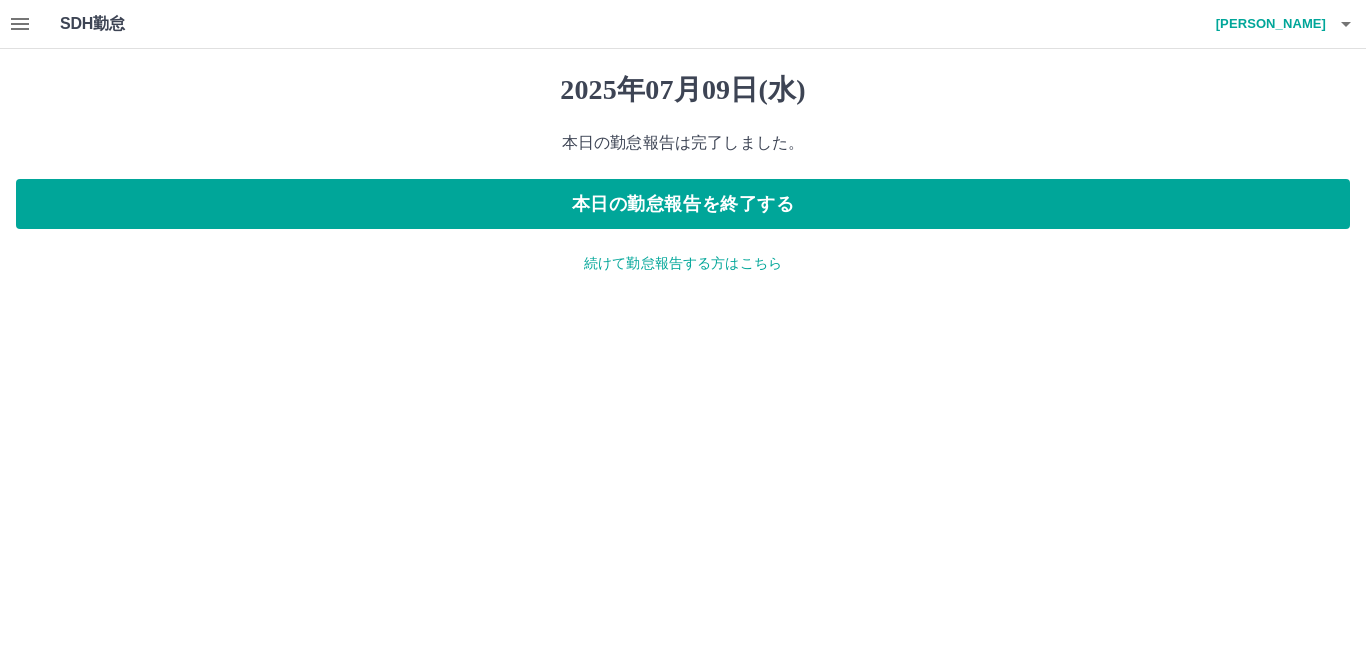 click on "続けて勤怠報告する方はこちら" at bounding box center [683, 263] 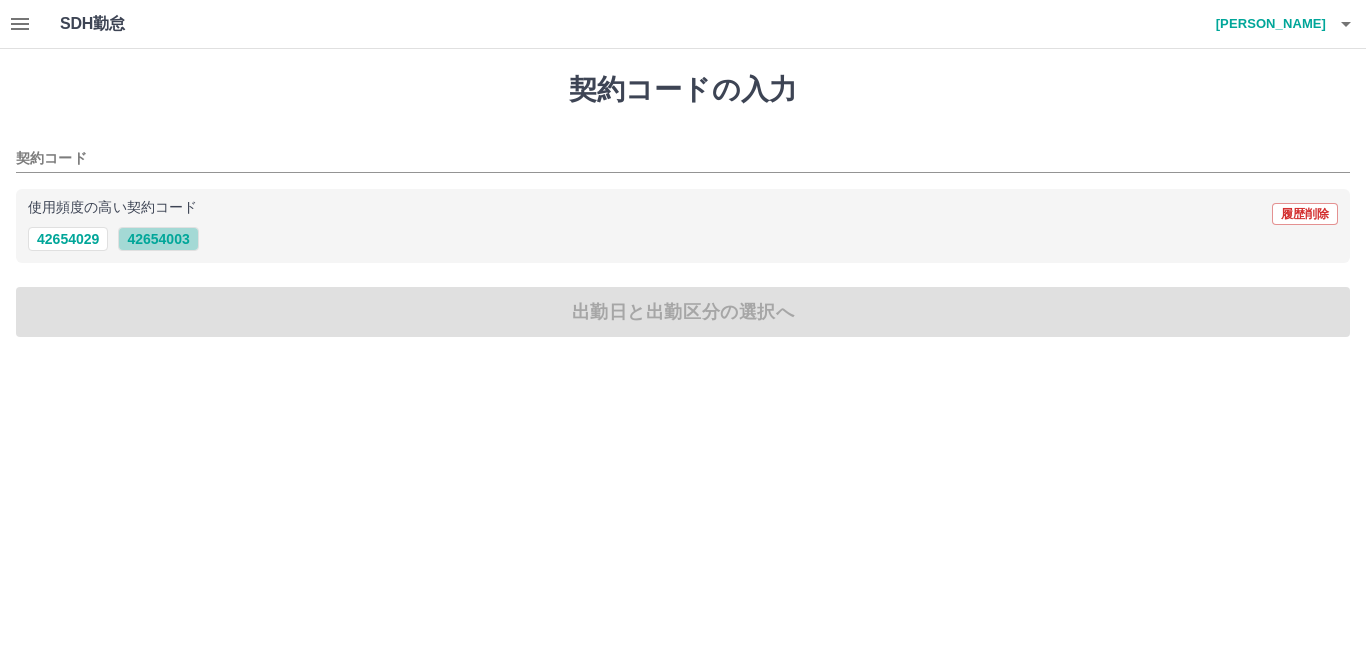 click on "42654003" at bounding box center (158, 239) 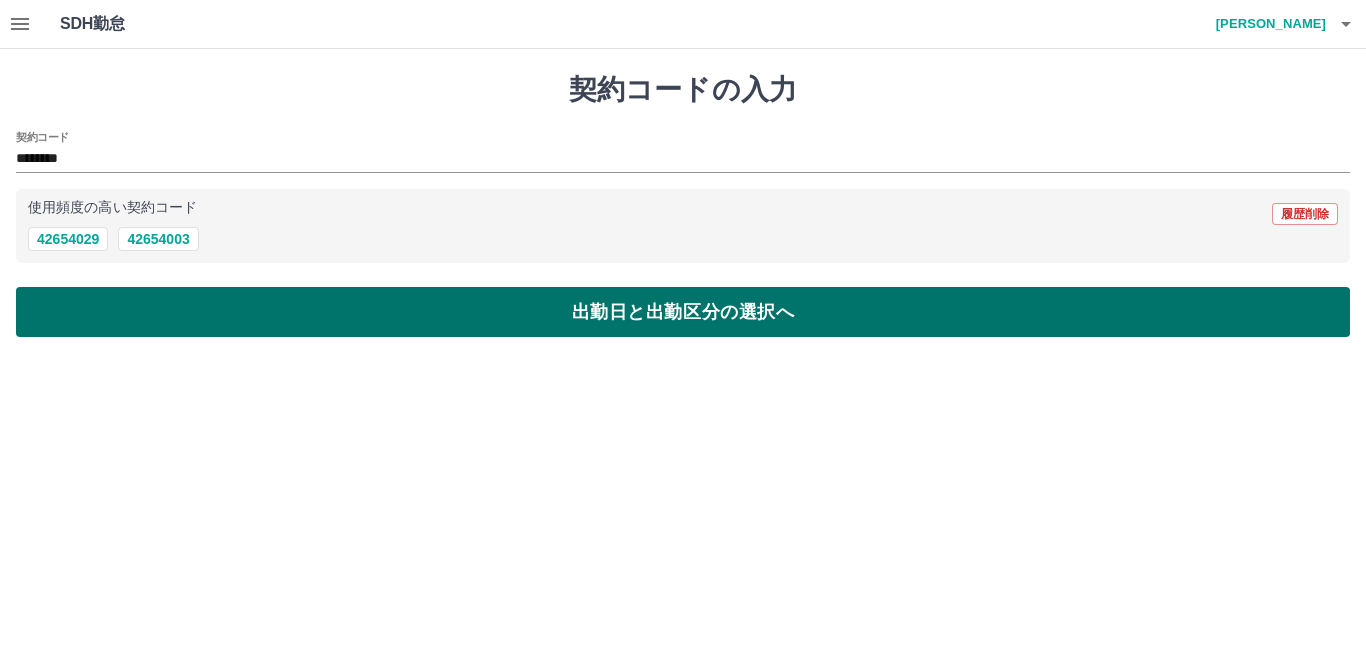 click on "出勤日と出勤区分の選択へ" at bounding box center (683, 312) 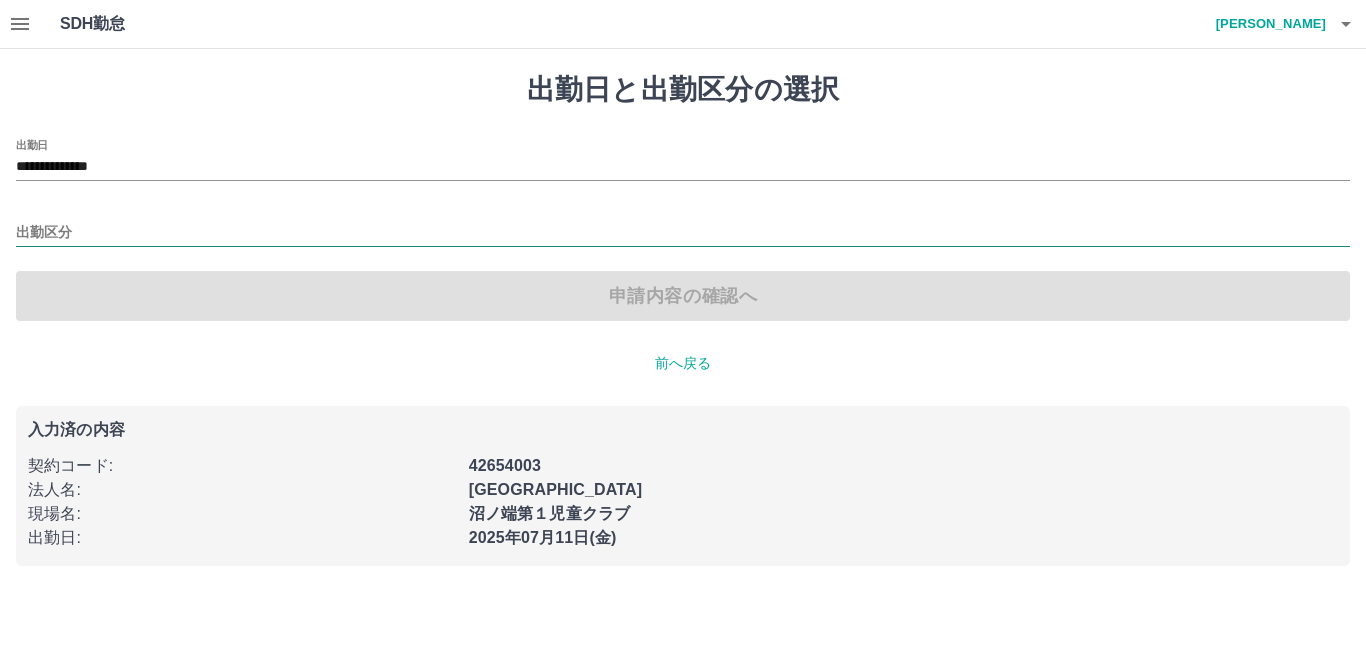 click on "出勤区分" at bounding box center [683, 233] 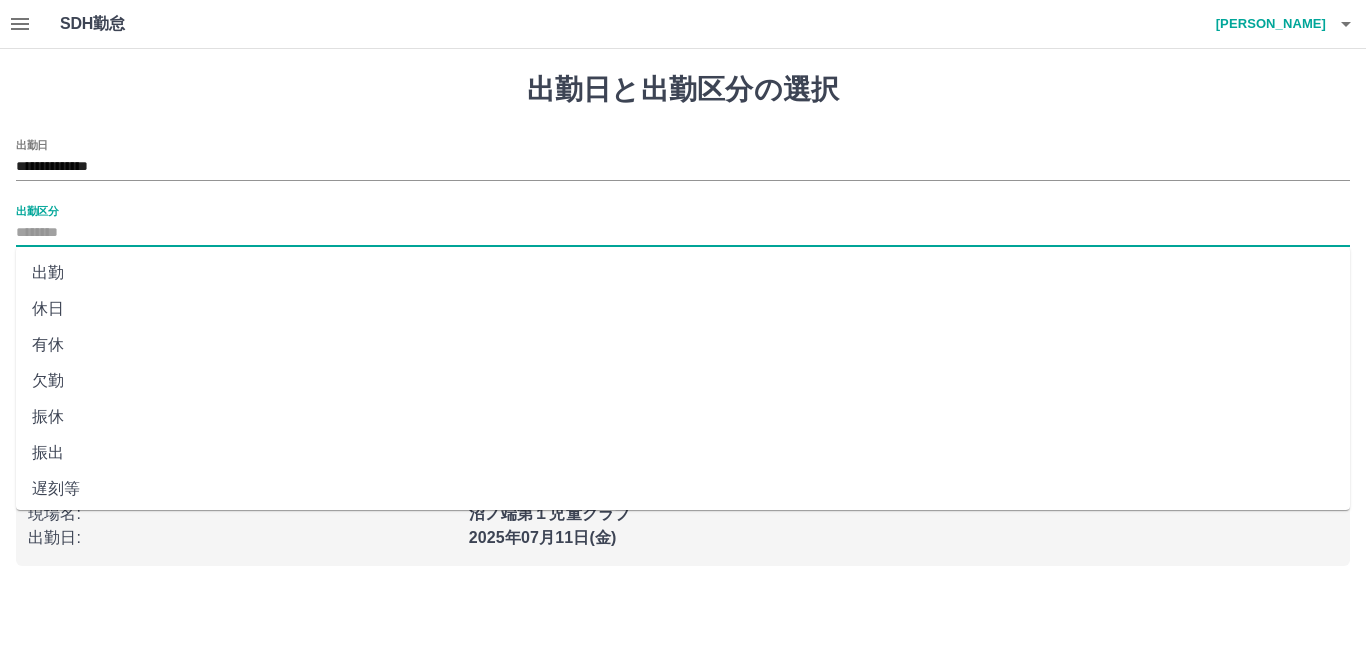 click on "出勤" at bounding box center [683, 273] 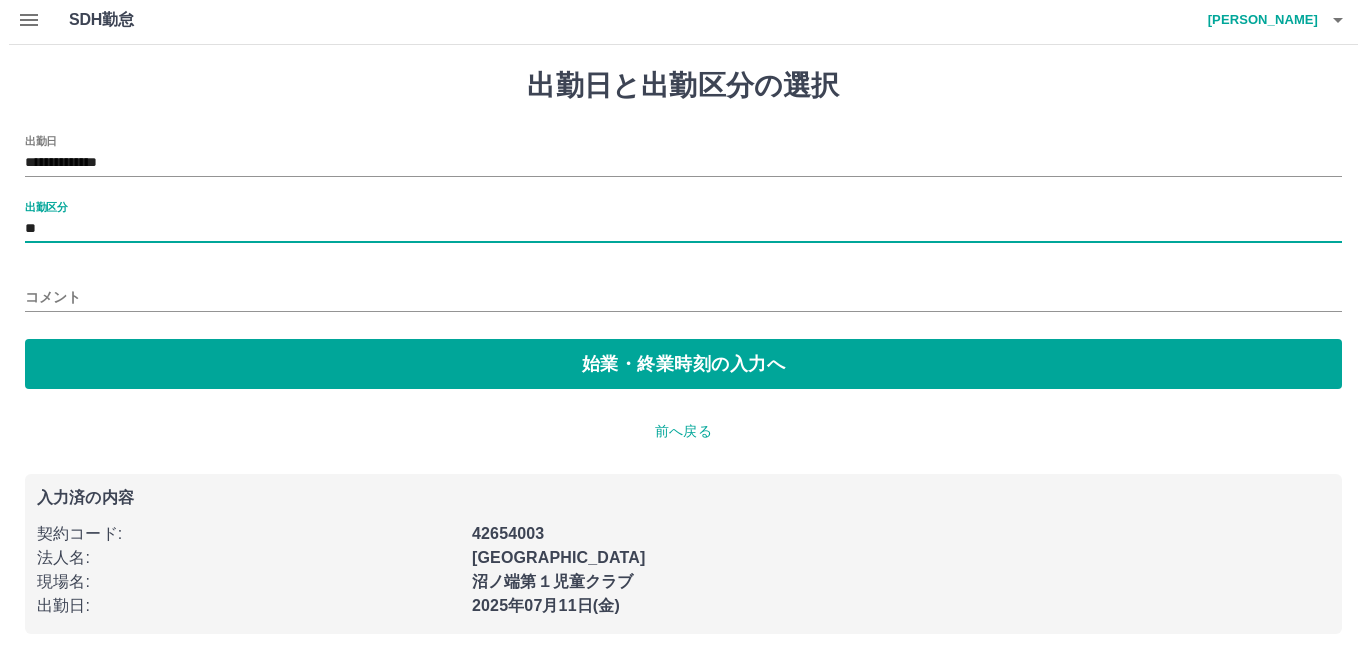 scroll, scrollTop: 5, scrollLeft: 0, axis: vertical 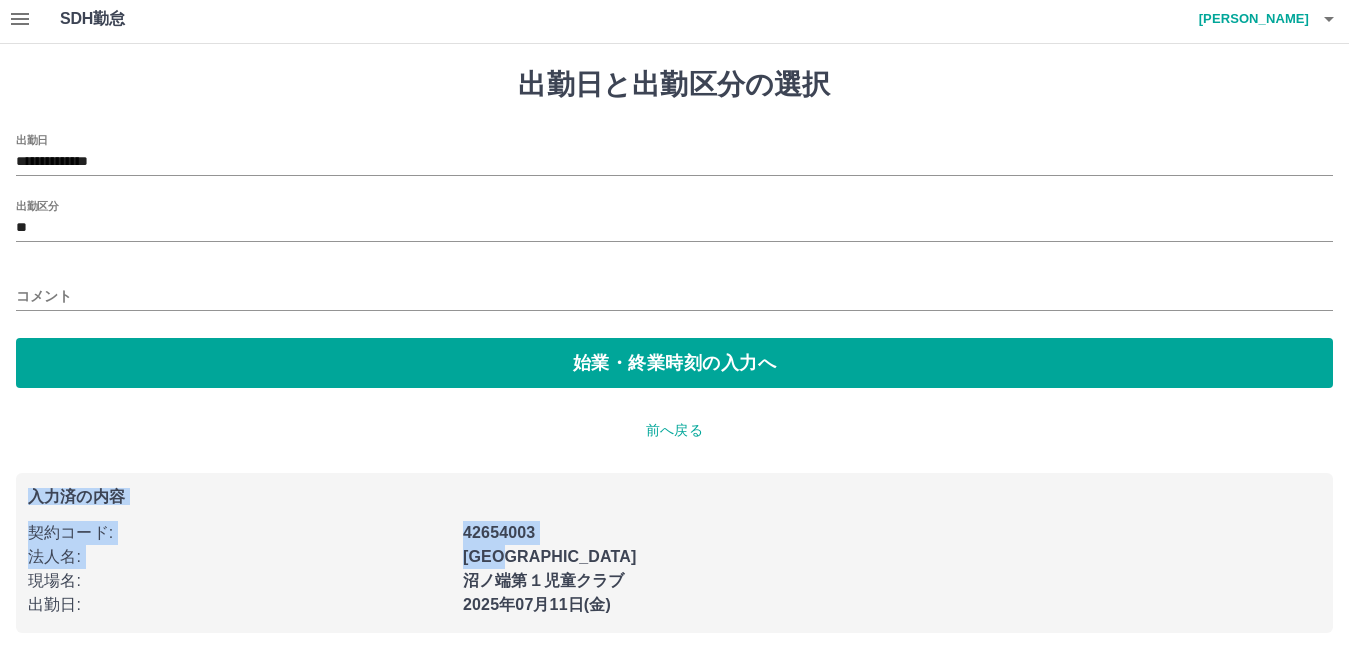 drag, startPoint x: 169, startPoint y: 526, endPoint x: 1048, endPoint y: 540, distance: 879.1115 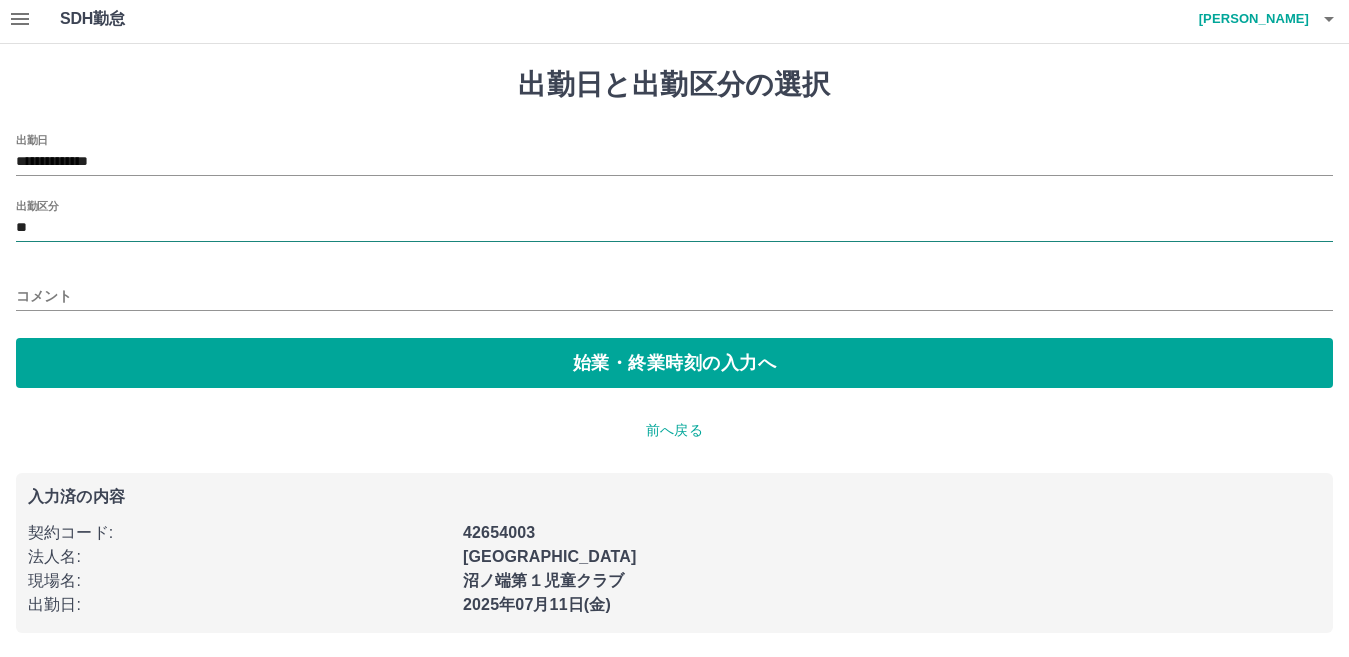 click on "**" at bounding box center (674, 228) 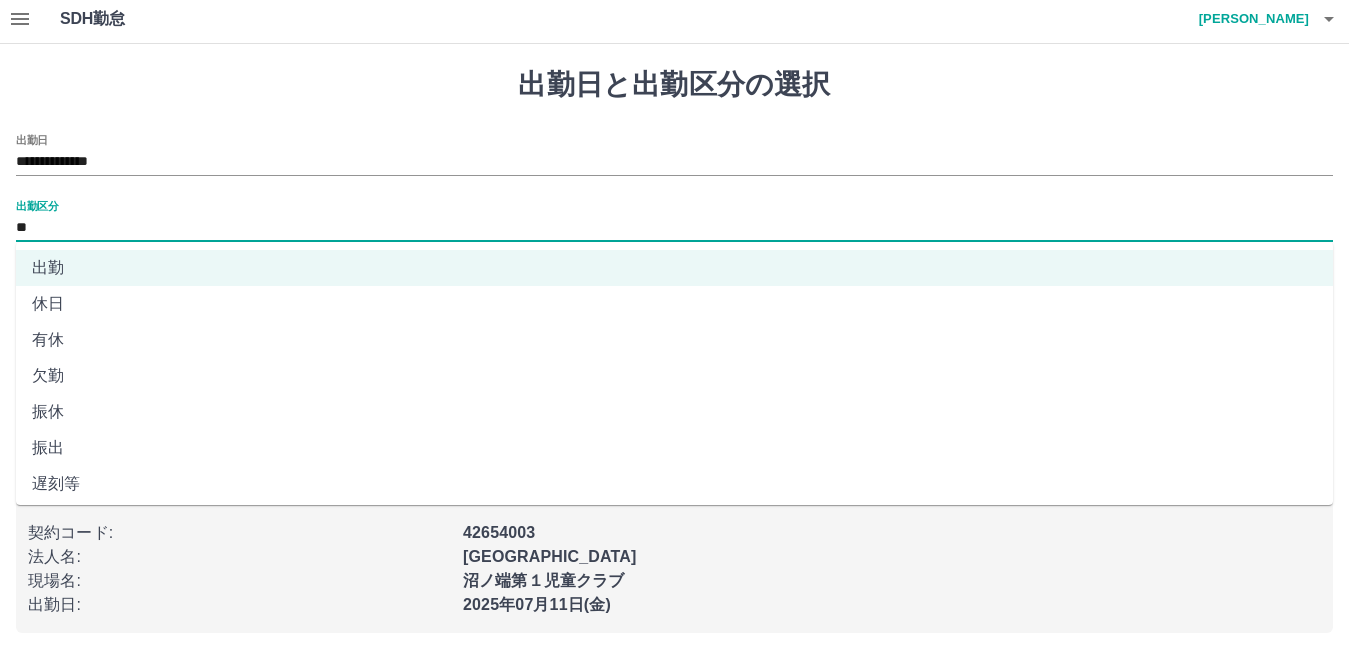 click on "有休" at bounding box center [674, 340] 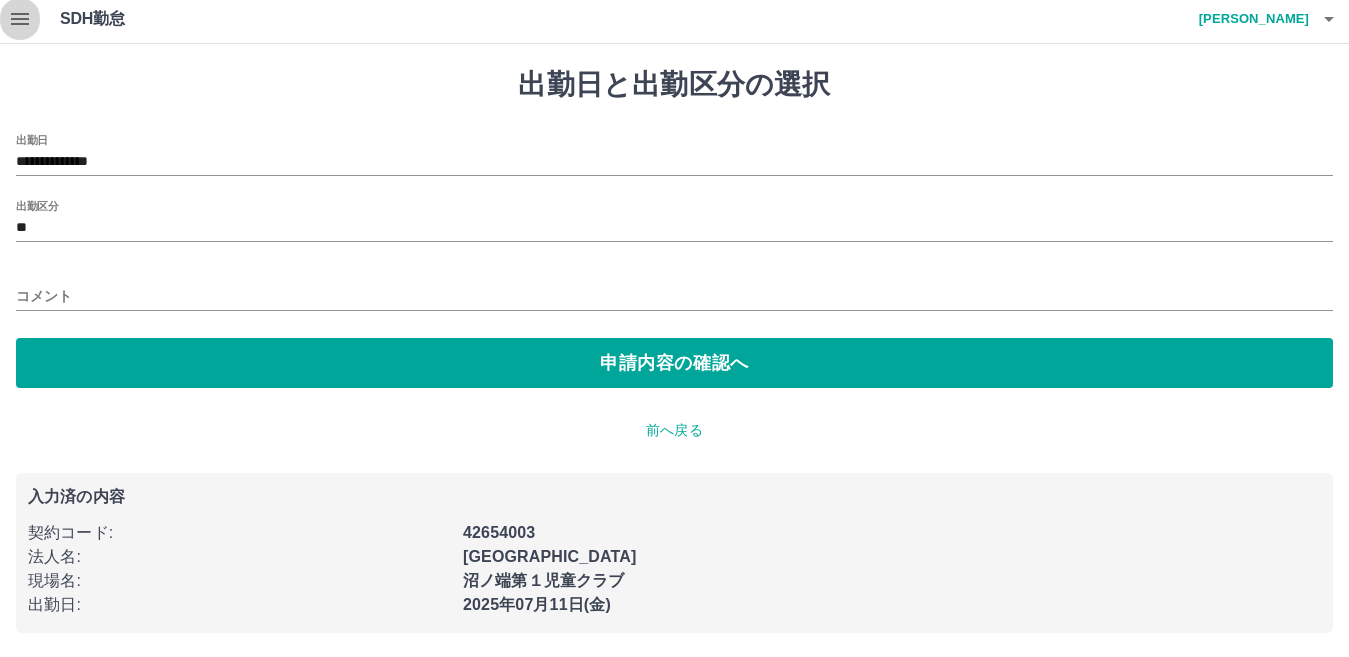click 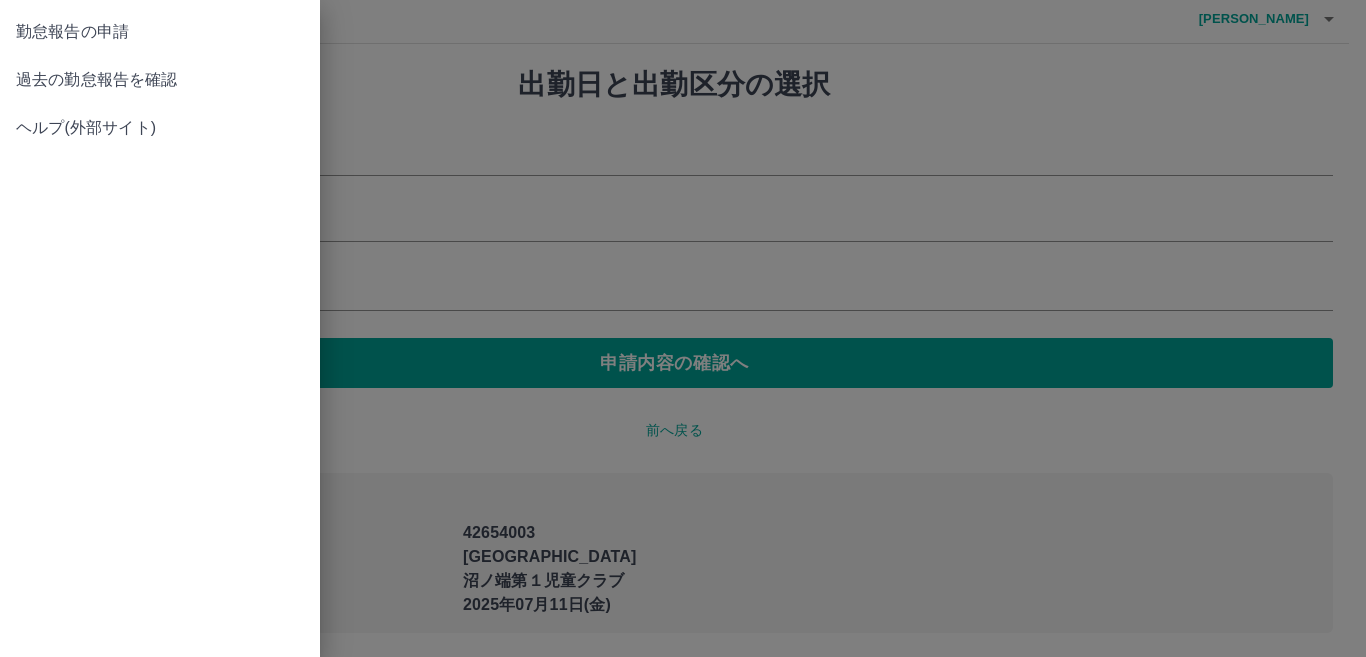 click on "勤怠報告の申請 過去の勤怠報告を確認 ヘルプ(外部サイト)" at bounding box center (160, 328) 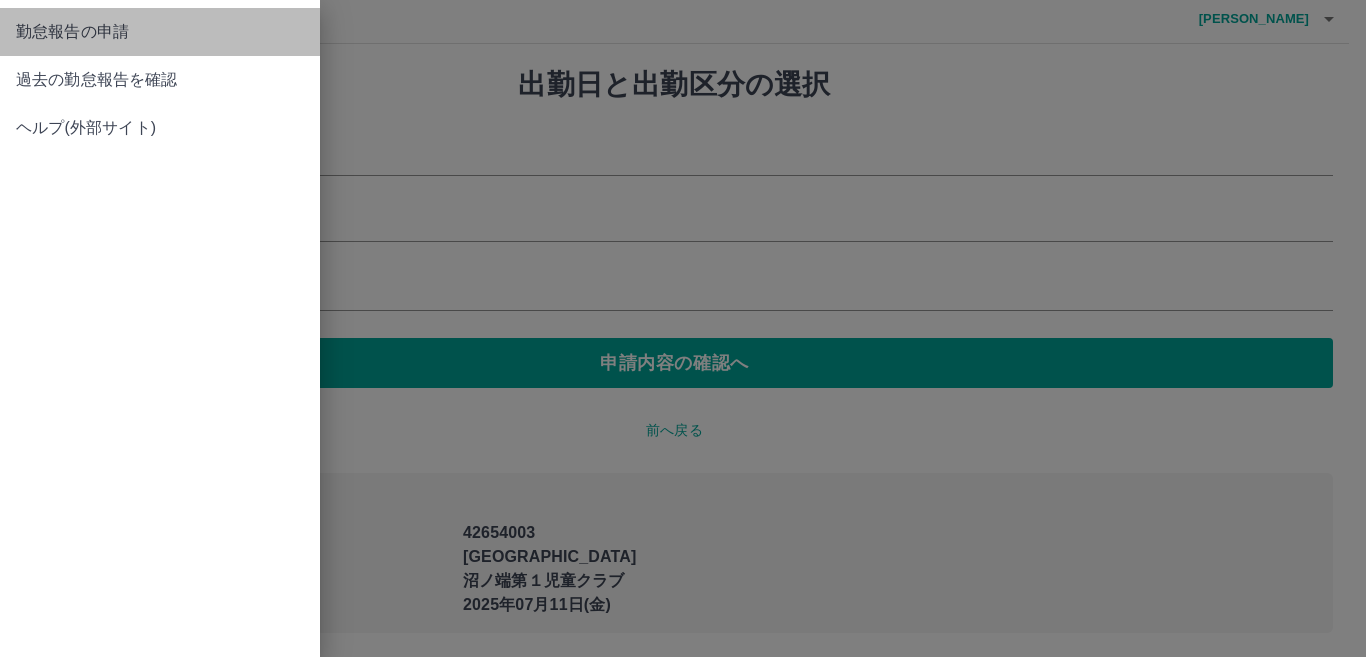 click on "勤怠報告の申請" at bounding box center (160, 32) 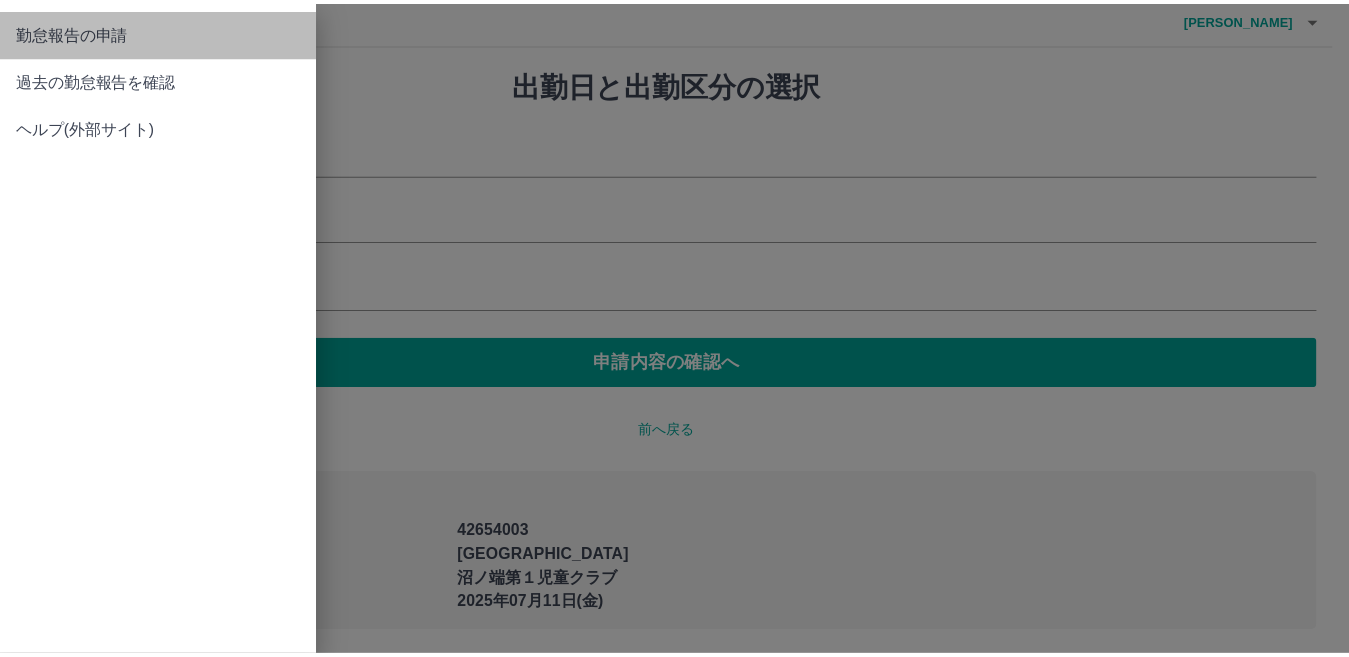 scroll, scrollTop: 0, scrollLeft: 0, axis: both 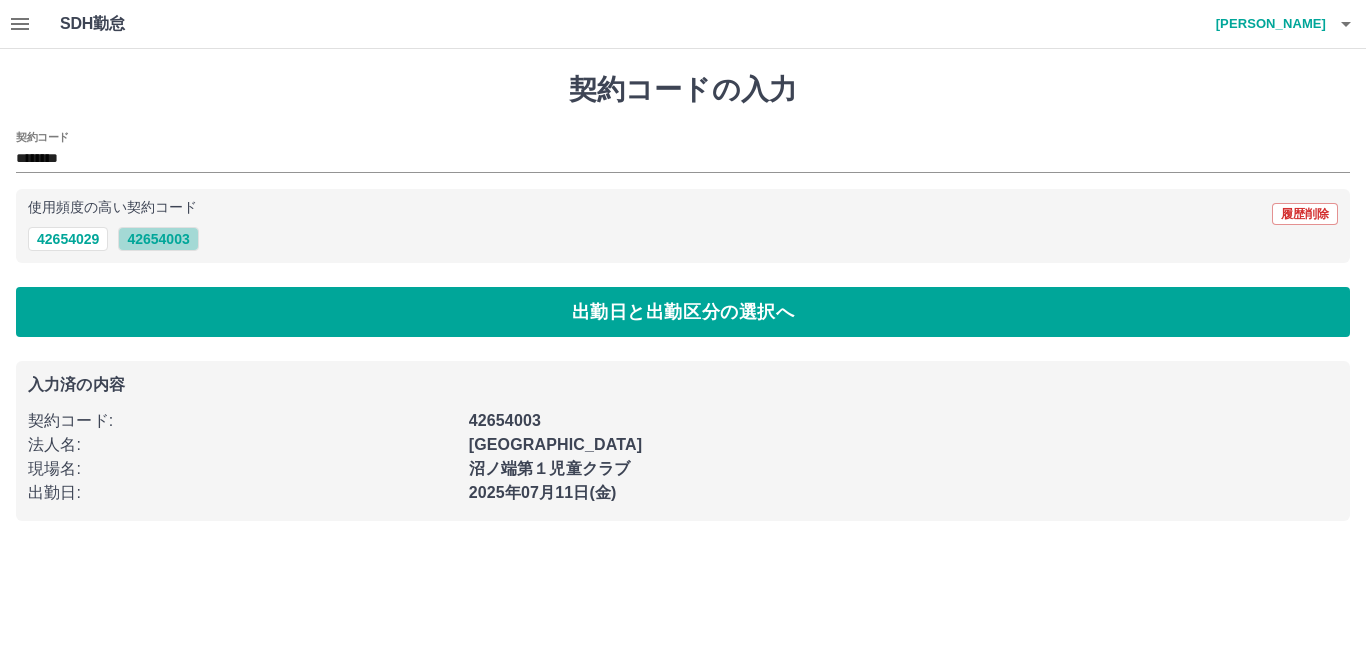 click on "42654003" at bounding box center [158, 239] 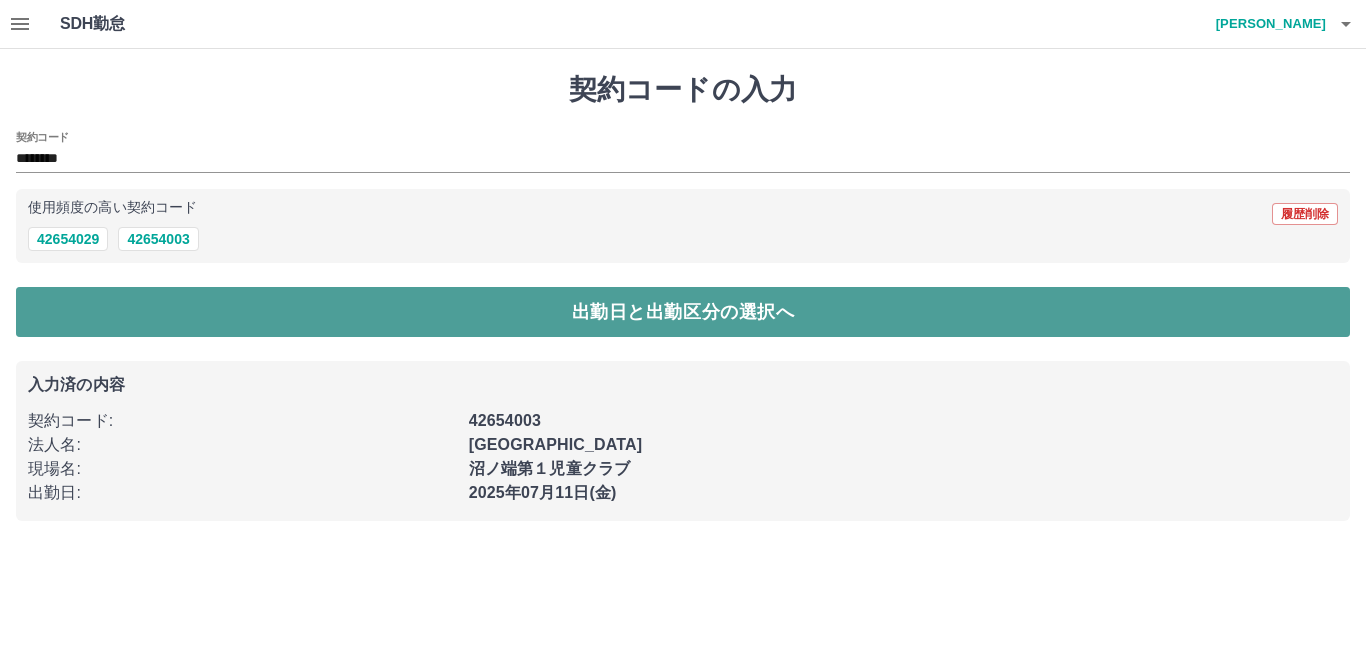 click on "出勤日と出勤区分の選択へ" at bounding box center (683, 312) 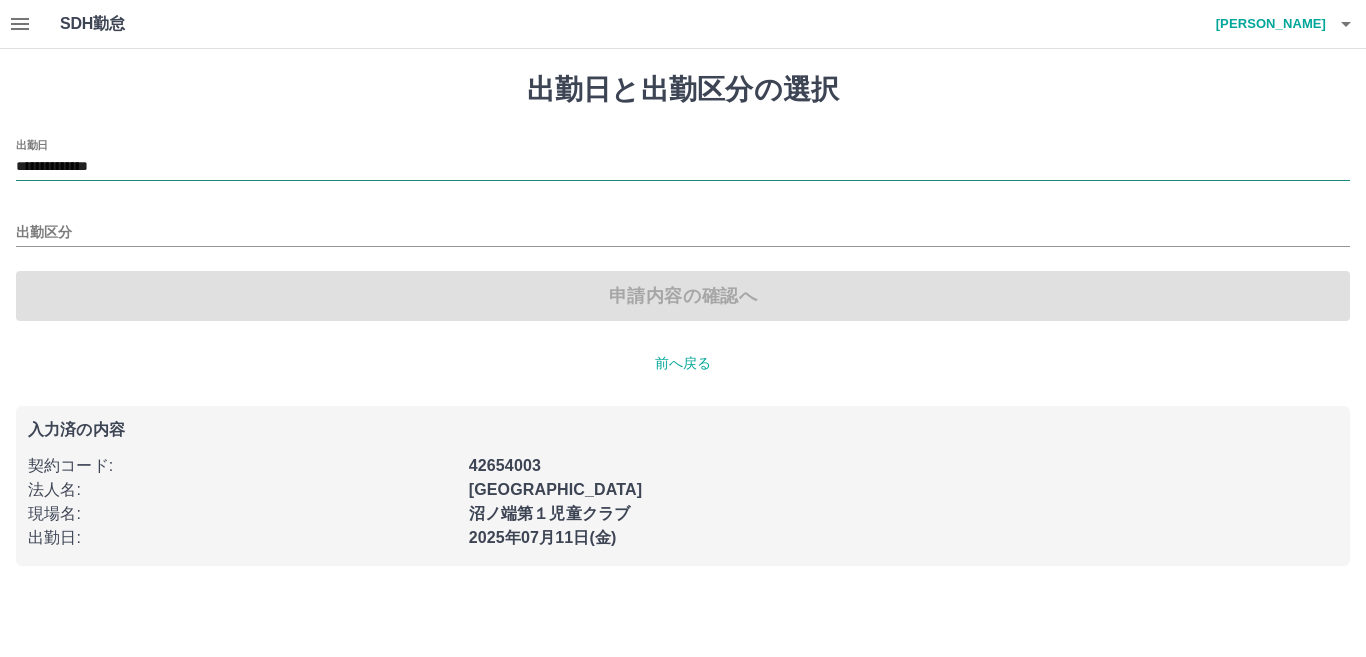 click on "**********" at bounding box center [683, 167] 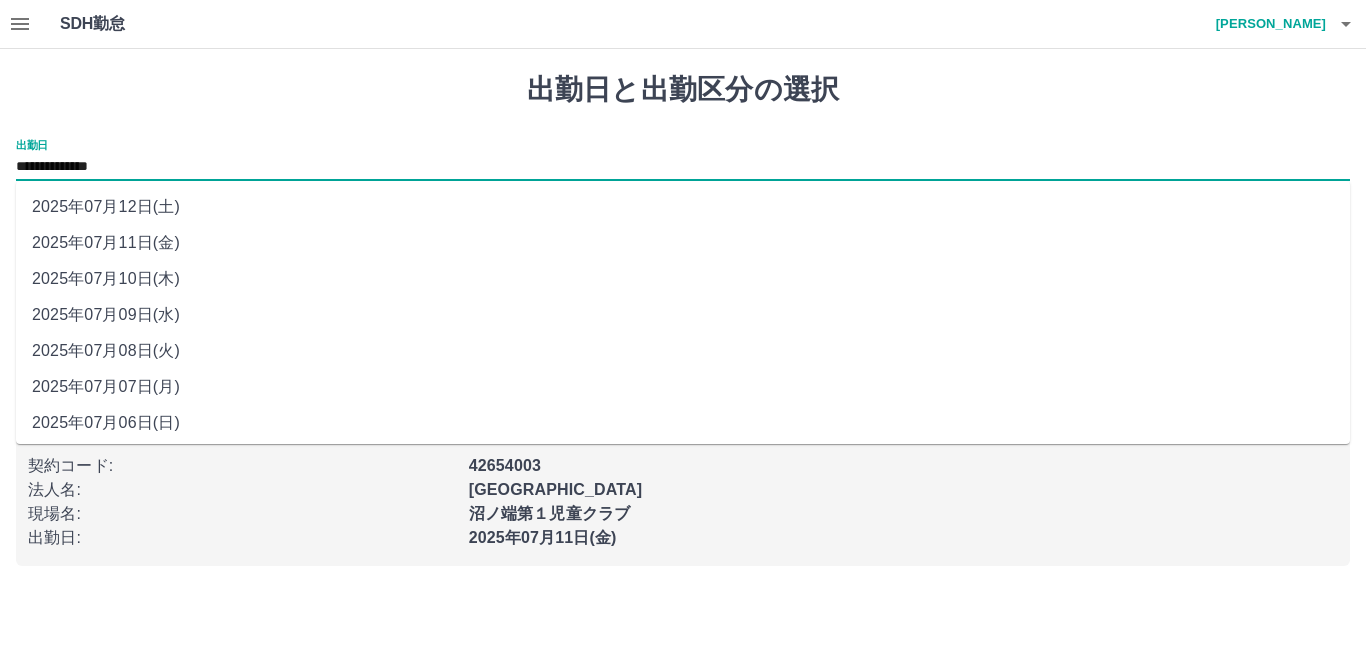 drag, startPoint x: 120, startPoint y: 341, endPoint x: 97, endPoint y: 344, distance: 23.194826 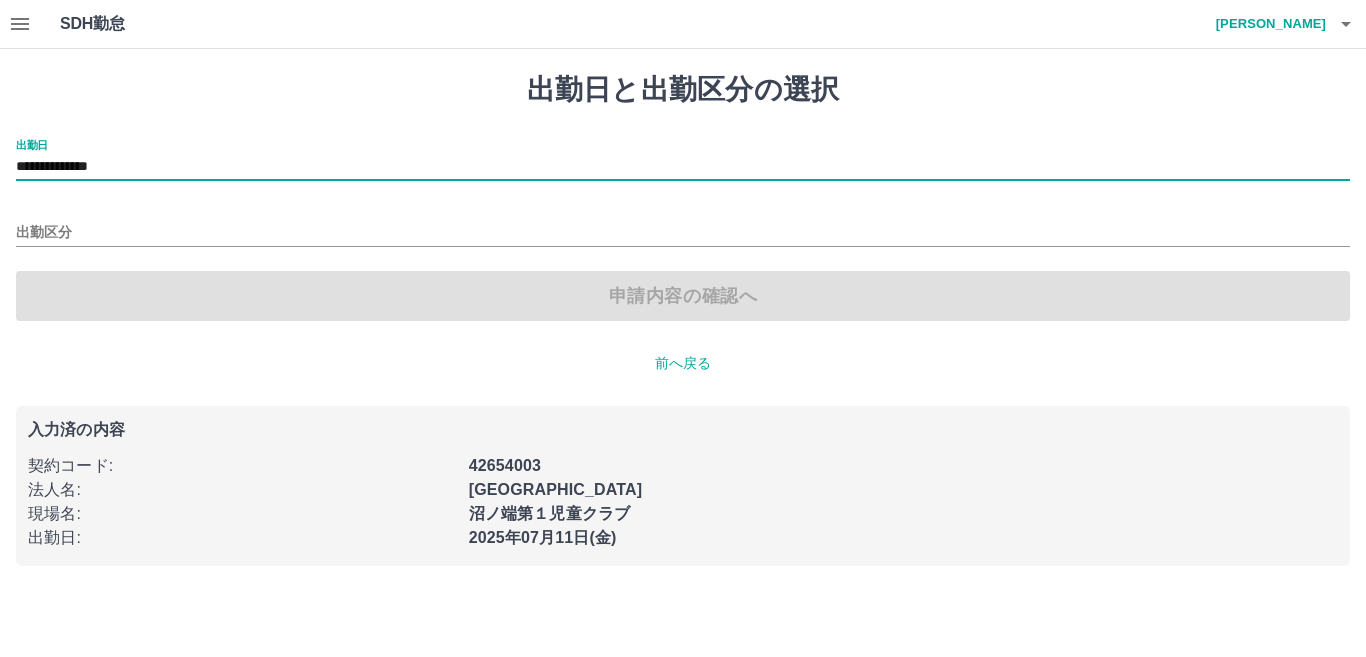 click on "申請内容の確認へ" at bounding box center [683, 296] 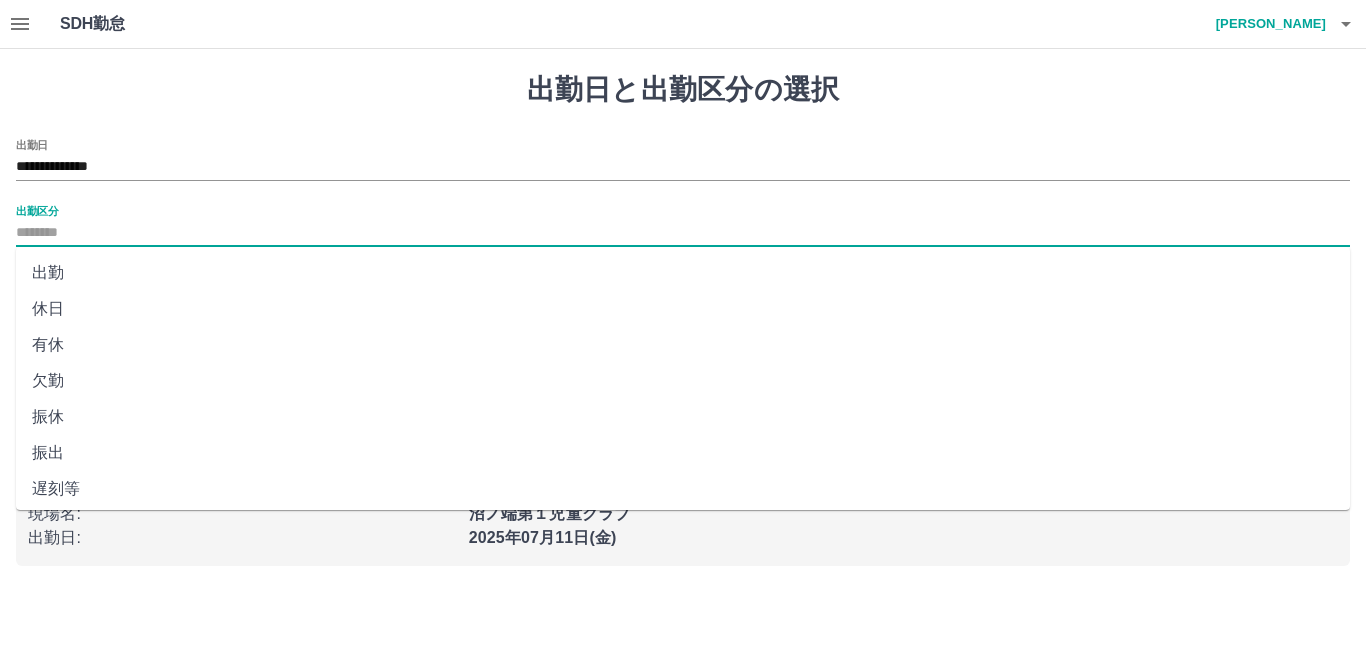 click on "出勤区分" at bounding box center [683, 233] 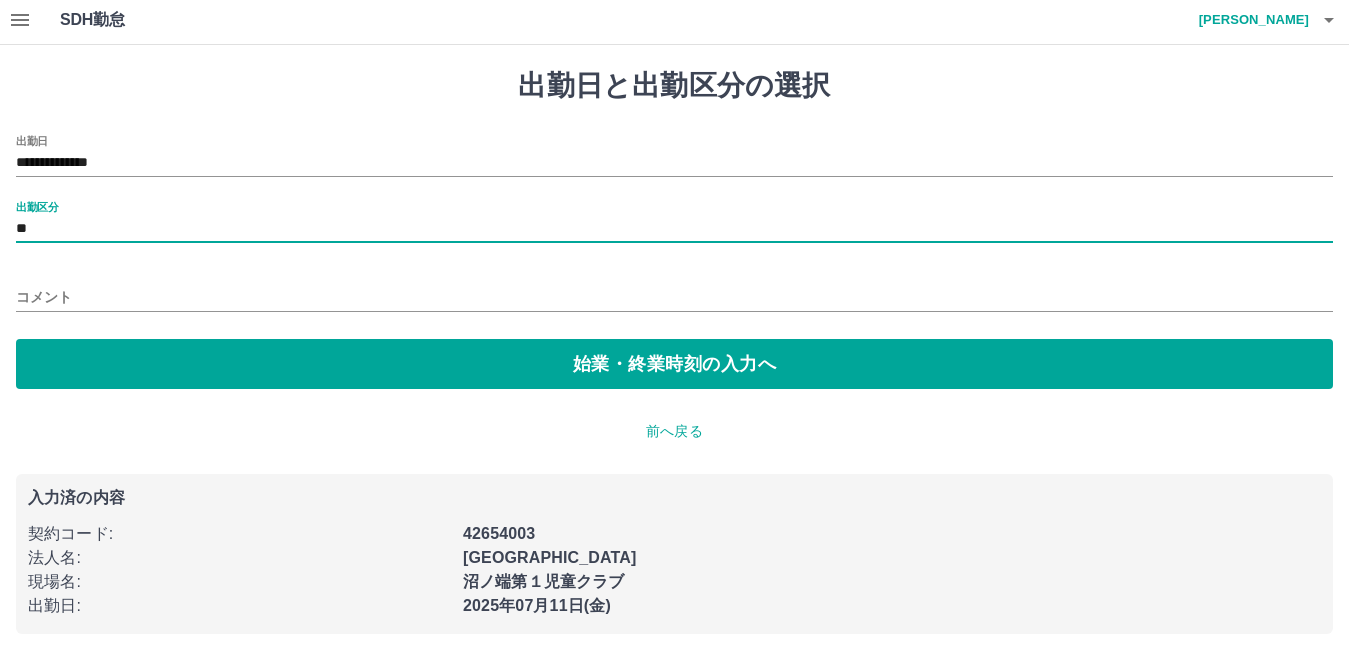 scroll, scrollTop: 5, scrollLeft: 0, axis: vertical 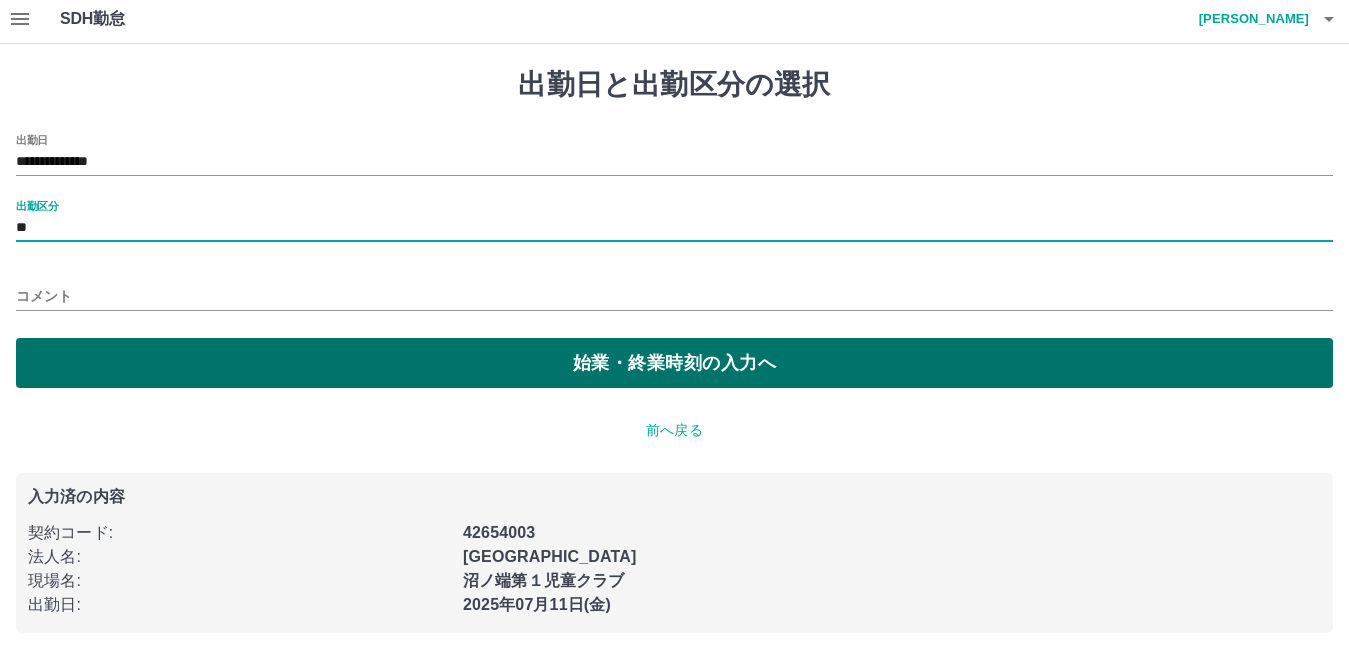 click on "始業・終業時刻の入力へ" at bounding box center [674, 363] 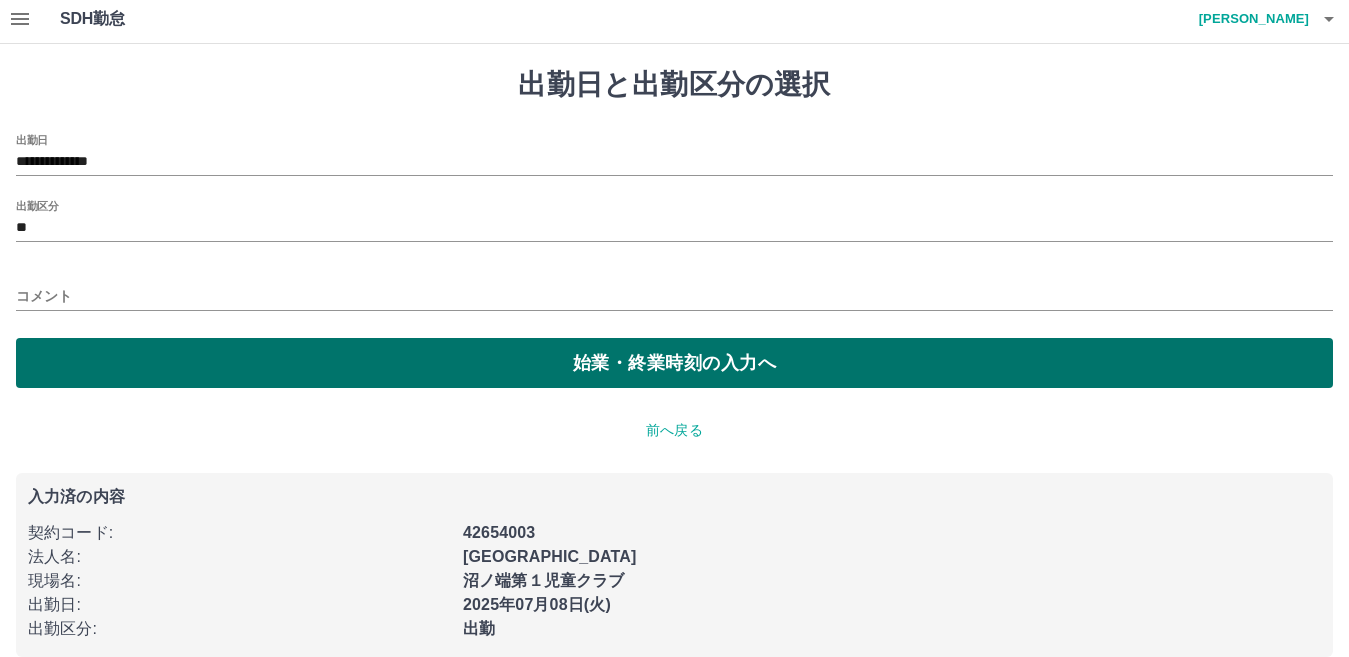 scroll, scrollTop: 0, scrollLeft: 0, axis: both 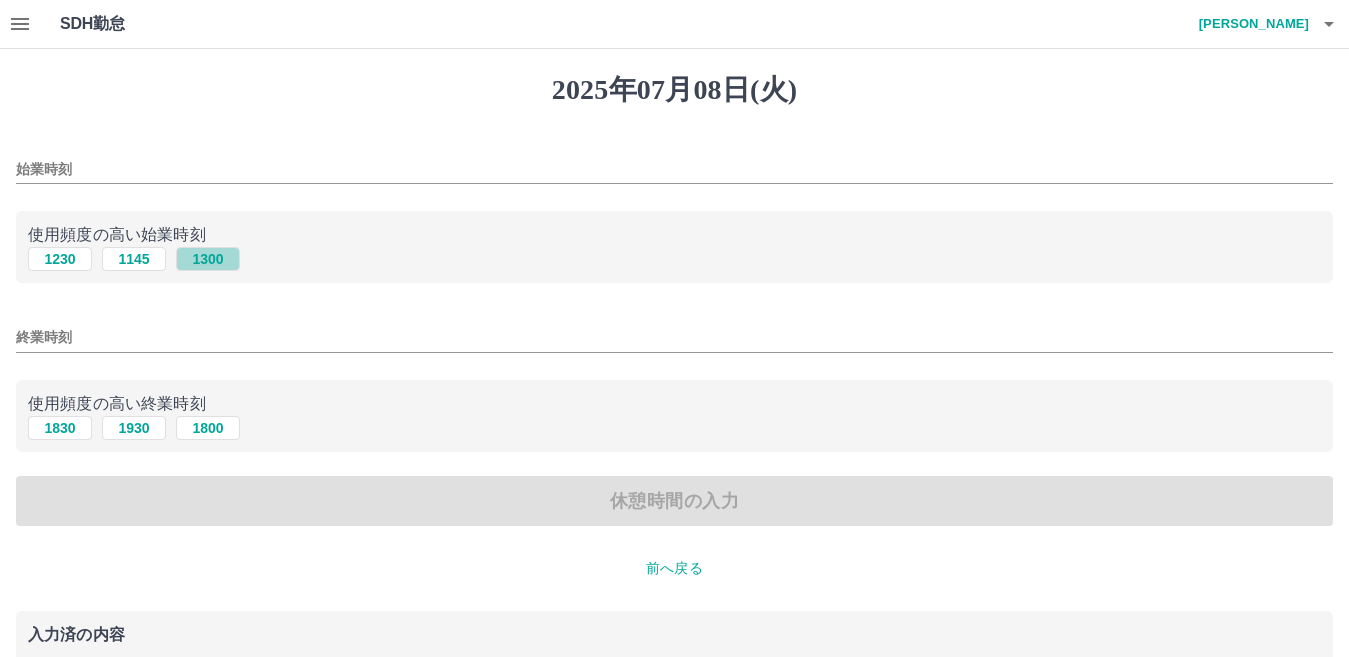 click on "1300" at bounding box center (208, 259) 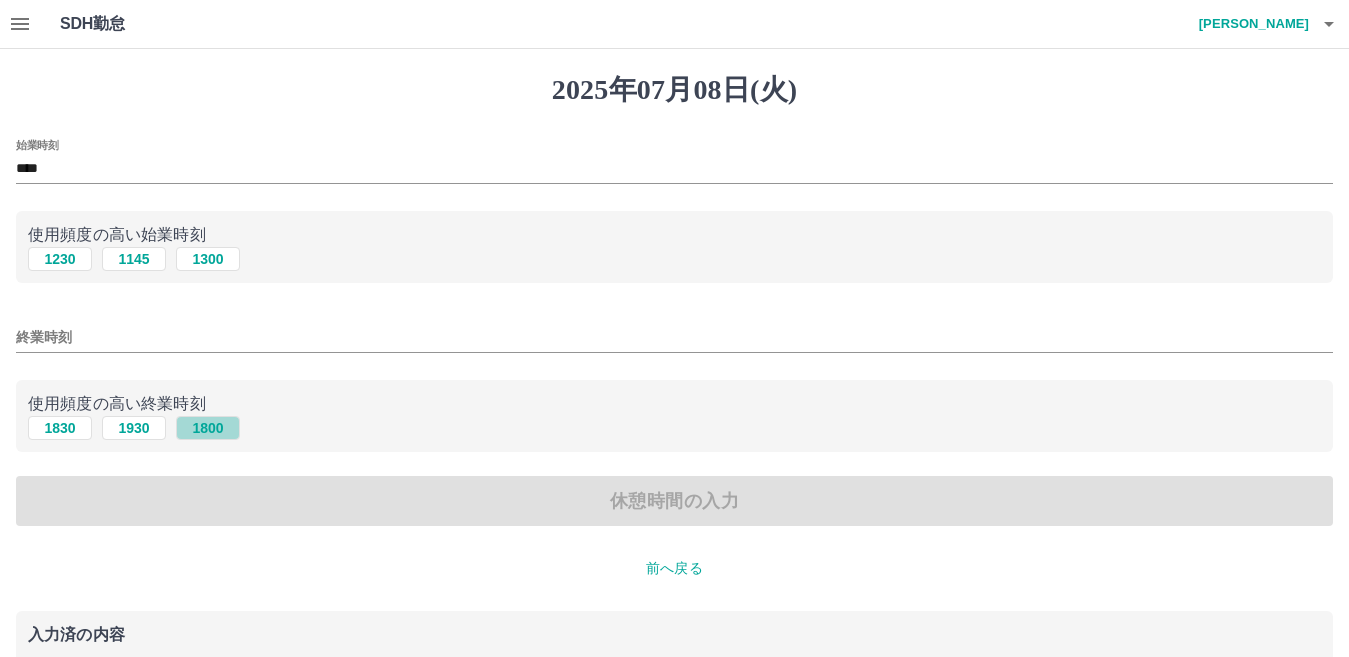 click on "1800" at bounding box center (208, 428) 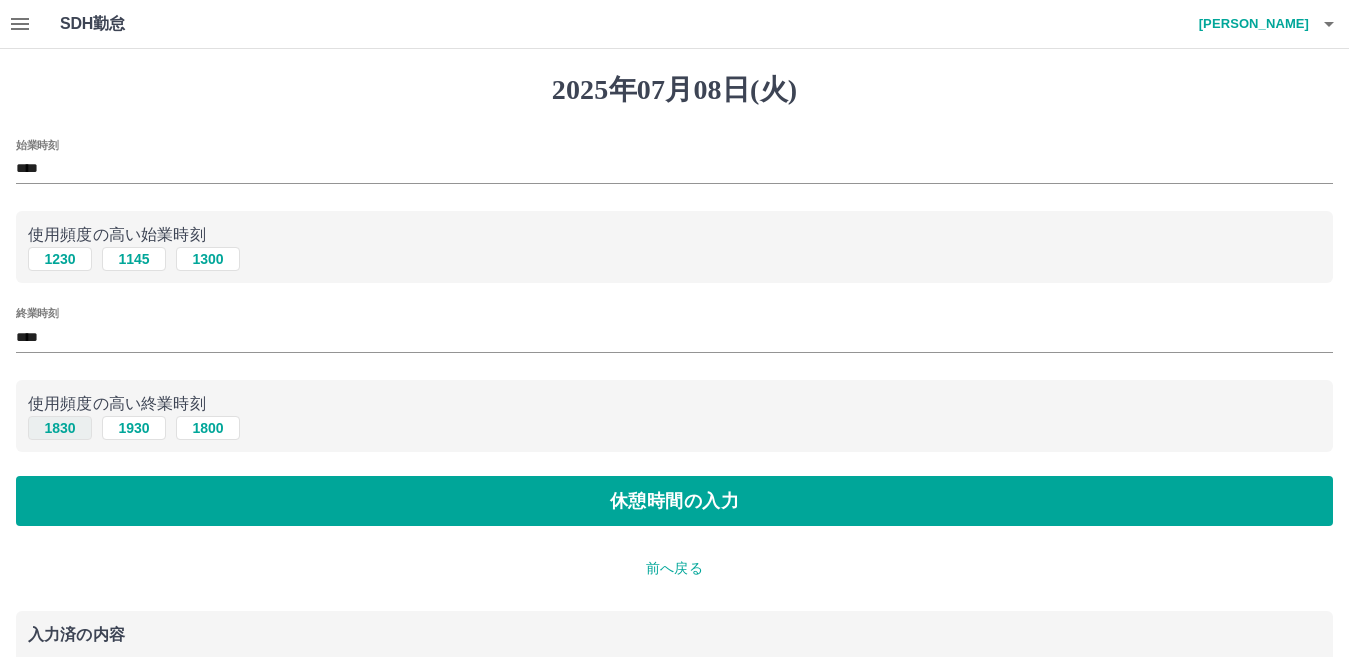 click on "1830" at bounding box center [60, 428] 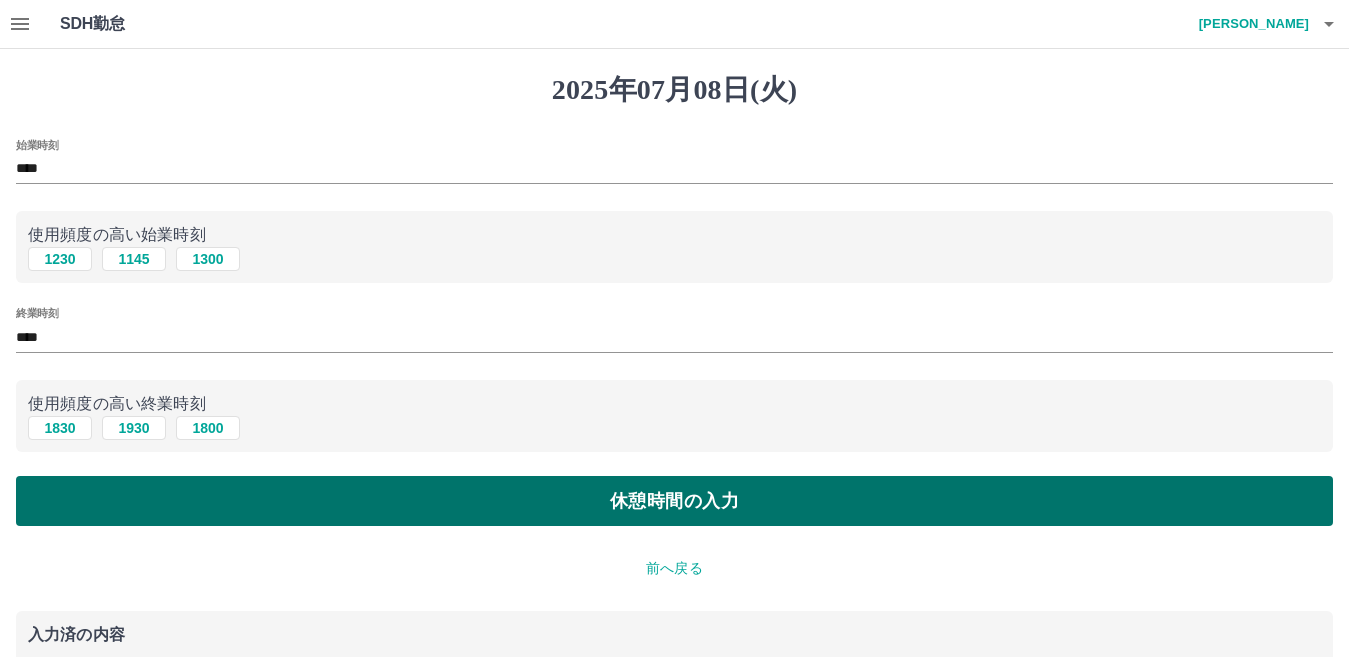 click on "休憩時間の入力" at bounding box center (674, 501) 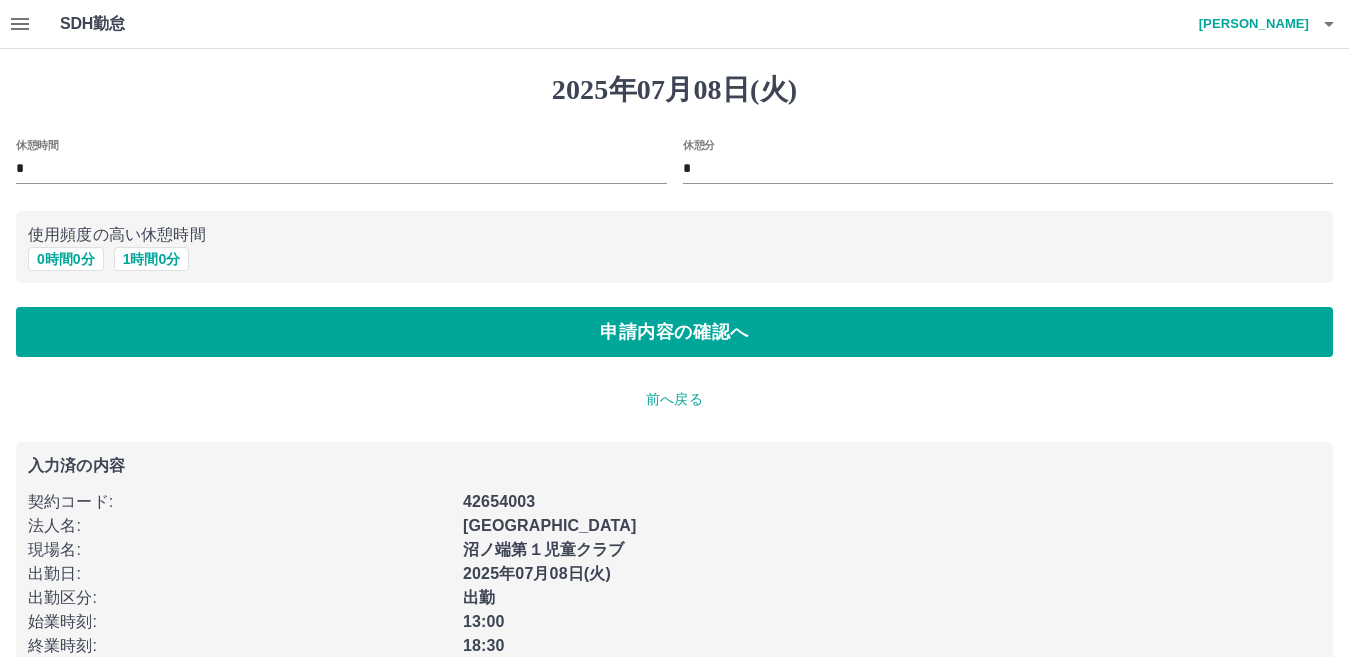 scroll, scrollTop: 42, scrollLeft: 0, axis: vertical 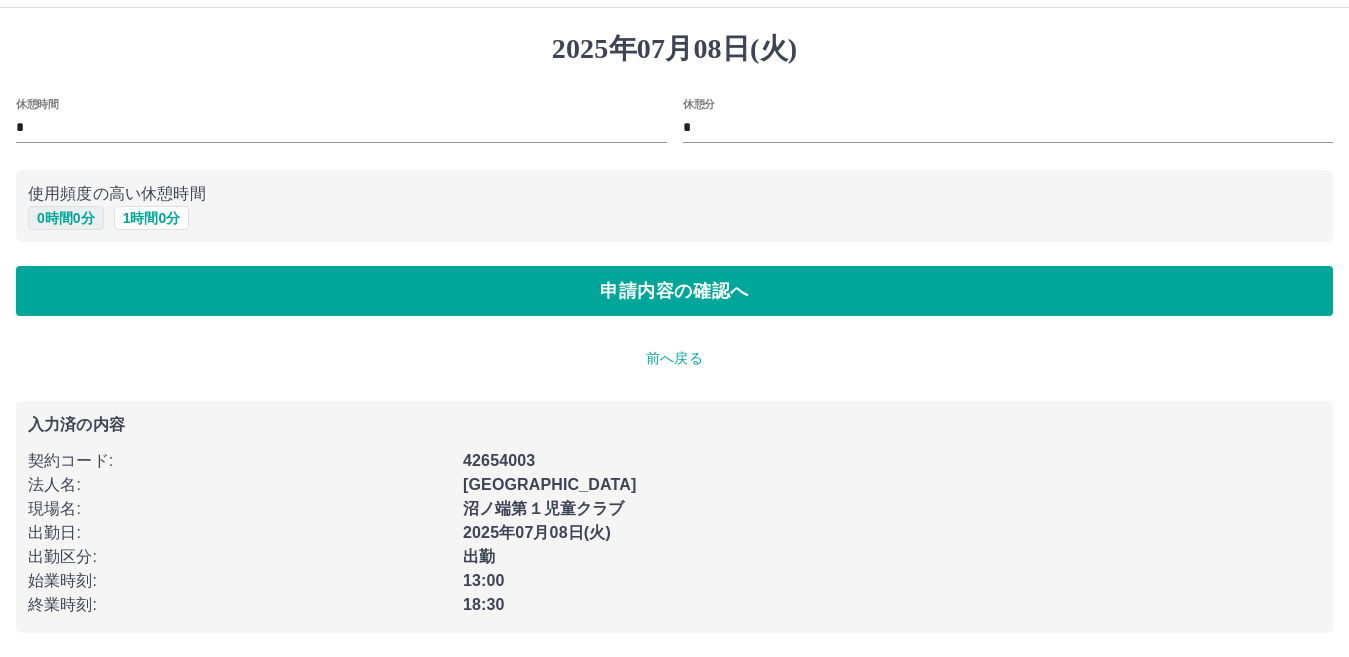 click on "0 時間 0 分" at bounding box center (66, 218) 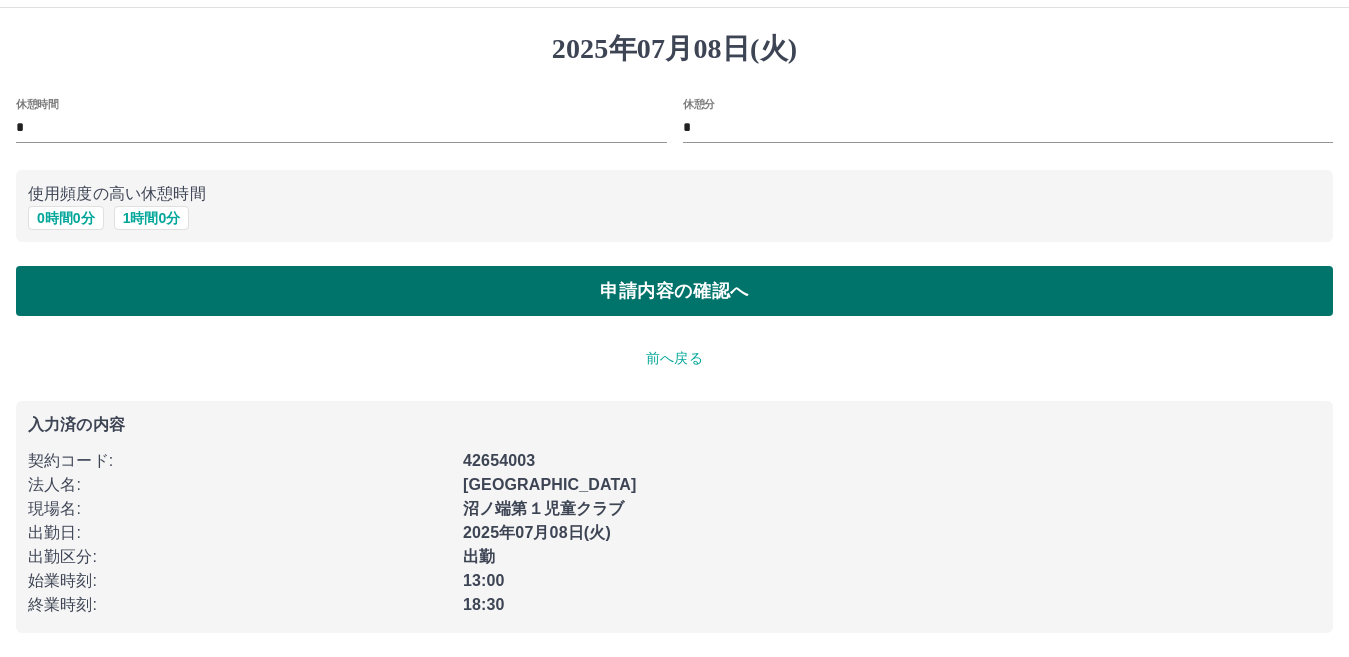 click on "申請内容の確認へ" at bounding box center [674, 291] 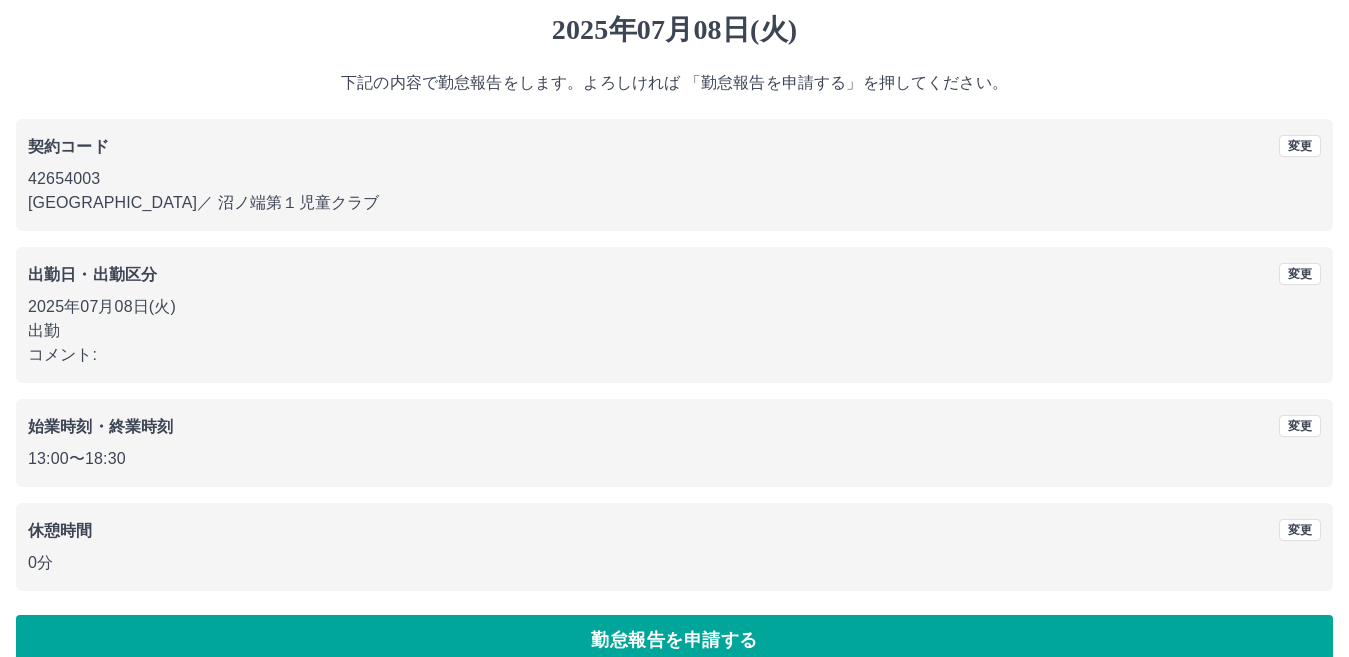 scroll, scrollTop: 92, scrollLeft: 0, axis: vertical 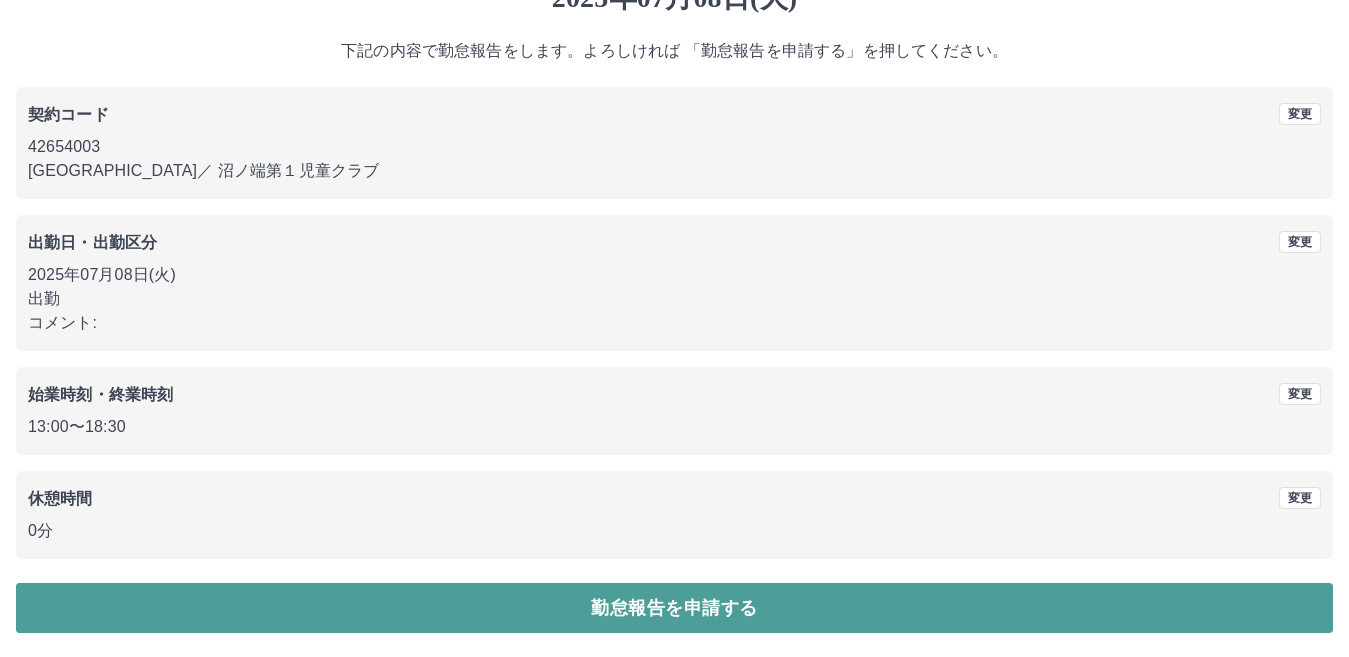 click on "勤怠報告を申請する" at bounding box center (674, 608) 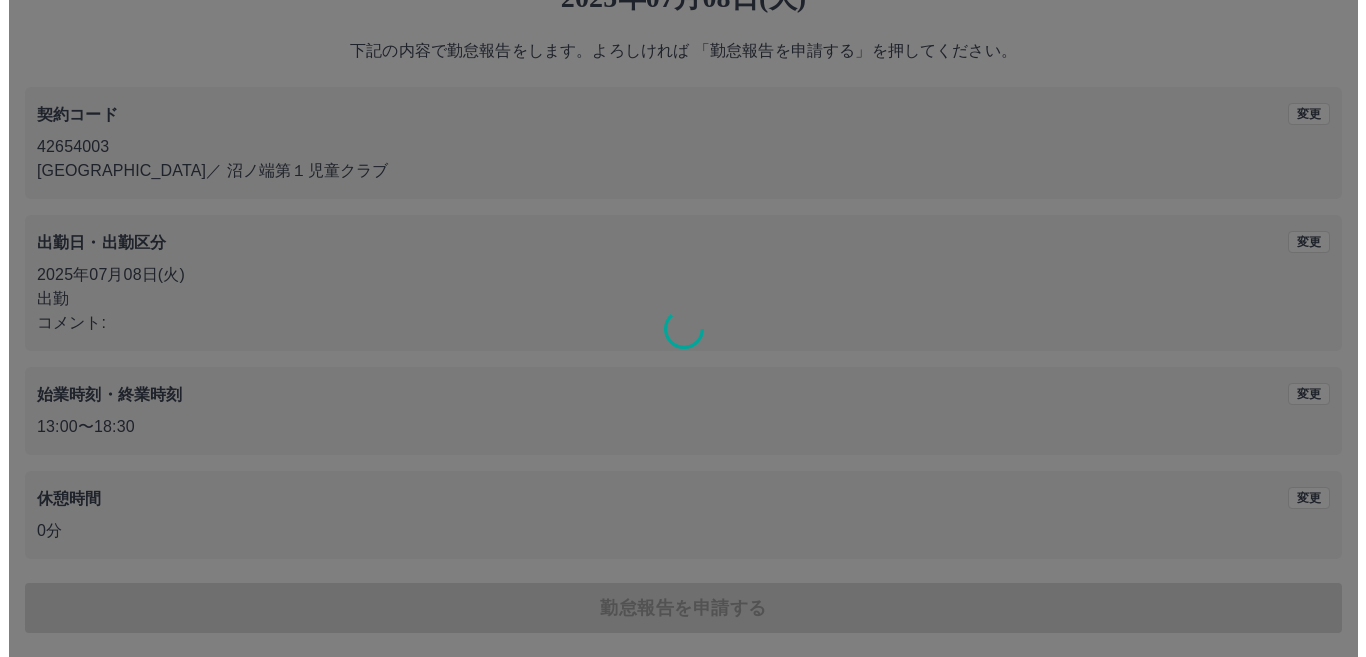 scroll, scrollTop: 0, scrollLeft: 0, axis: both 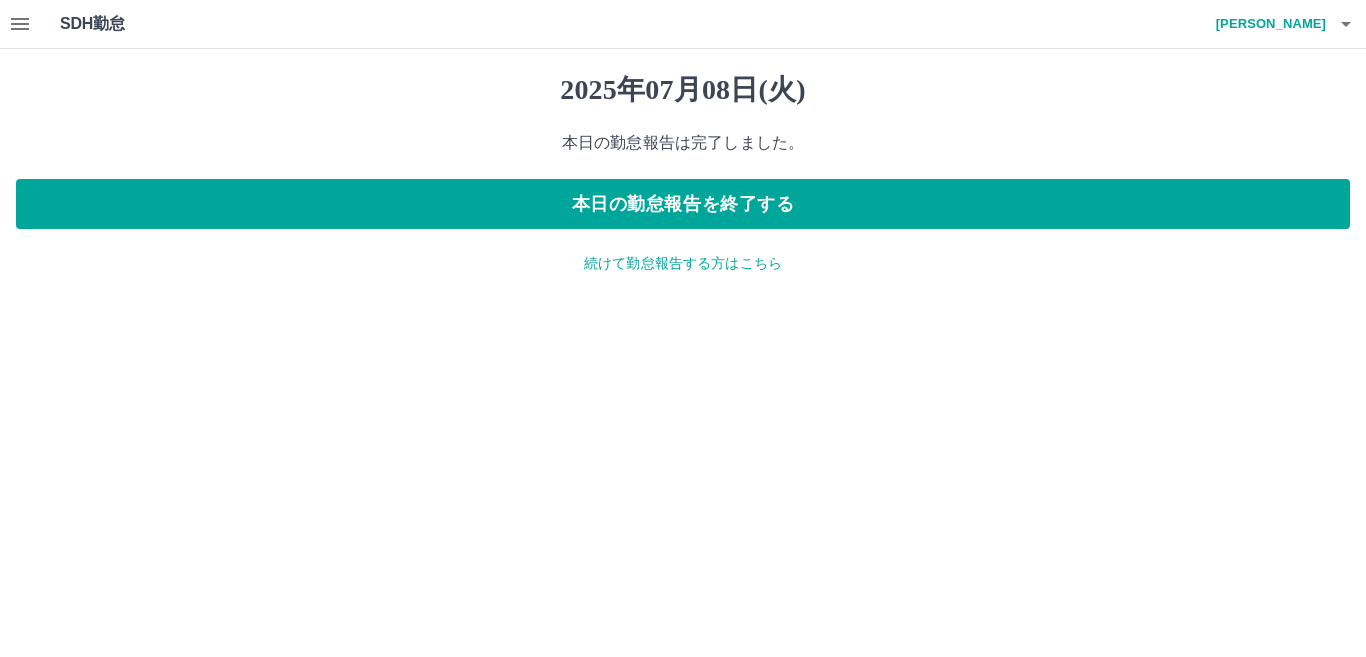 click on "続けて勤怠報告する方はこちら" at bounding box center (683, 263) 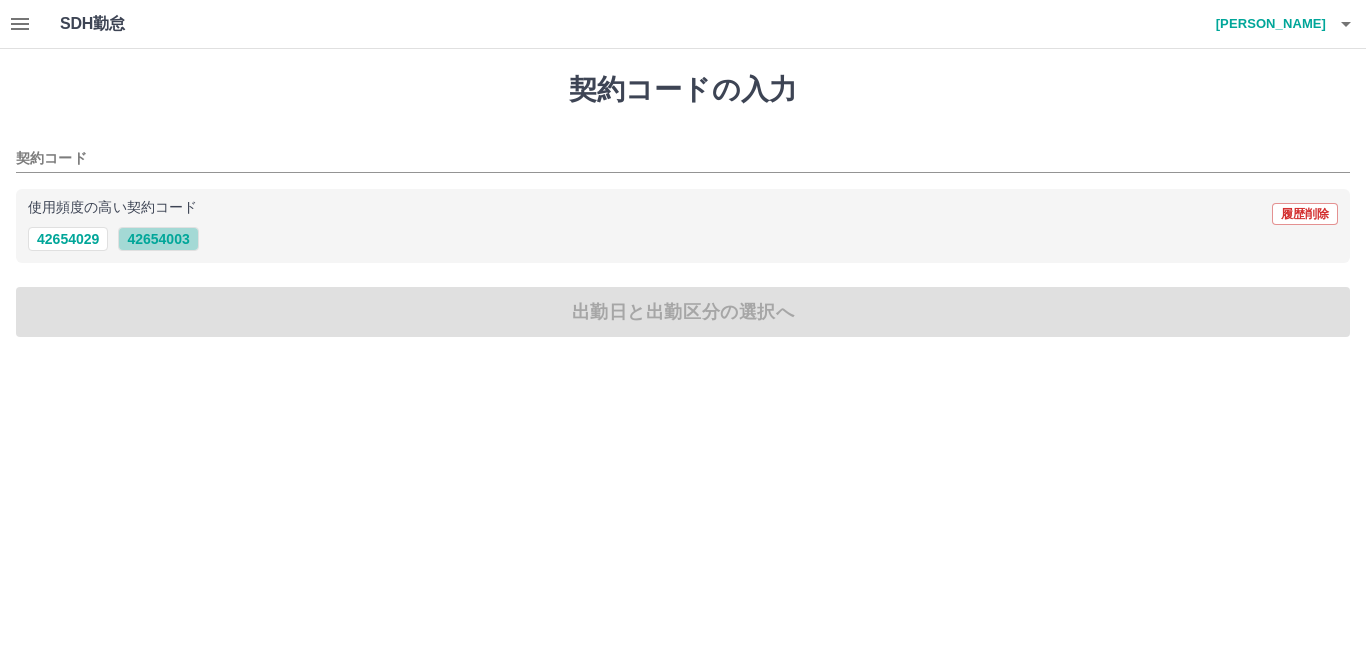 click on "42654003" at bounding box center (158, 239) 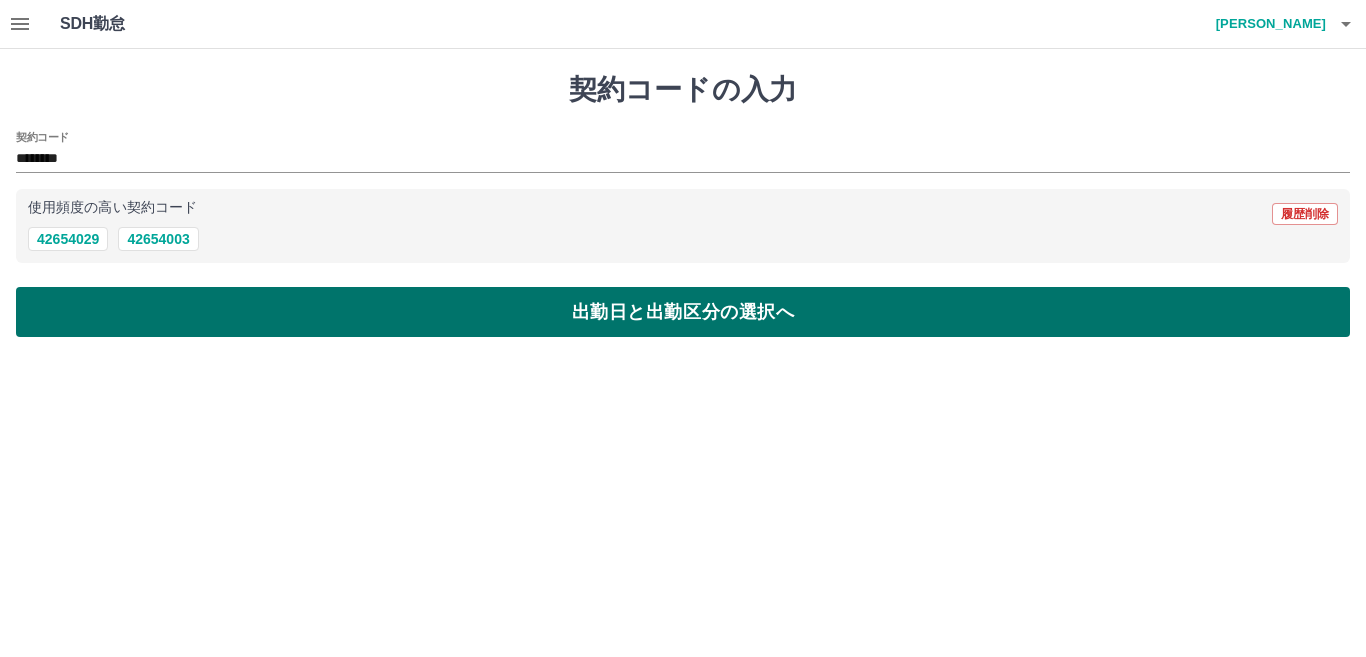 click on "出勤日と出勤区分の選択へ" at bounding box center (683, 312) 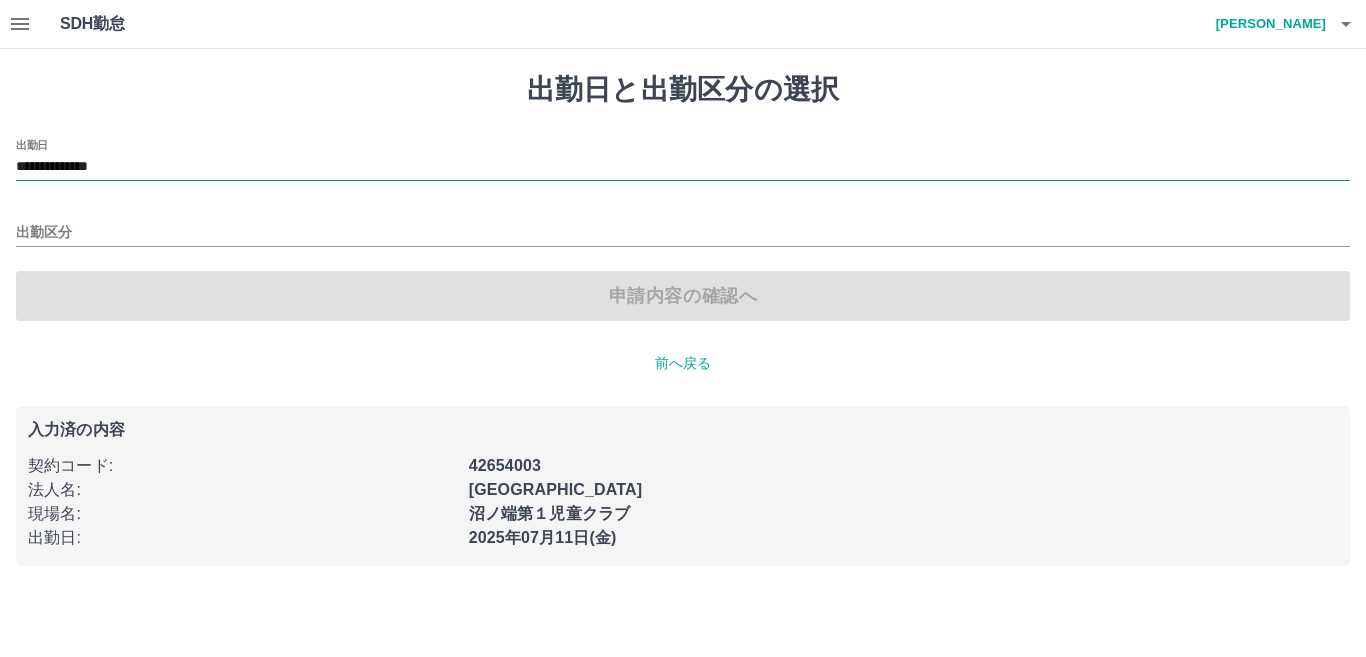 click on "**********" at bounding box center (683, 167) 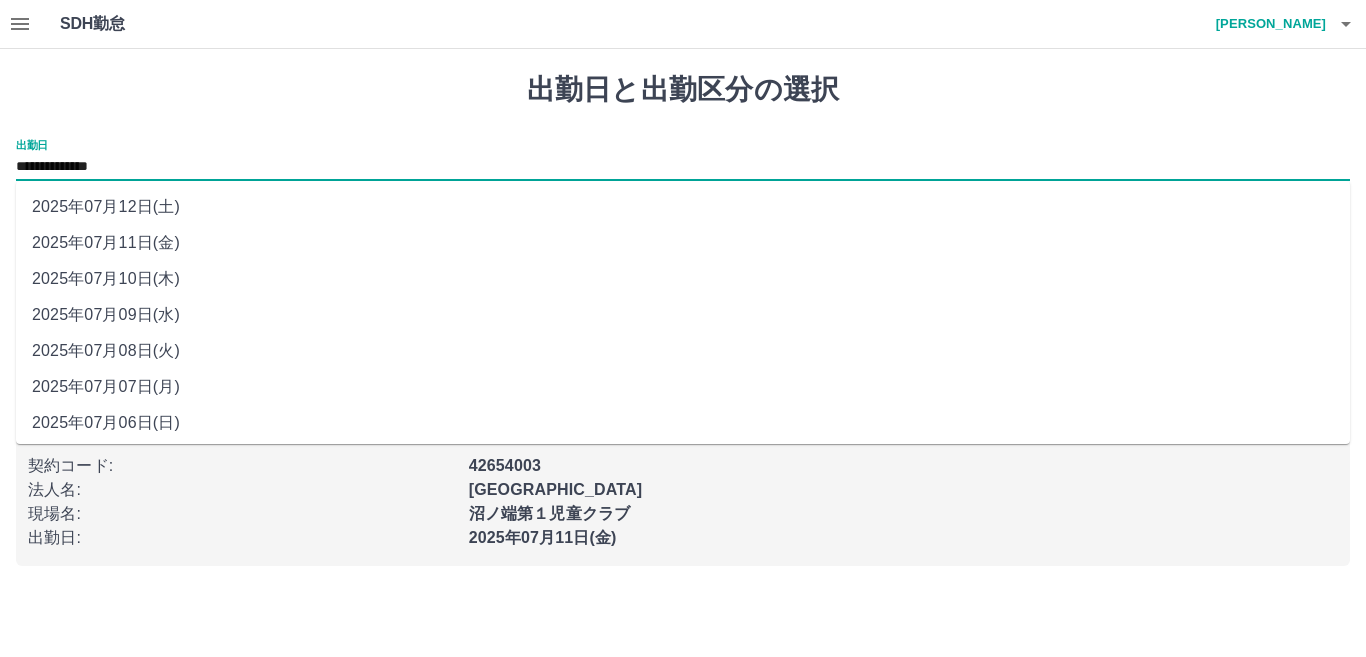 click on "2025年07月07日(月)" at bounding box center [683, 387] 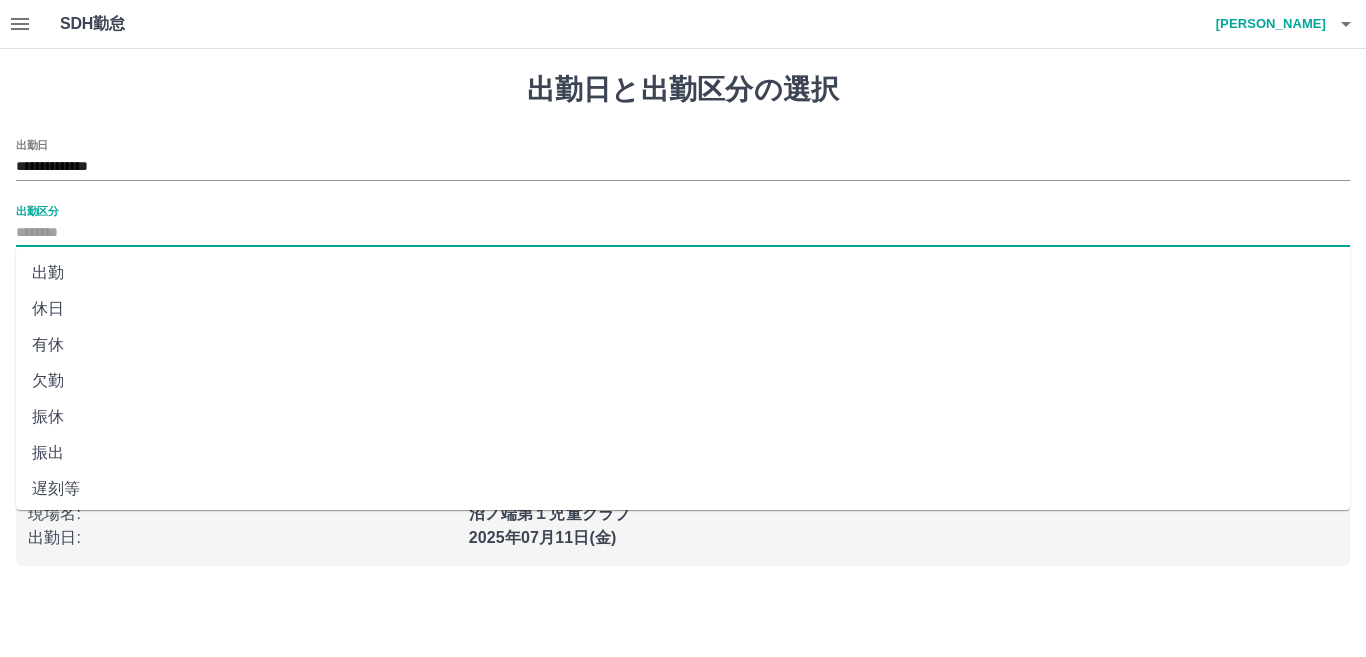 click on "出勤区分" at bounding box center [683, 233] 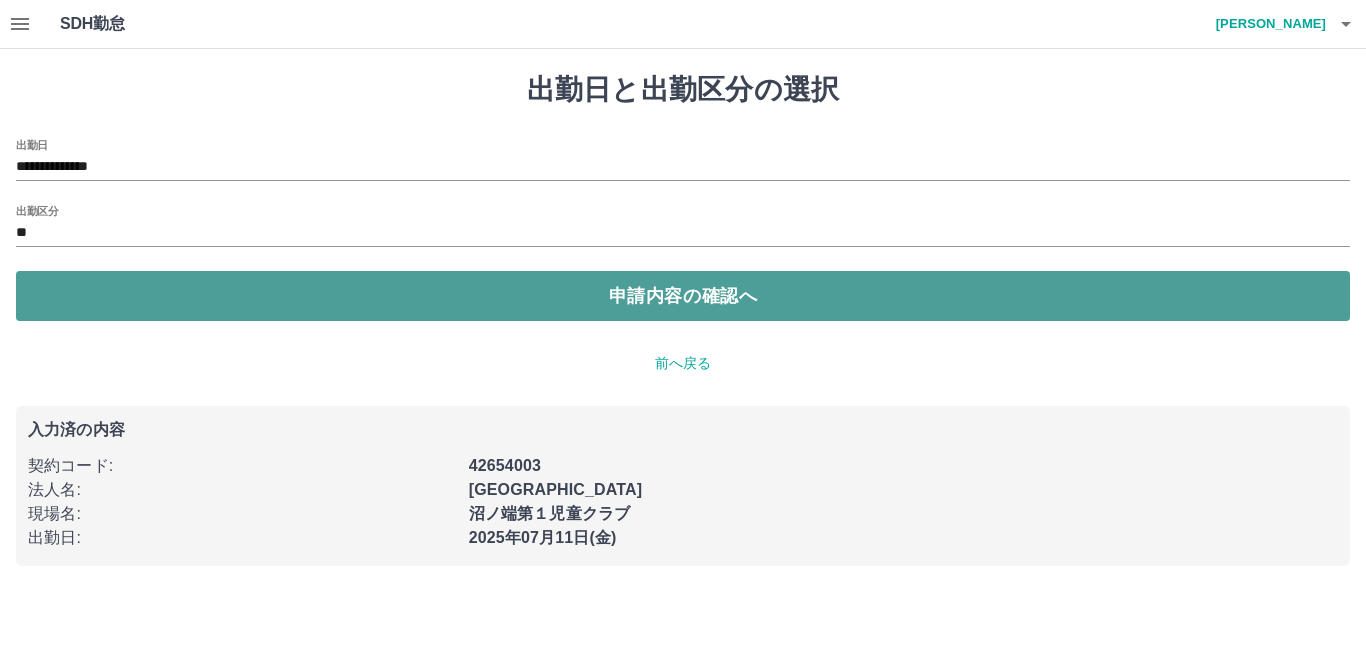 click on "申請内容の確認へ" at bounding box center (683, 296) 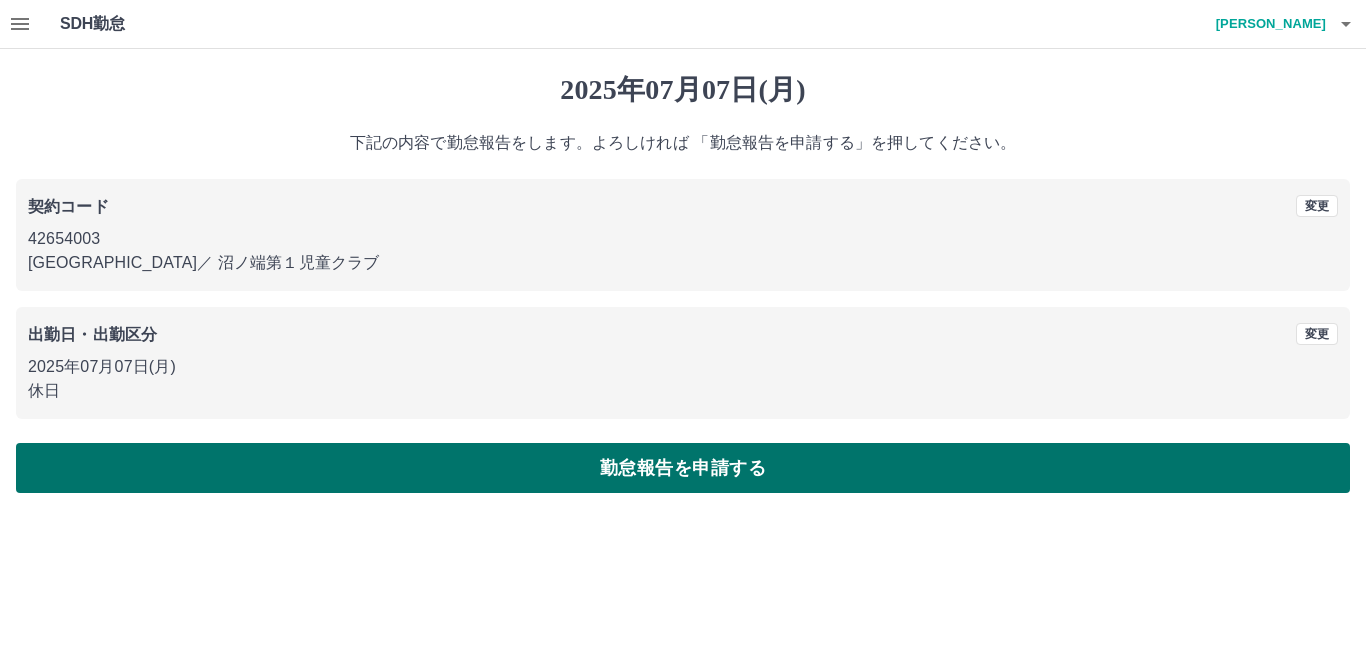 click on "勤怠報告を申請する" at bounding box center (683, 468) 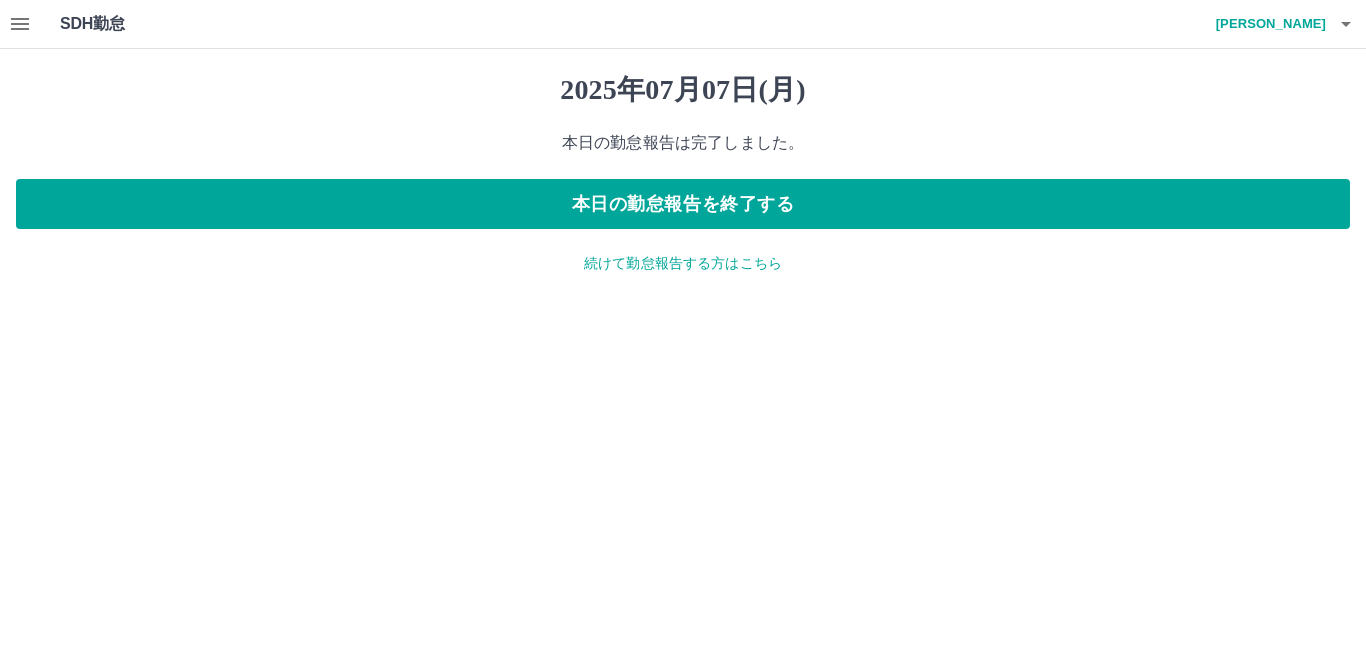 click on "続けて勤怠報告する方はこちら" at bounding box center (683, 263) 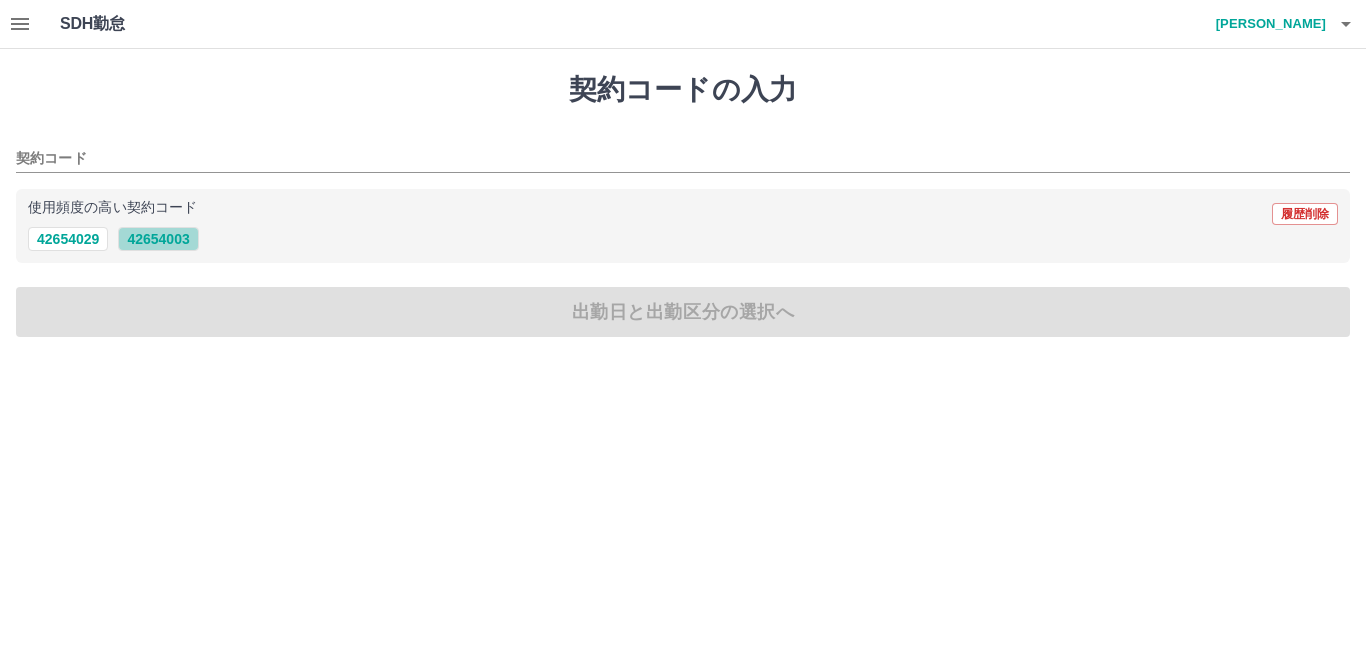 click on "42654003" at bounding box center [158, 239] 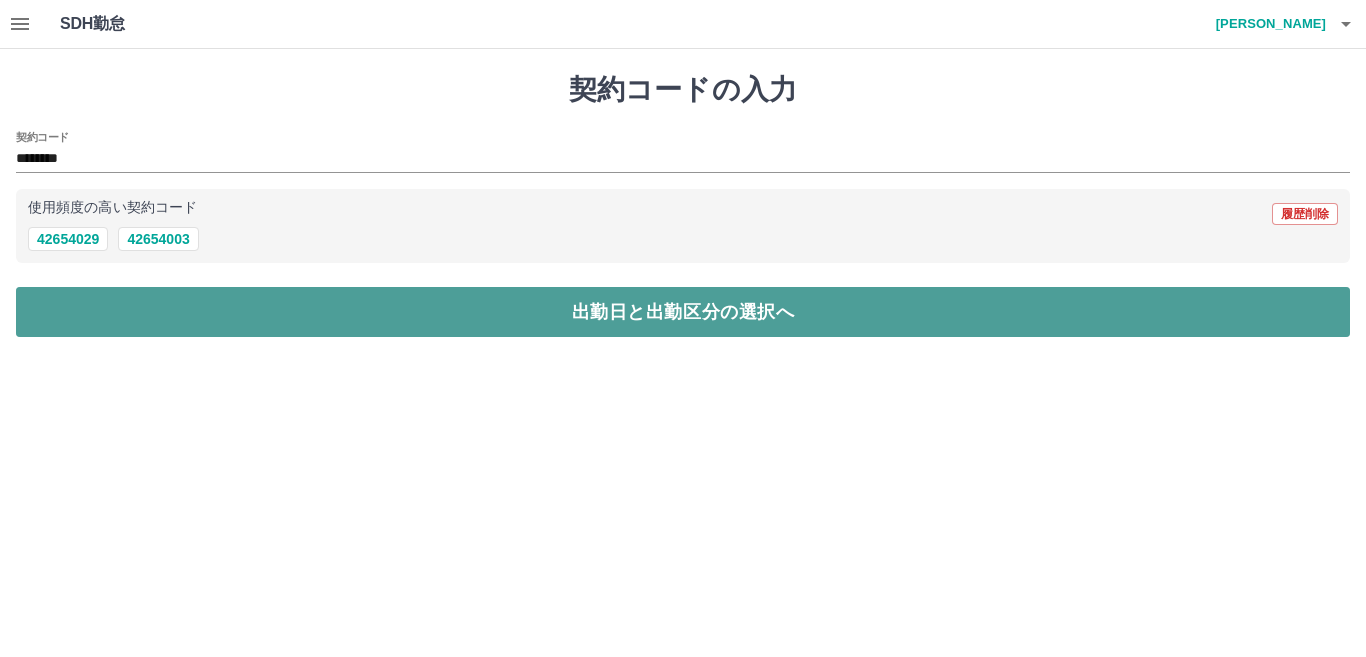 click on "出勤日と出勤区分の選択へ" at bounding box center (683, 312) 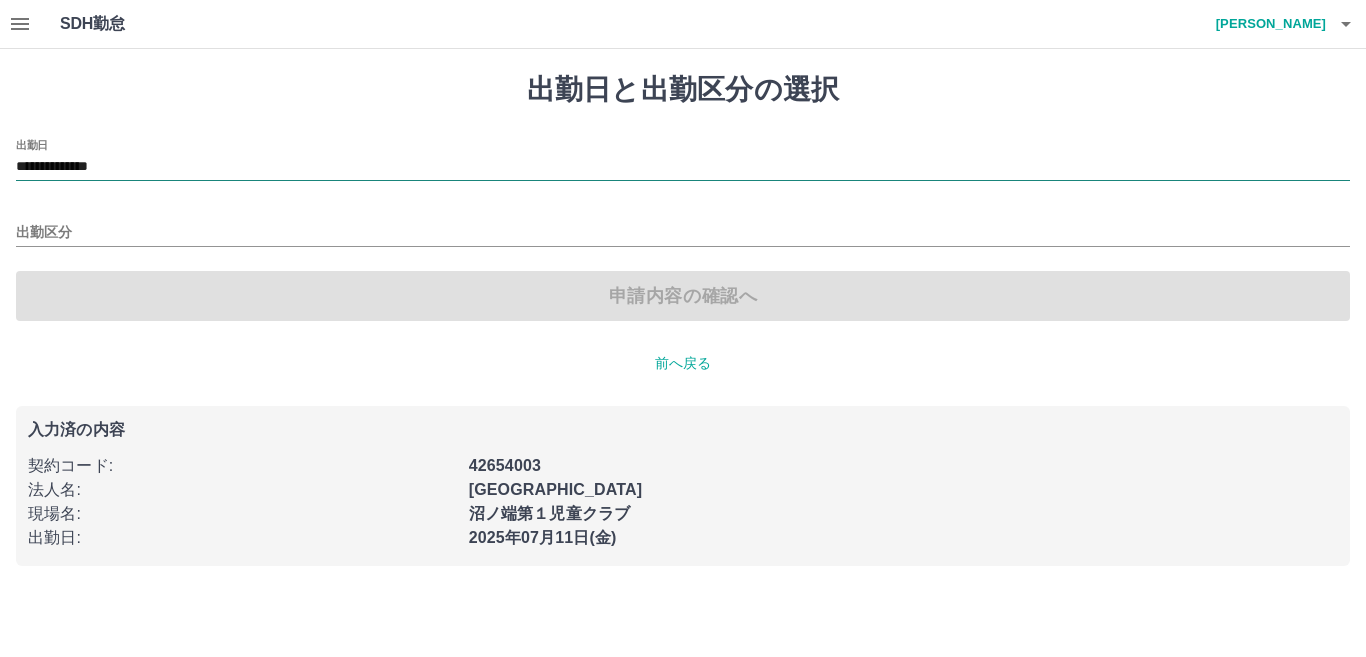 click on "**********" at bounding box center [683, 167] 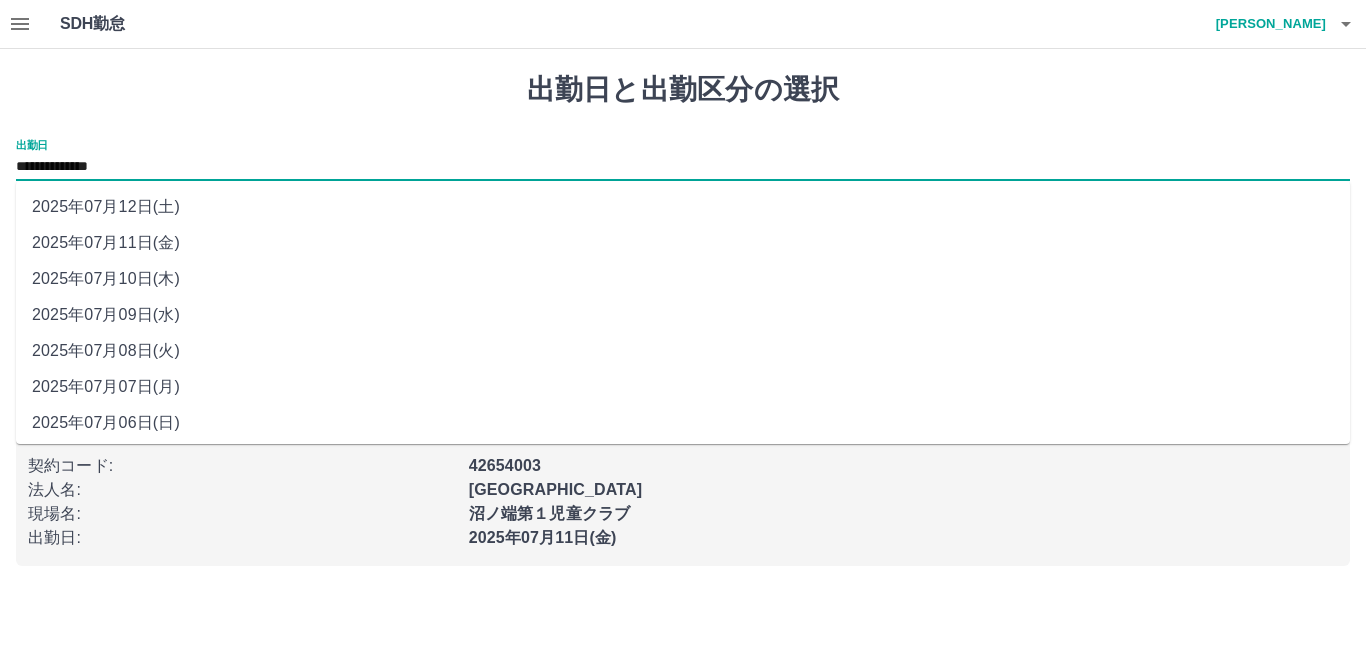 click on "2025年07月06日(日)" at bounding box center (683, 423) 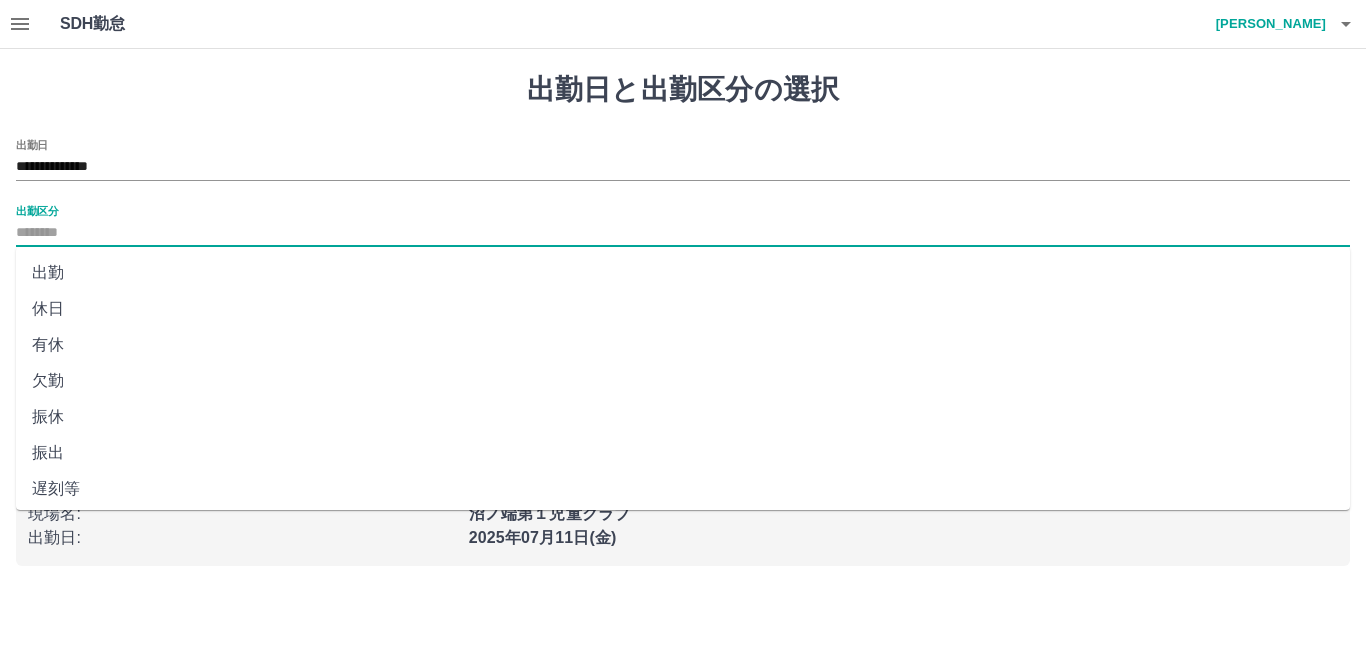 click on "出勤区分" at bounding box center (683, 233) 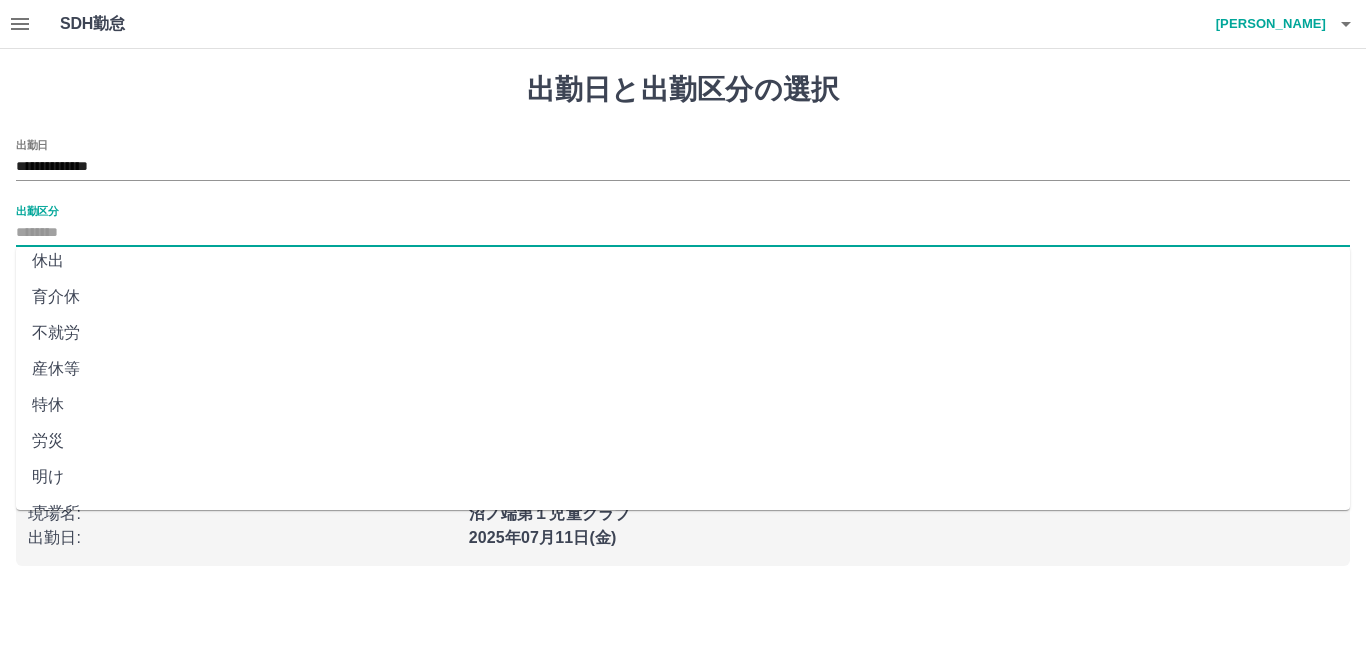 scroll, scrollTop: 400, scrollLeft: 0, axis: vertical 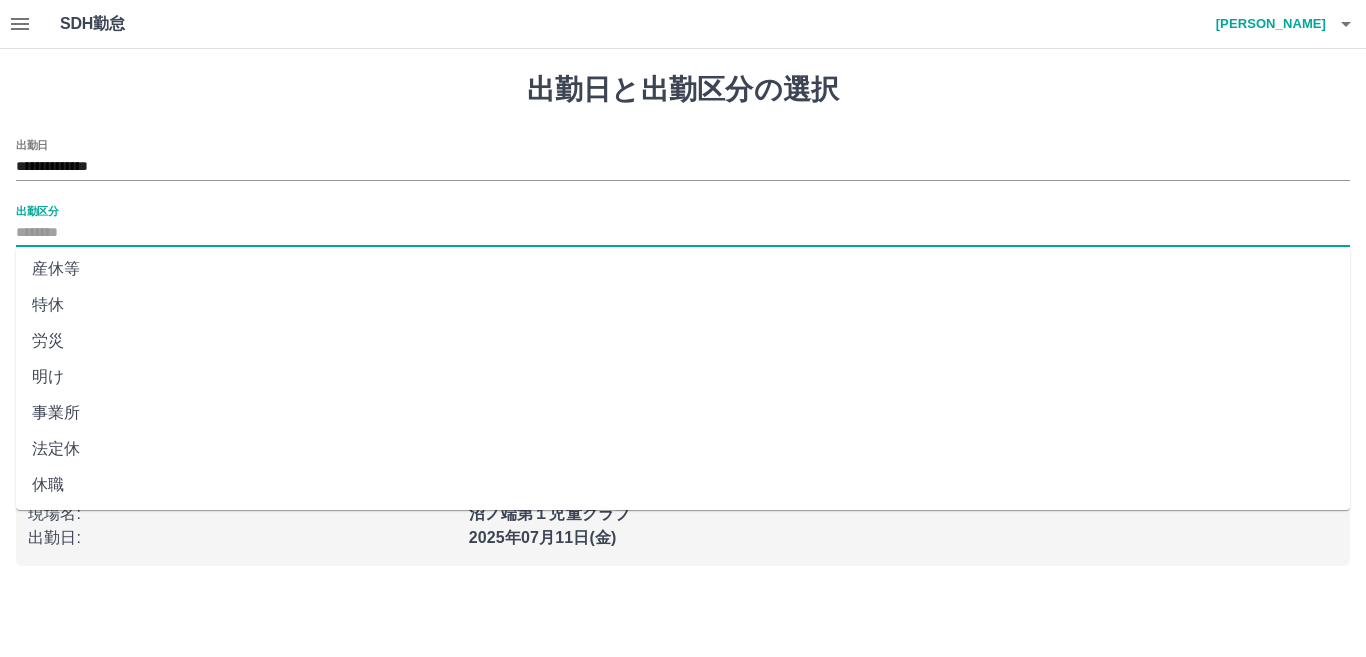 click on "法定休" at bounding box center [683, 449] 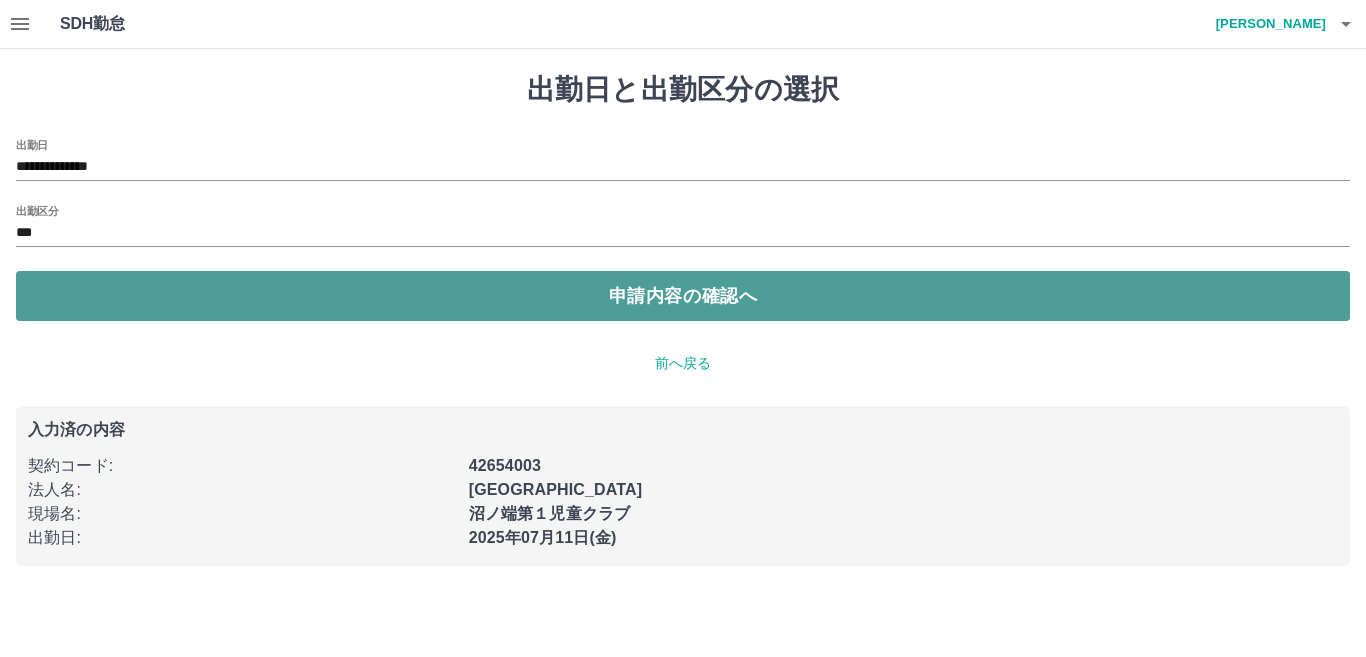 click on "申請内容の確認へ" at bounding box center [683, 296] 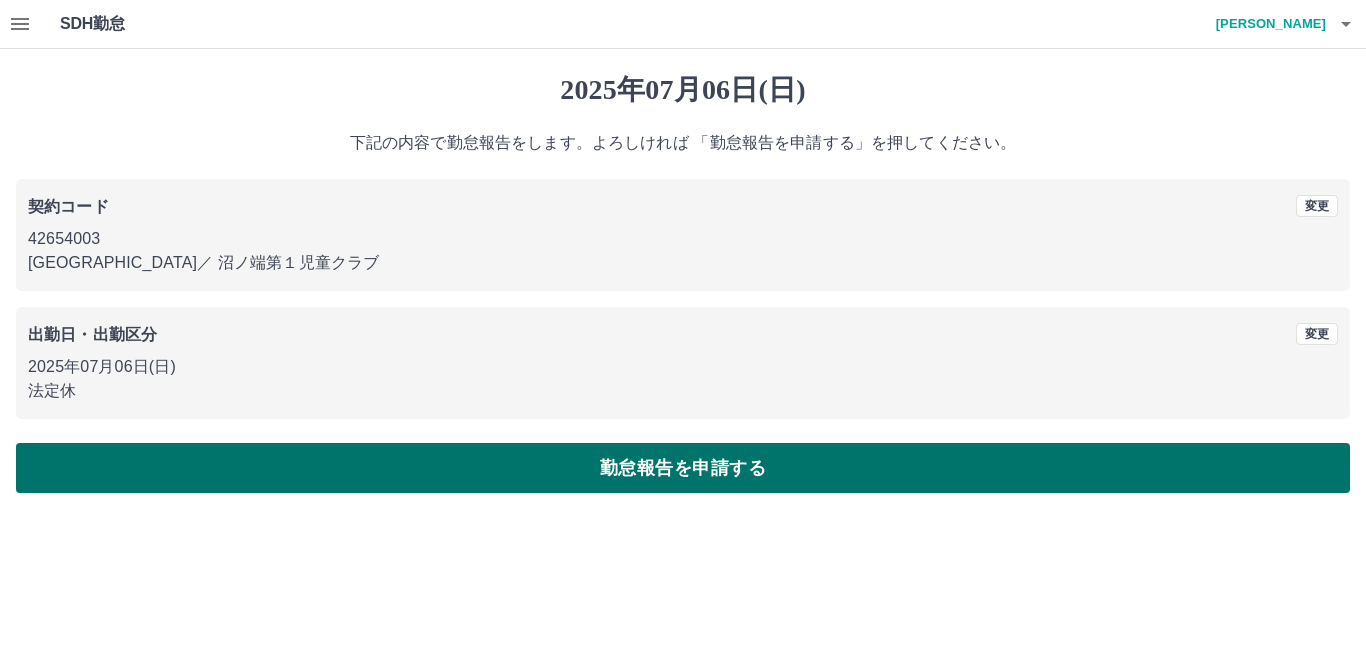 click on "勤怠報告を申請する" at bounding box center [683, 468] 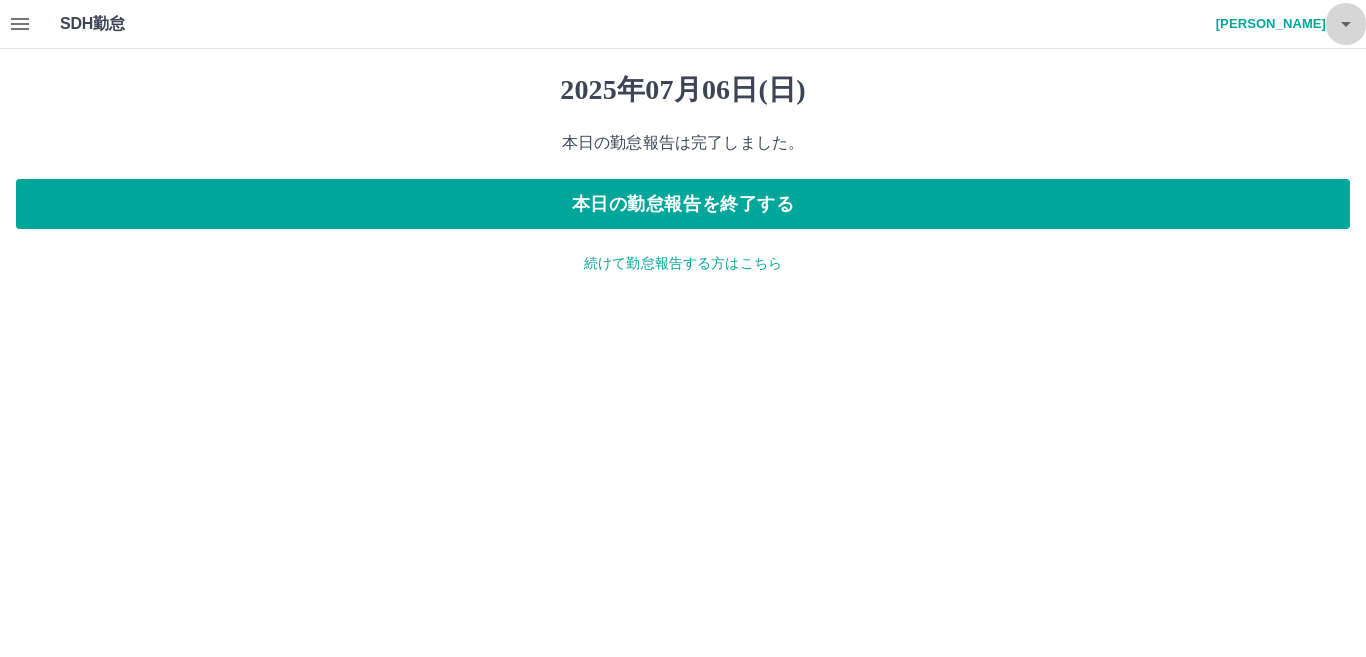 click 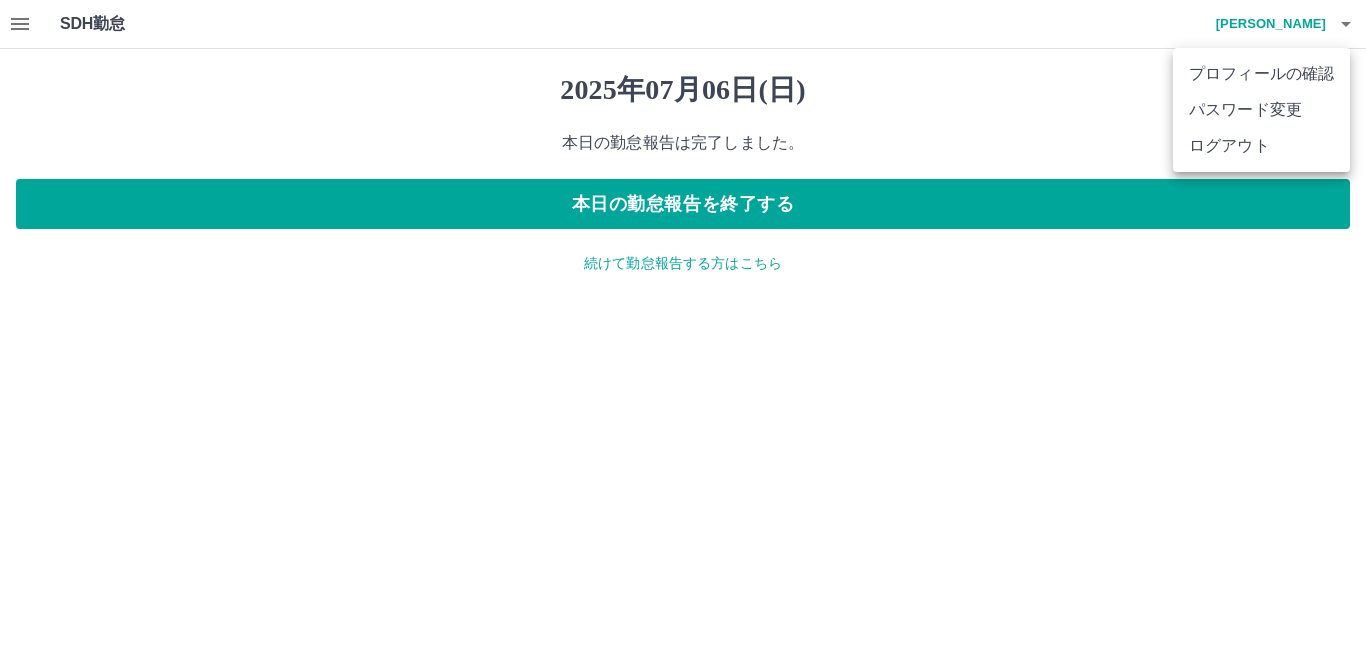 click on "ログアウト" at bounding box center [1261, 146] 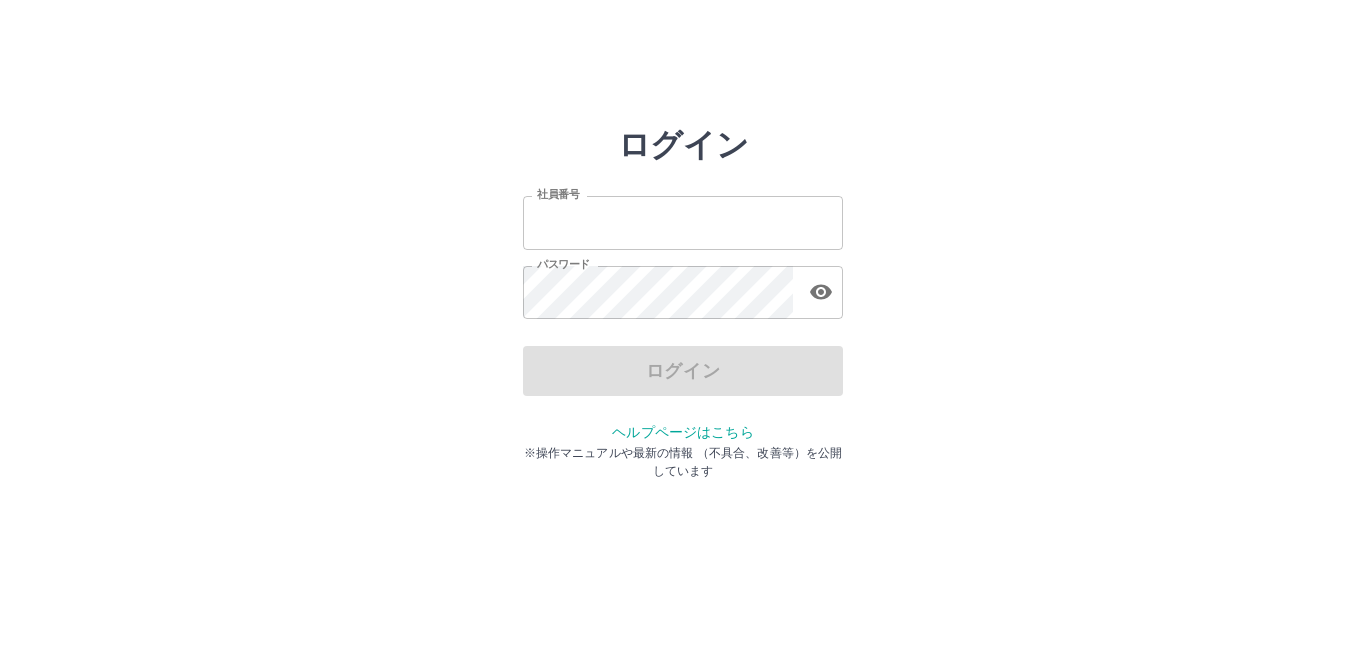 scroll, scrollTop: 0, scrollLeft: 0, axis: both 